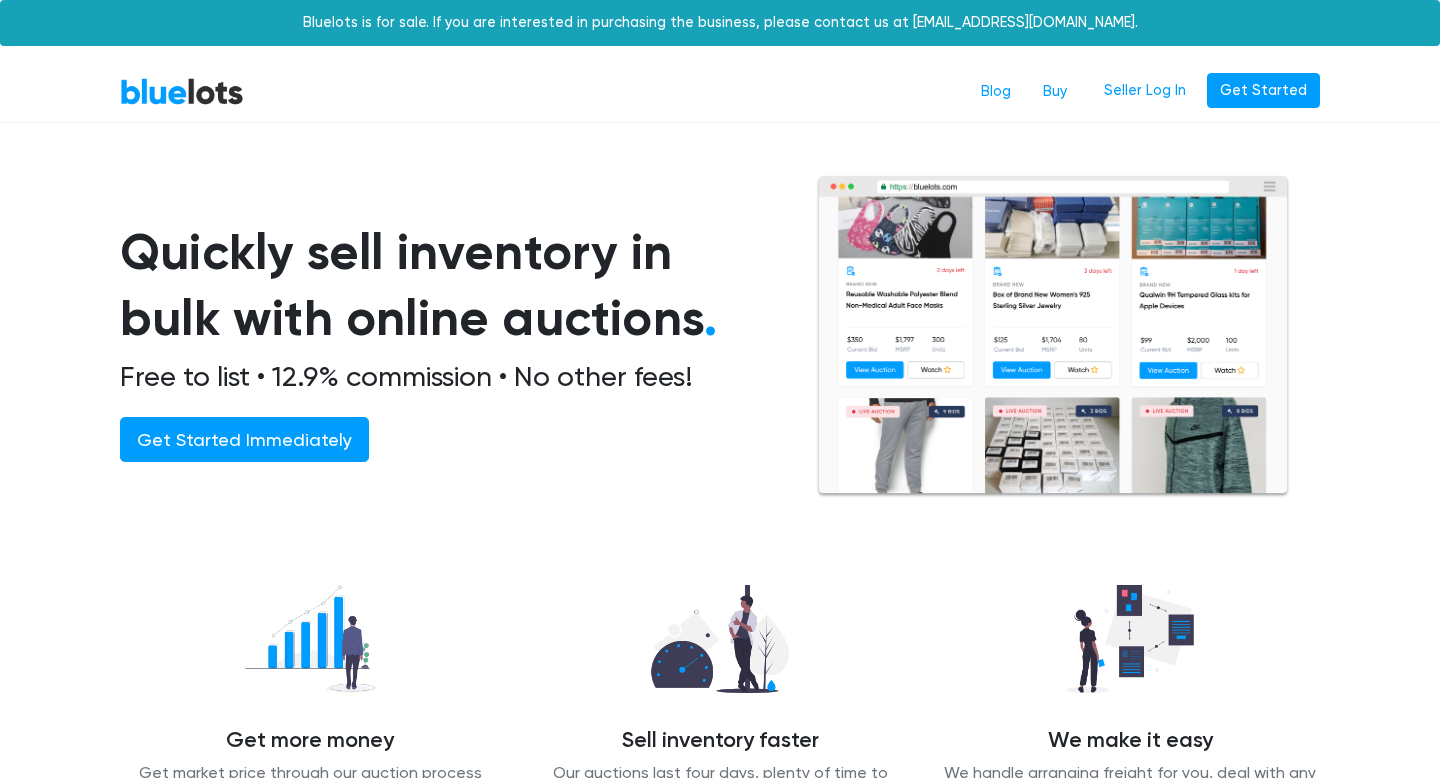 scroll, scrollTop: 0, scrollLeft: 0, axis: both 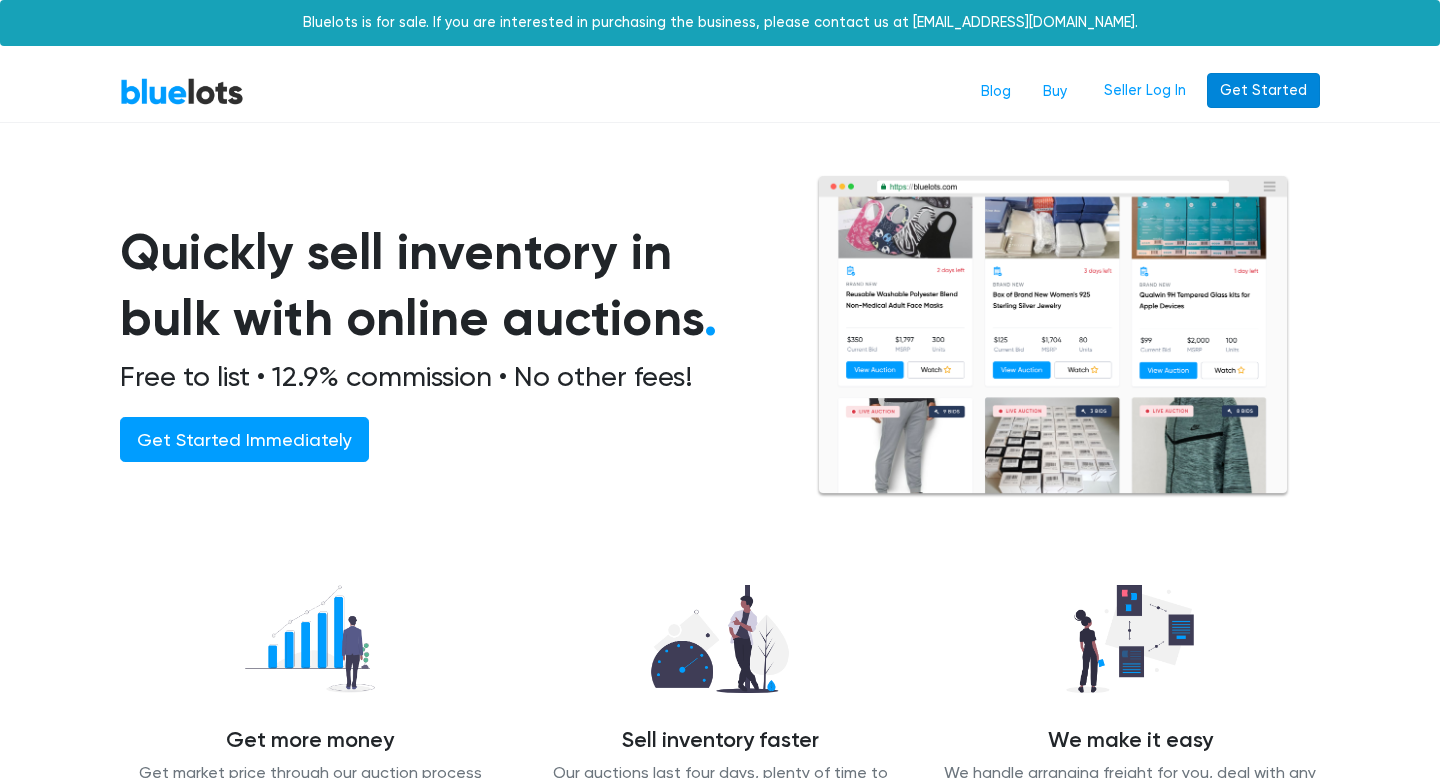 click on "Get Started" at bounding box center (1263, 91) 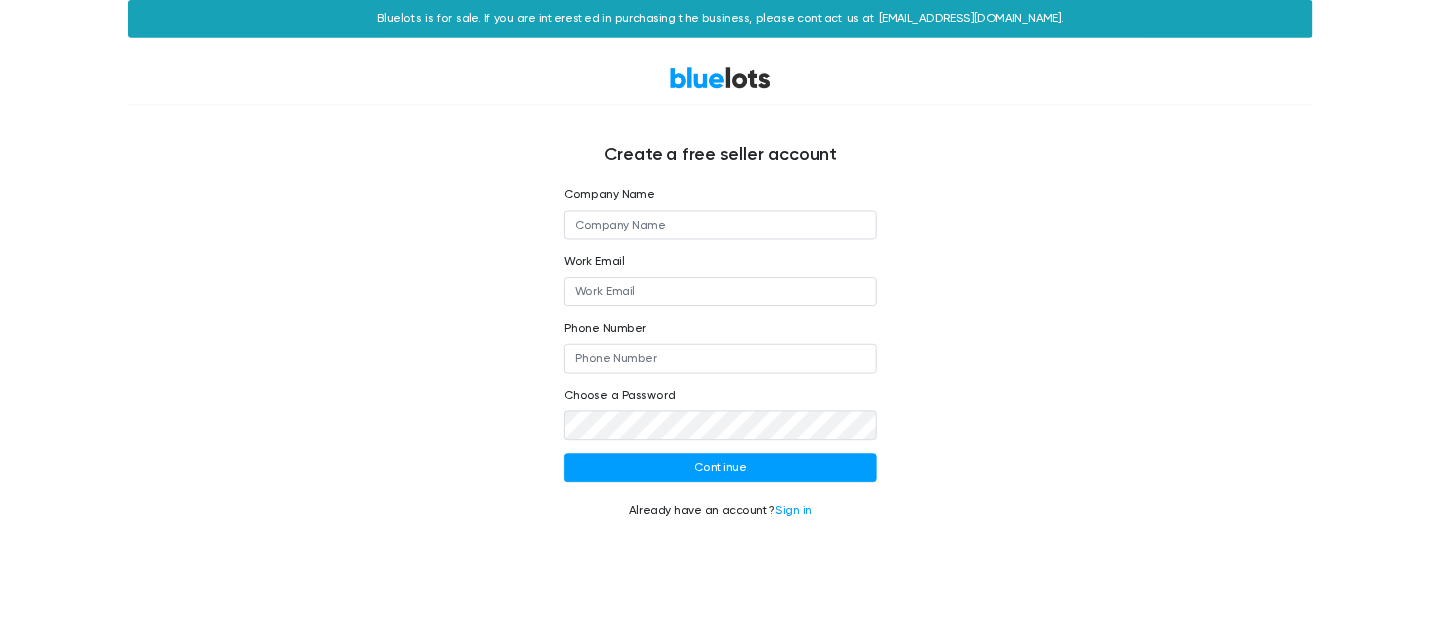 scroll, scrollTop: 0, scrollLeft: 0, axis: both 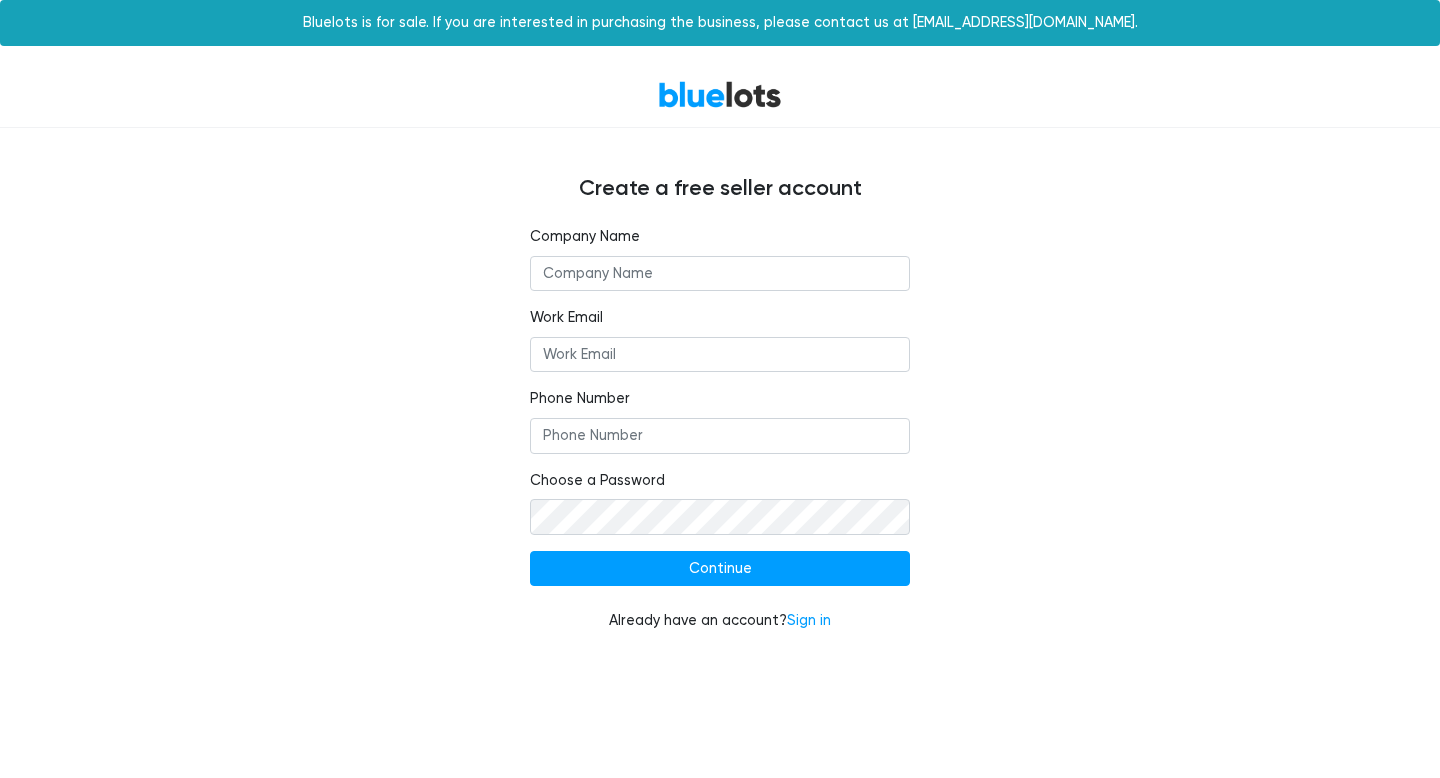 click at bounding box center [720, 274] 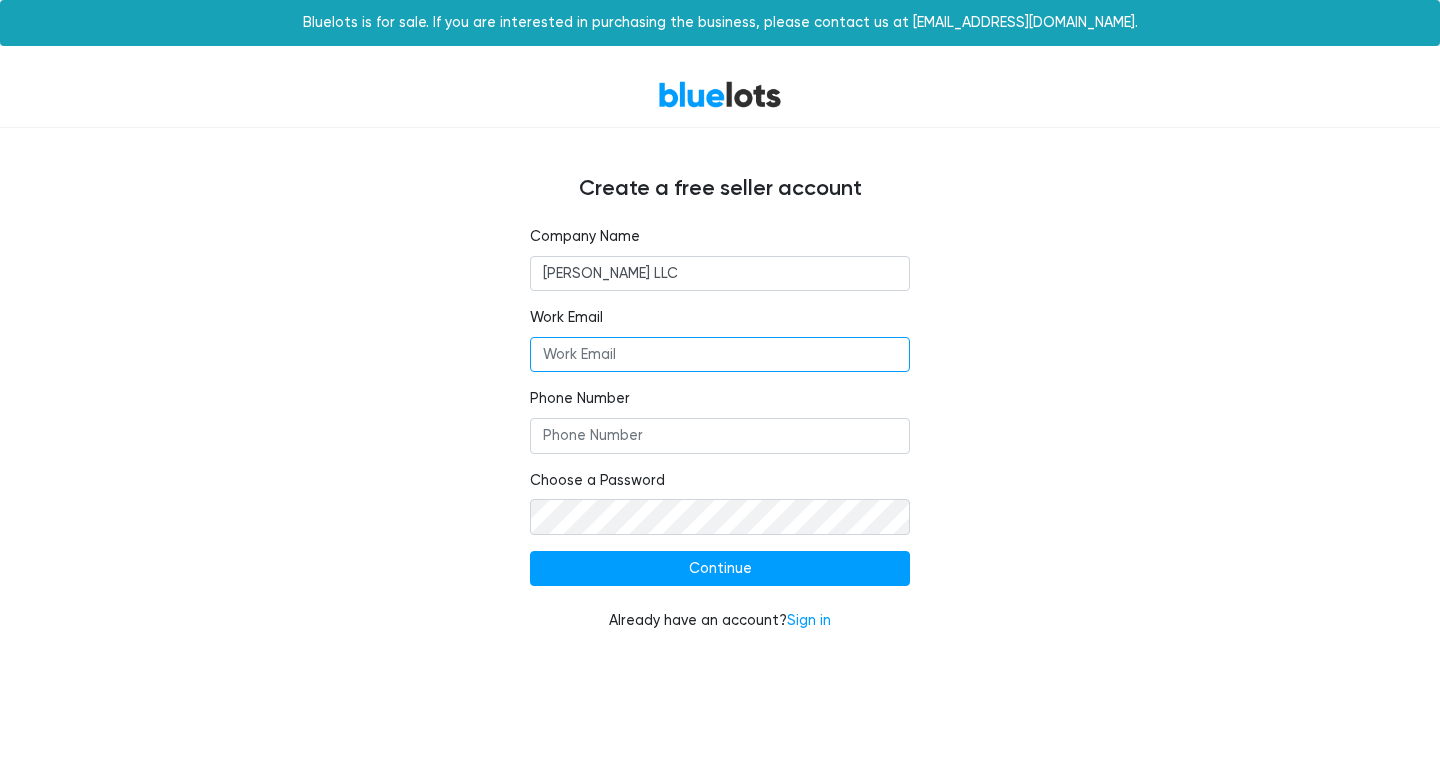 type on "sales@mullerdist.com" 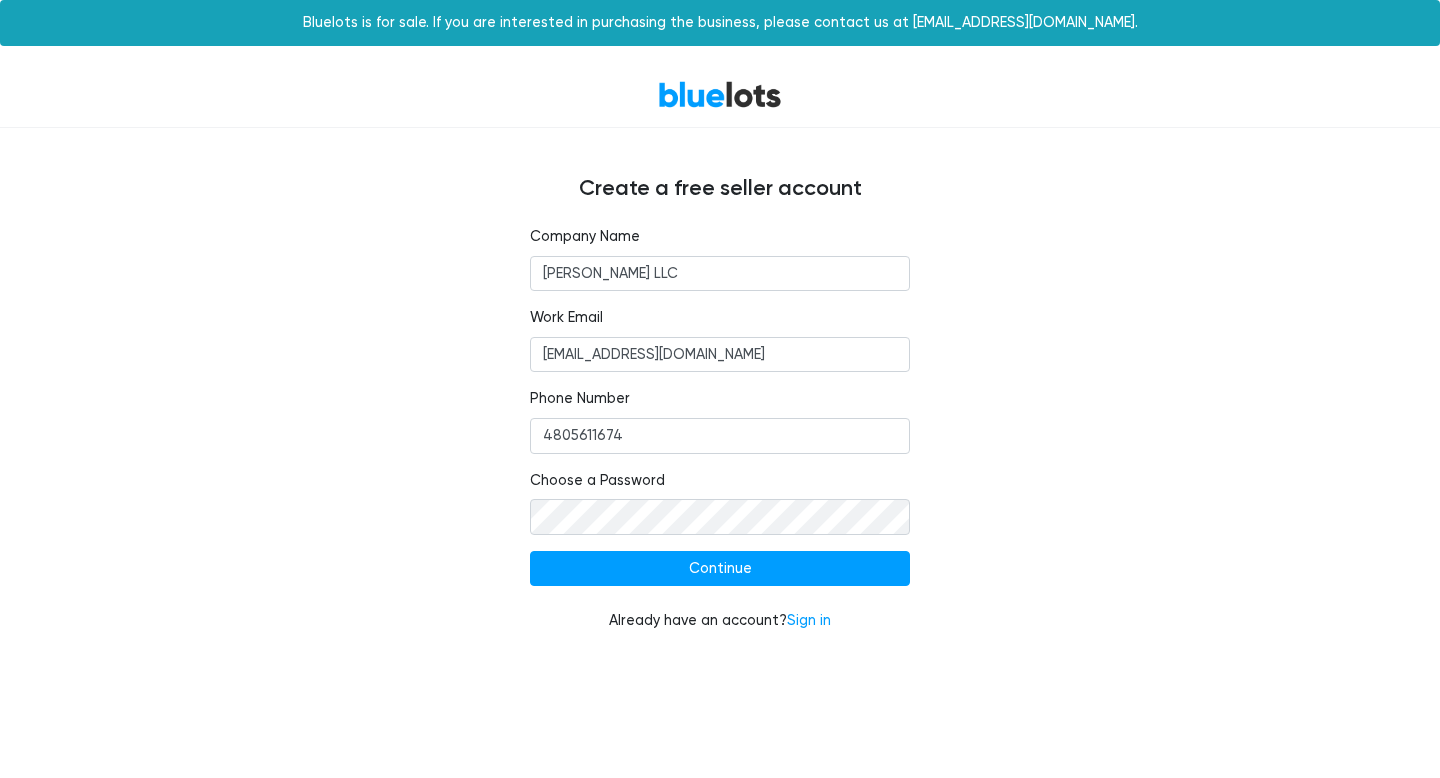 click on "Company Name
E.M Muller LLC
Work Email
sales@mullerdist.com
Phone Number
4805611674
Choose a Password
Continue
Already have an account?  Sign in" at bounding box center (720, 441) 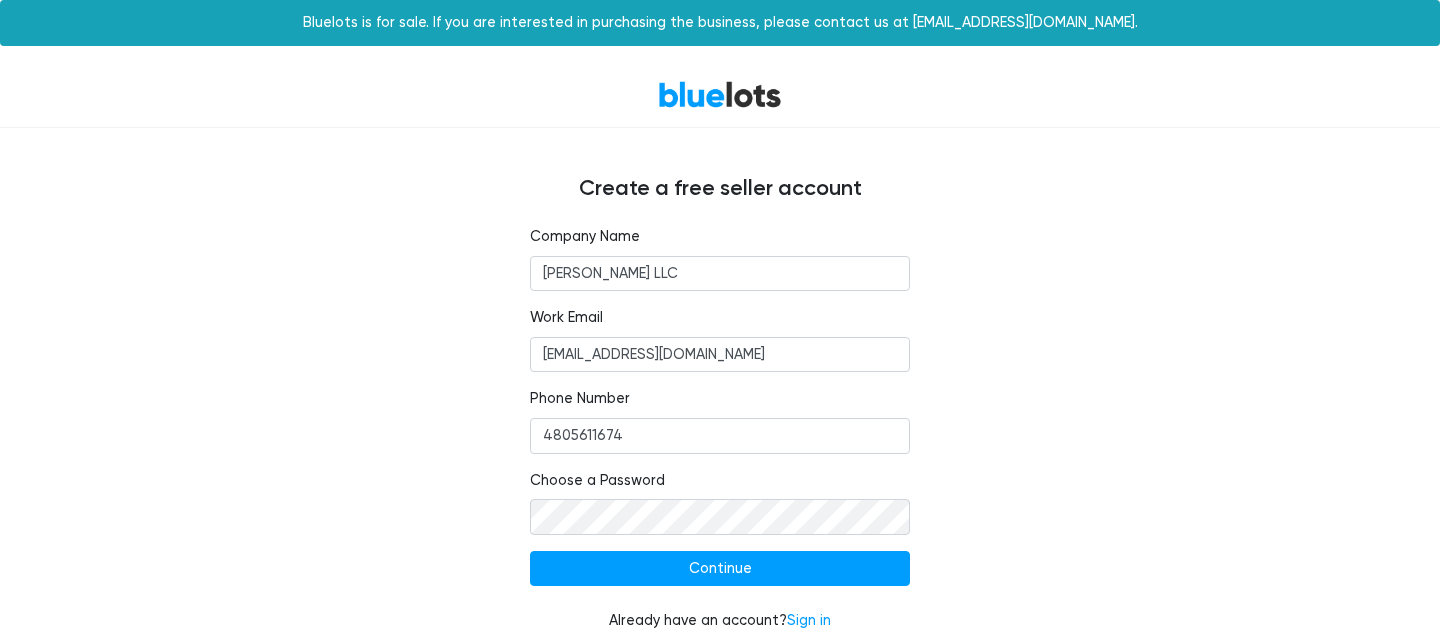 click on "Create a free seller account
Company Name
E.M Muller LLC
Work Email
sales@mullerdist.com
Phone Number
4805611674
Choose a Password
Continue
Already have an account?  Sign in" at bounding box center [720, 392] 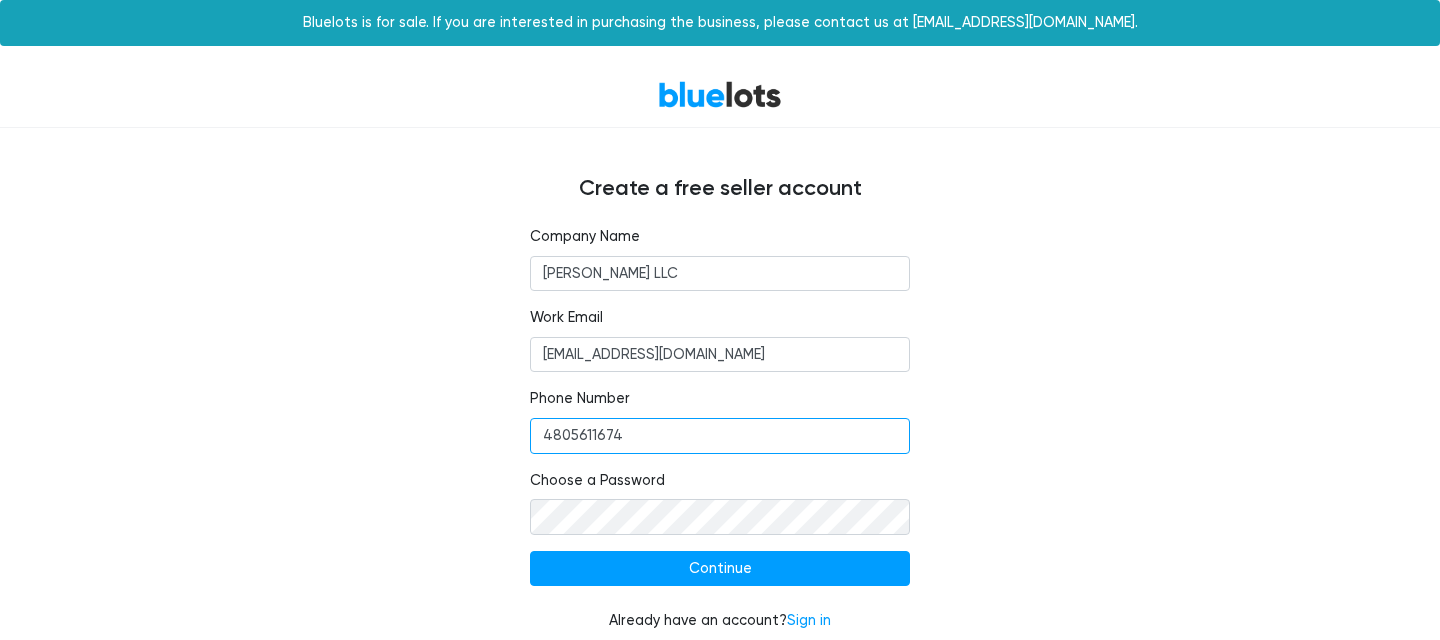 click on "4805611674" at bounding box center [720, 436] 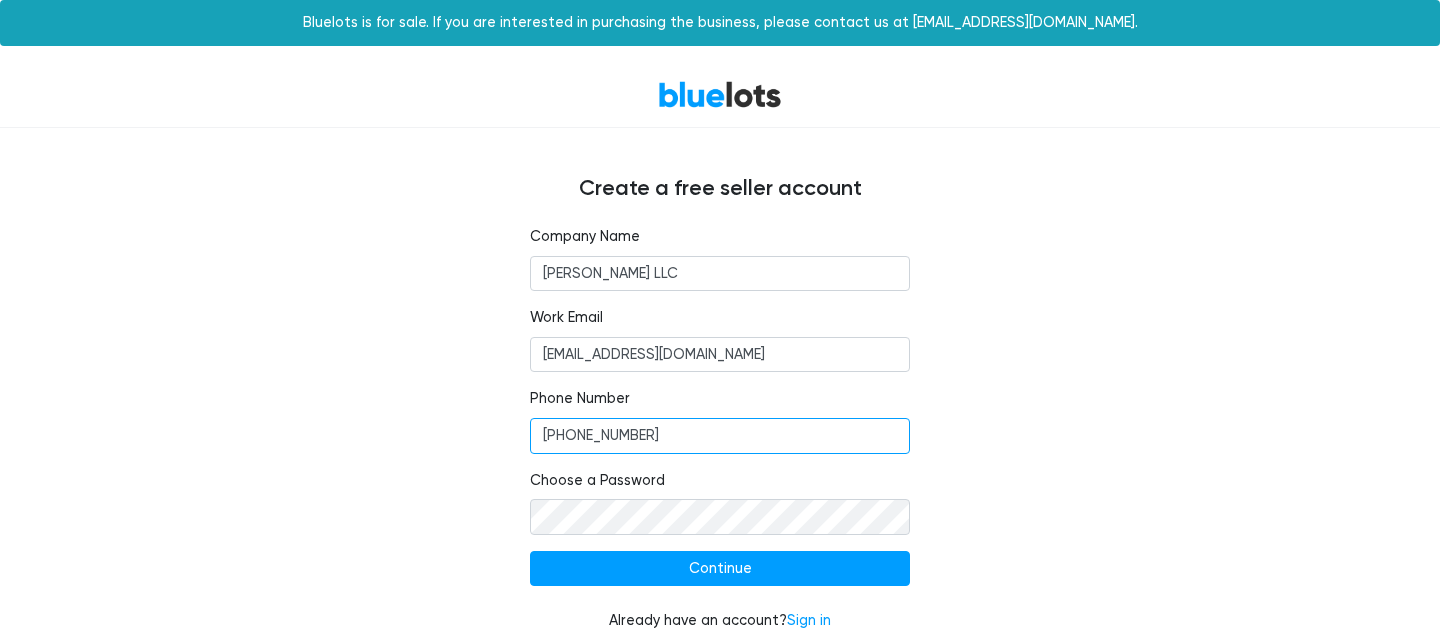 type on "+1 786 780 2273" 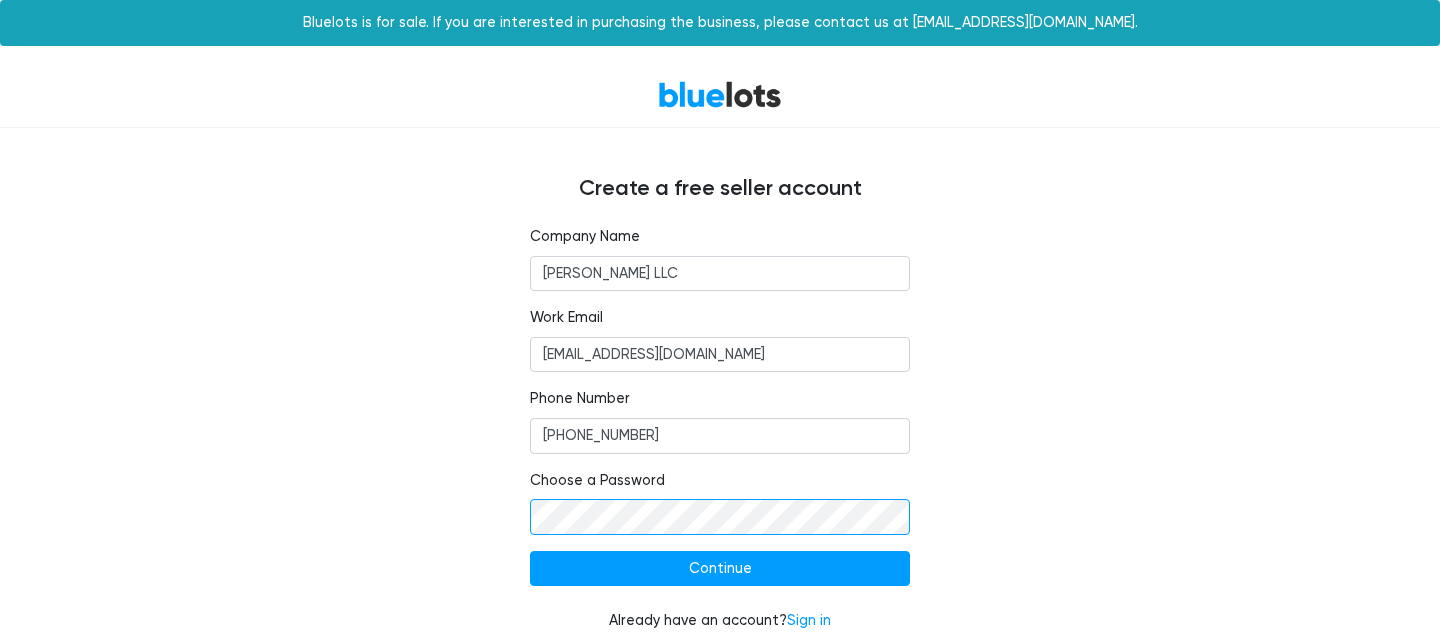 scroll, scrollTop: 16, scrollLeft: 0, axis: vertical 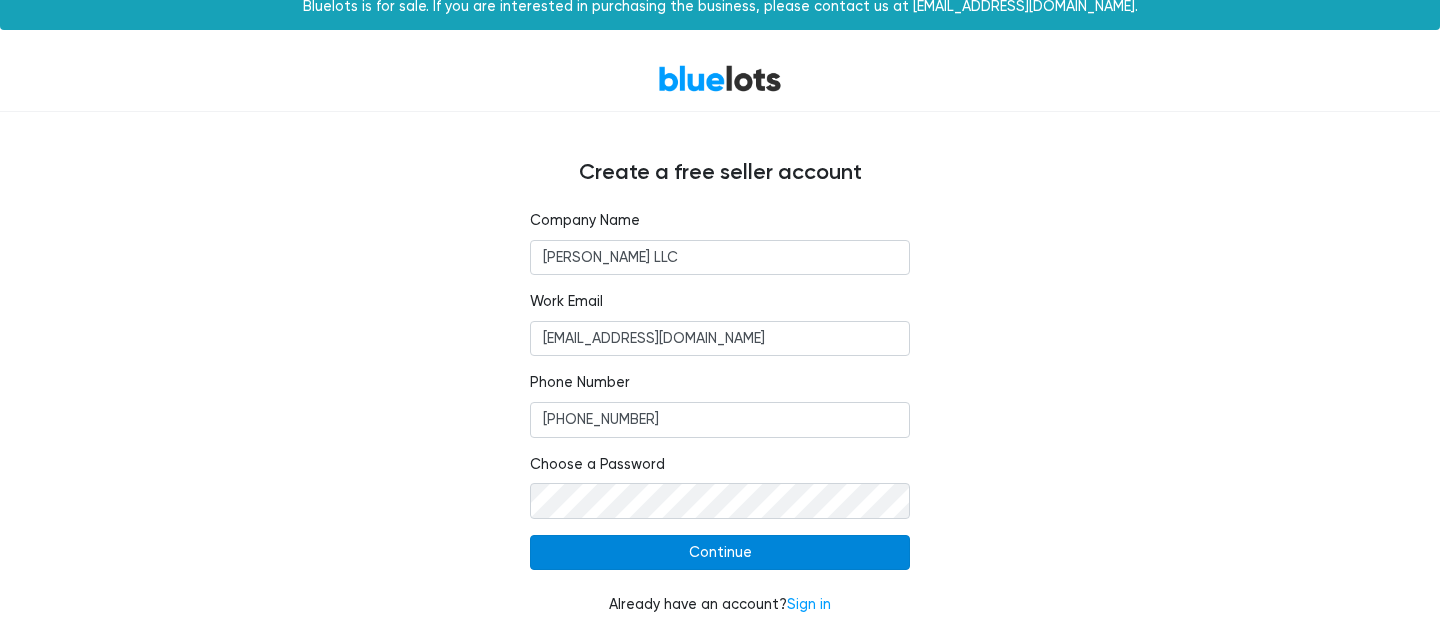click on "Continue" at bounding box center [720, 553] 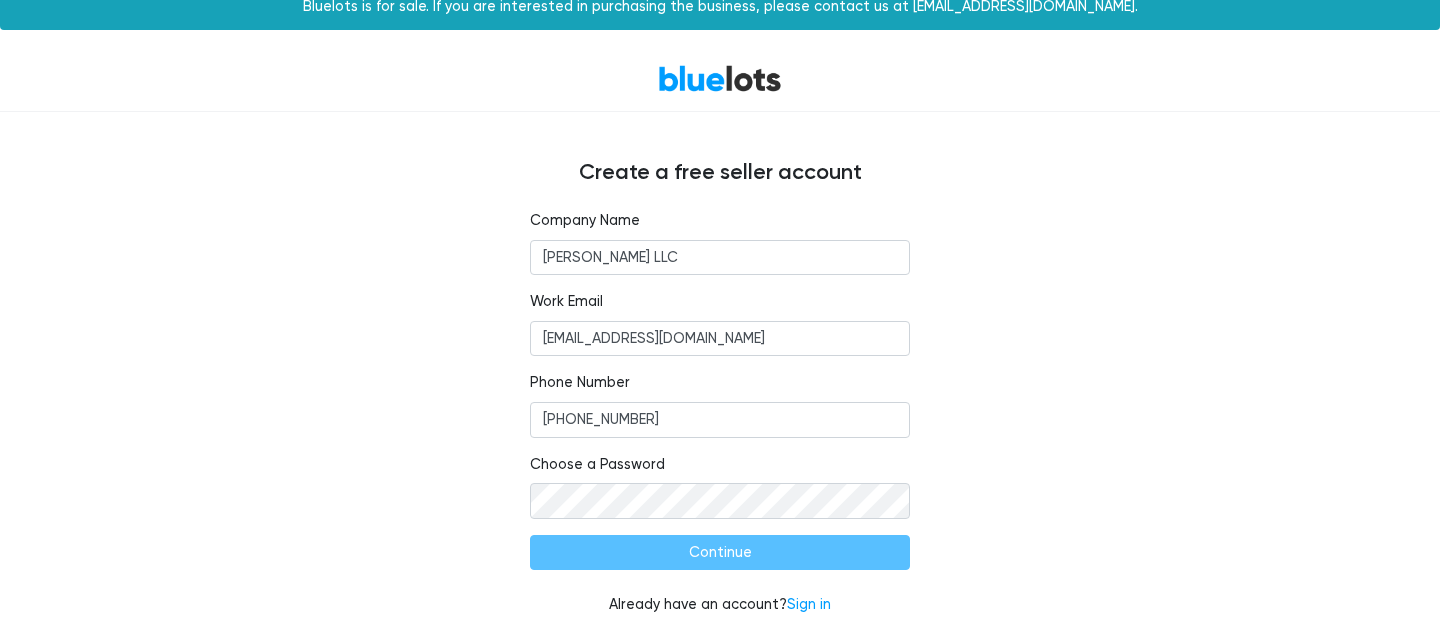 click on "Company Name
E.M Muller LLC
Work Email
sales@mullerdist.com
Phone Number
+1 786 780 2273
Choose a Password
Continue
Already have an account?  Sign in" at bounding box center [720, 425] 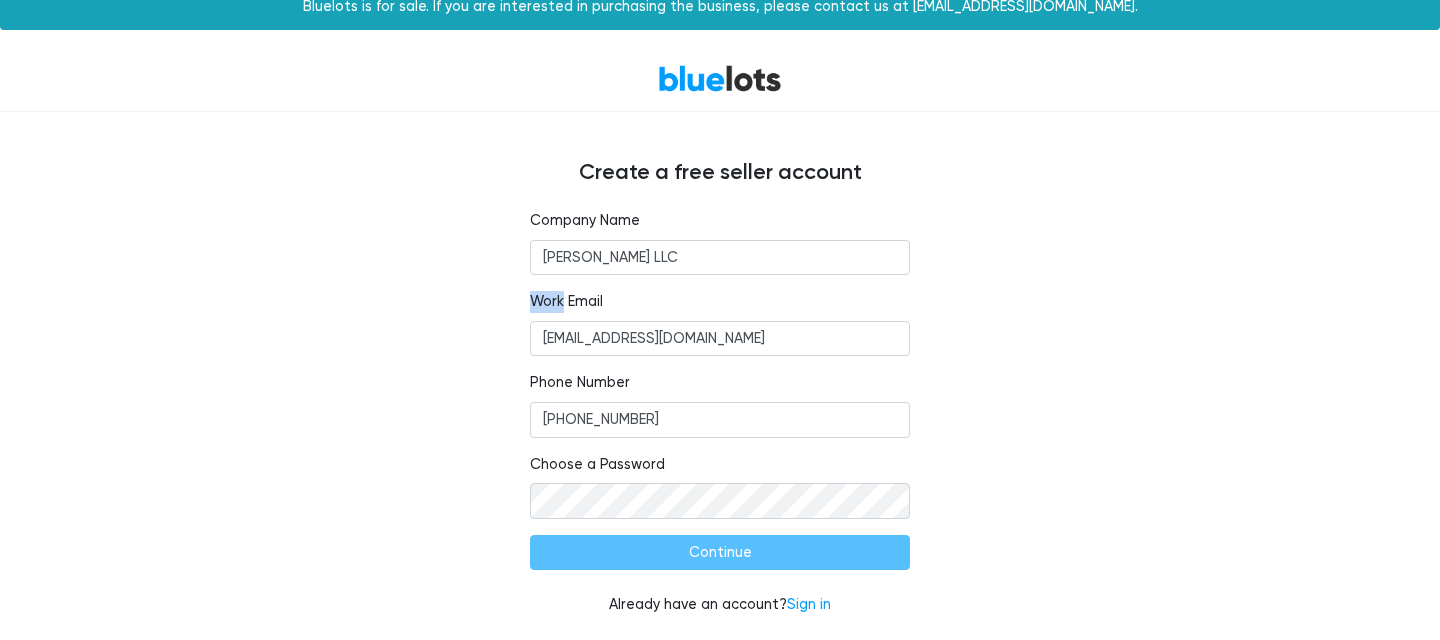 click on "Company Name
E.M Muller LLC
Work Email
sales@mullerdist.com
Phone Number
+1 786 780 2273
Choose a Password
Continue
Already have an account?  Sign in" at bounding box center [720, 425] 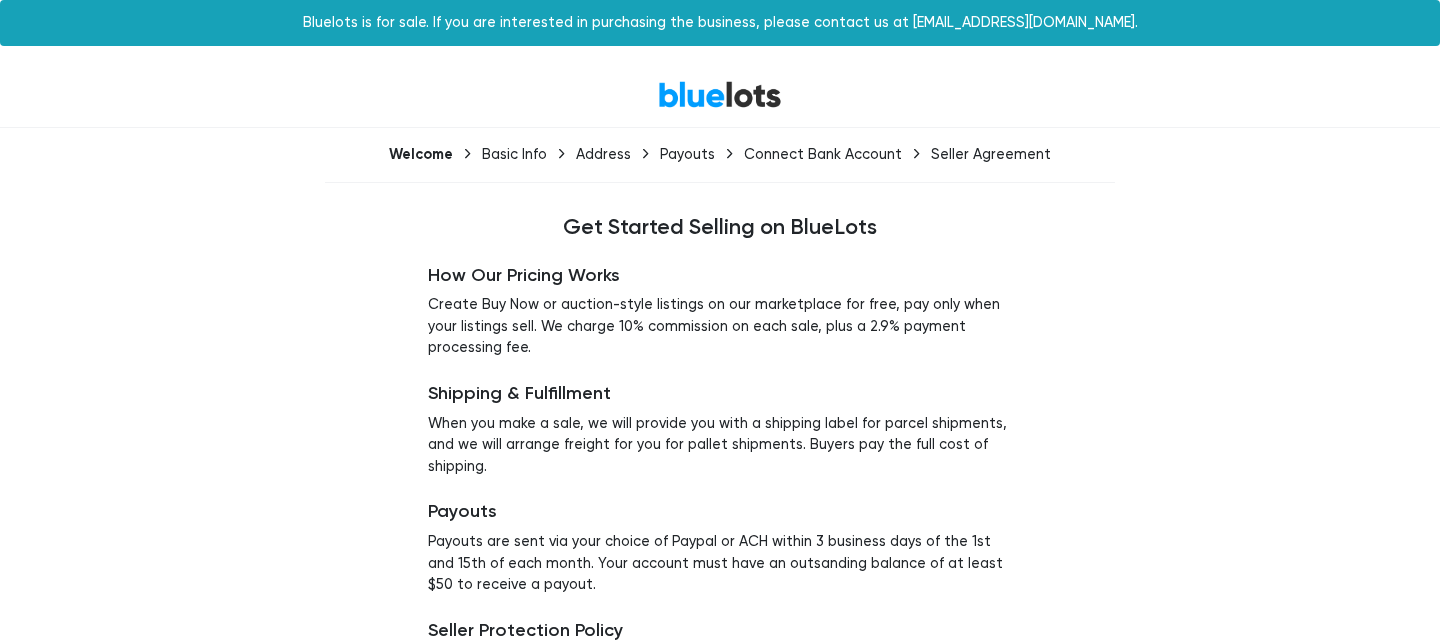 click on "How Our Pricing Works
Create Buy Now or auction-style listings on our marketplace for free, pay only when your listings sell. We charge 10% commission on each sale, plus a 2.9% payment processing fee.
Shipping & Fulfillment
When you make a sale, we will provide you with a shipping label for parcel shipments, and we will arrange freight for you for pallet shipments. Buyers pay the full cost of shipping.
Payouts
Payouts are sent via your choice of Paypal or ACH within 3 business days of the 1st and 15th of each month. Your account must have an outsanding balance of at least $50 to receive a payout.
Seller Protection Policy
Next" at bounding box center (720, 519) 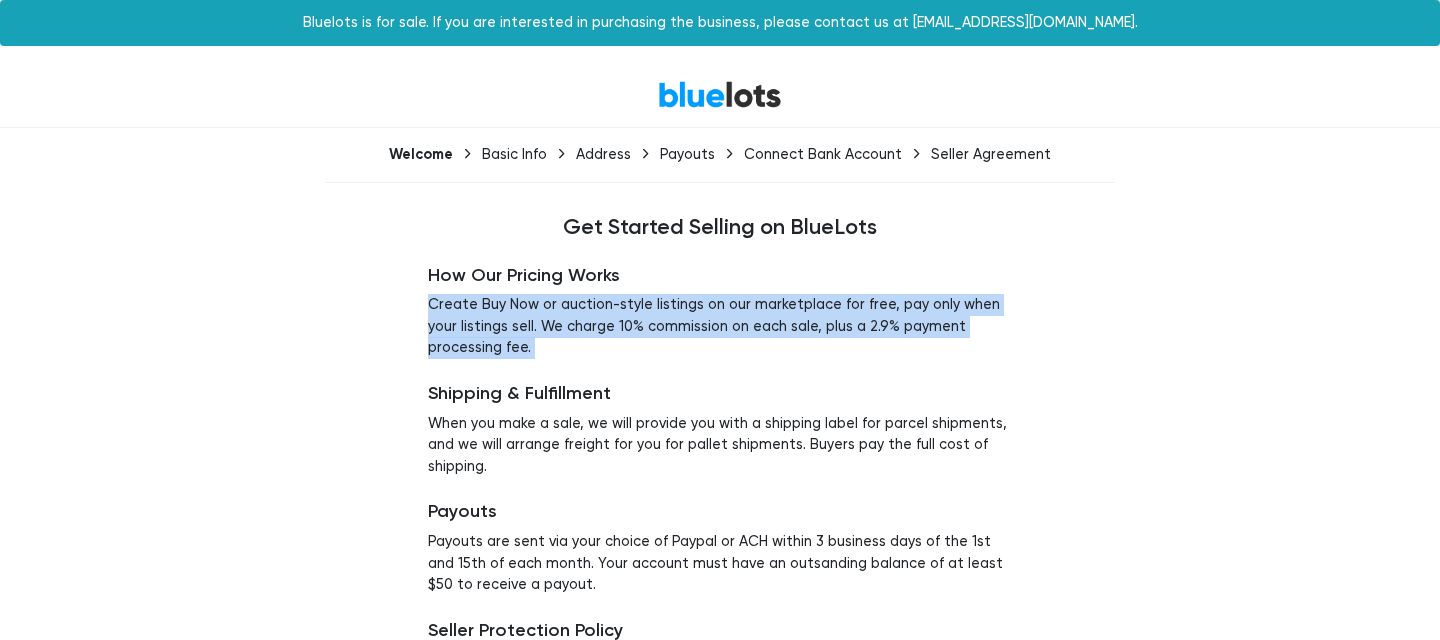 click on "How Our Pricing Works
Create Buy Now or auction-style listings on our marketplace for free, pay only when your listings sell. We charge 10% commission on each sale, plus a 2.9% payment processing fee.
Shipping & Fulfillment
When you make a sale, we will provide you with a shipping label for parcel shipments, and we will arrange freight for you for pallet shipments. Buyers pay the full cost of shipping.
Payouts
Payouts are sent via your choice of Paypal or ACH within 3 business days of the 1st and 15th of each month. Your account must have an outsanding balance of at least $50 to receive a payout.
Seller Protection Policy
Next" at bounding box center (720, 519) 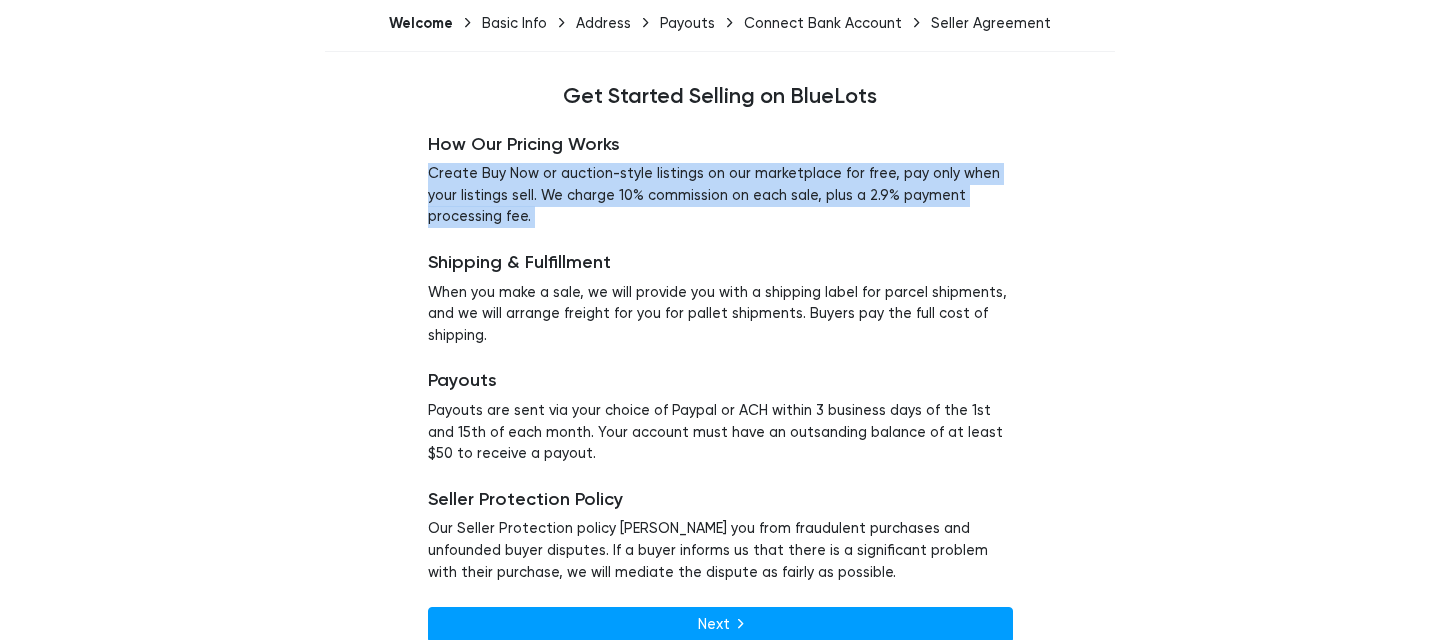 scroll, scrollTop: 157, scrollLeft: 0, axis: vertical 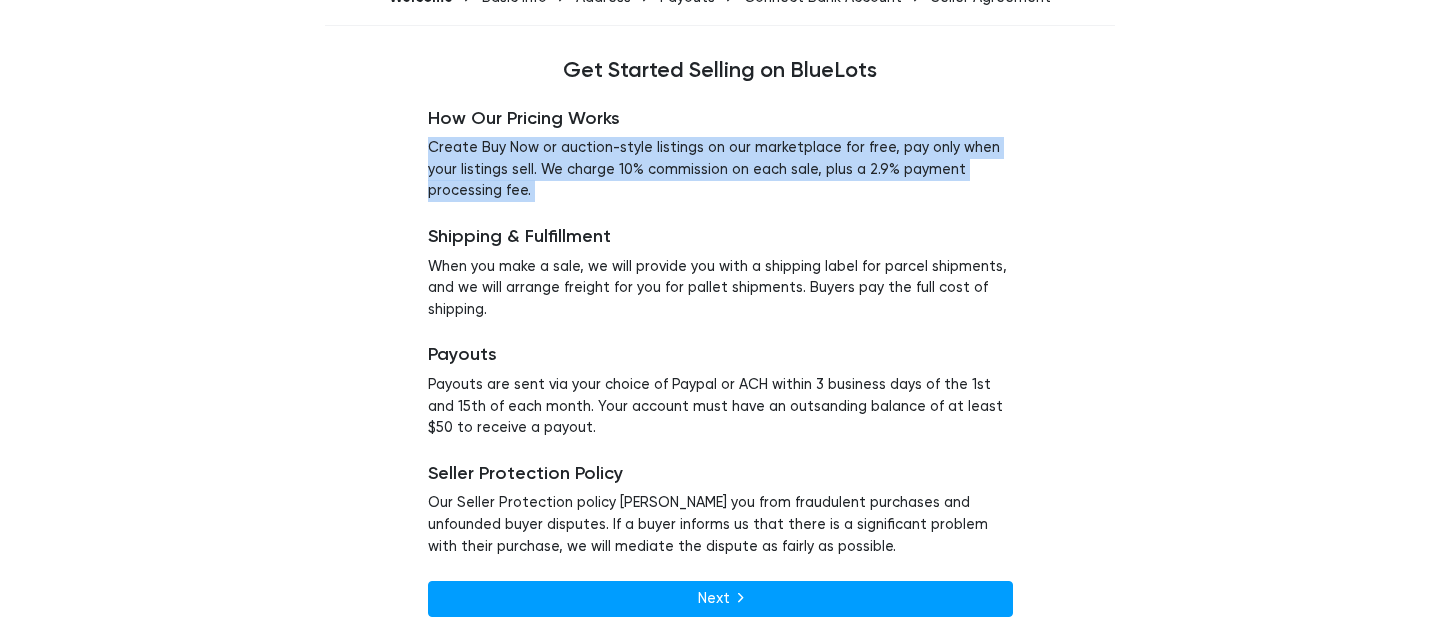 click on "How Our Pricing Works
Create Buy Now or auction-style listings on our marketplace for free, pay only when your listings sell. We charge 10% commission on each sale, plus a 2.9% payment processing fee.
Shipping & Fulfillment
When you make a sale, we will provide you with a shipping label for parcel shipments, and we will arrange freight for you for pallet shipments. Buyers pay the full cost of shipping.
Payouts
Payouts are sent via your choice of Paypal or ACH within 3 business days of the 1st and 15th of each month. Your account must have an outsanding balance of at least $50 to receive a payout.
Seller Protection Policy
Next" at bounding box center (720, 362) 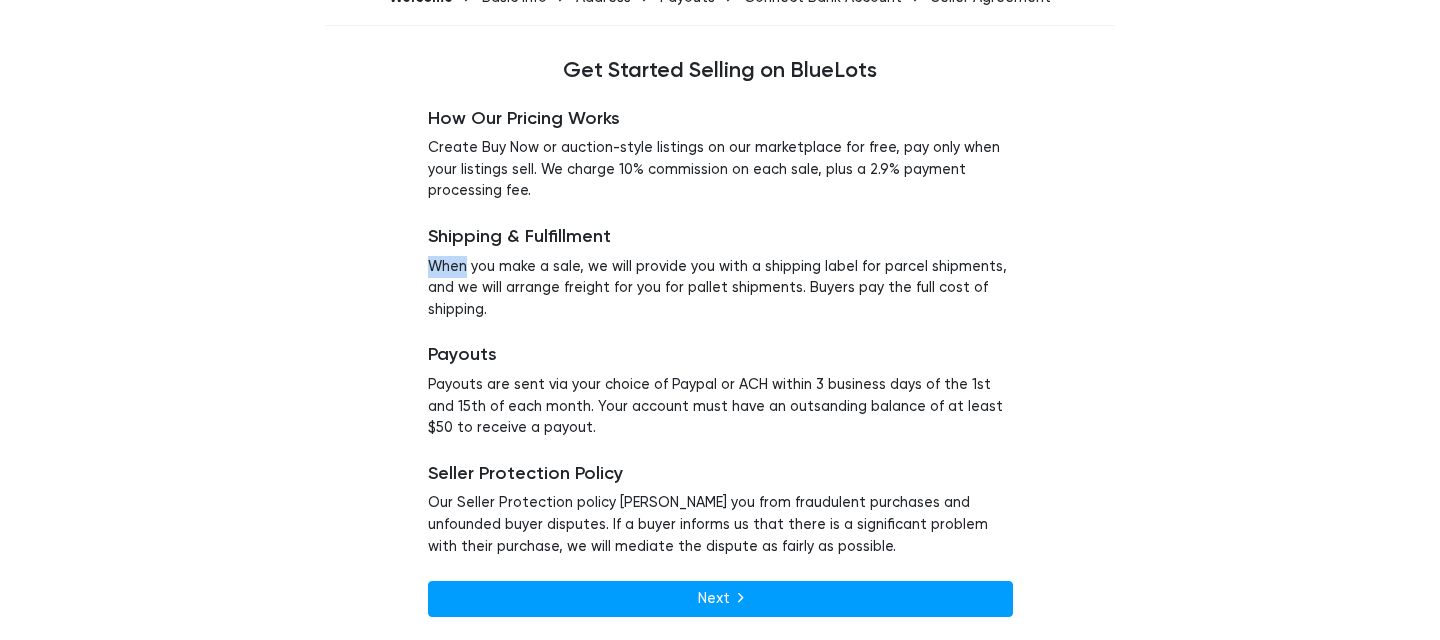 click on "How Our Pricing Works
Create Buy Now or auction-style listings on our marketplace for free, pay only when your listings sell. We charge 10% commission on each sale, plus a 2.9% payment processing fee.
Shipping & Fulfillment
When you make a sale, we will provide you with a shipping label for parcel shipments, and we will arrange freight for you for pallet shipments. Buyers pay the full cost of shipping.
Payouts
Payouts are sent via your choice of Paypal or ACH within 3 business days of the 1st and 15th of each month. Your account must have an outsanding balance of at least $50 to receive a payout.
Seller Protection Policy
Next" at bounding box center [720, 362] 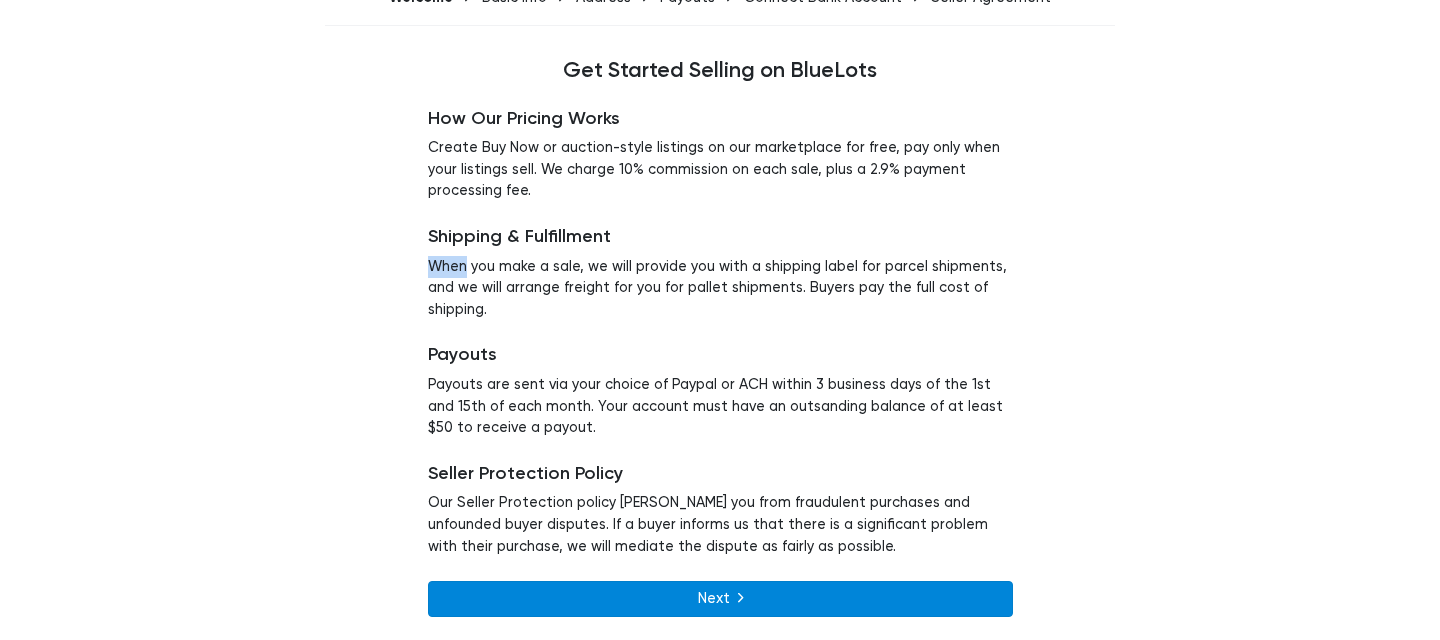 click on "Next" at bounding box center (720, 599) 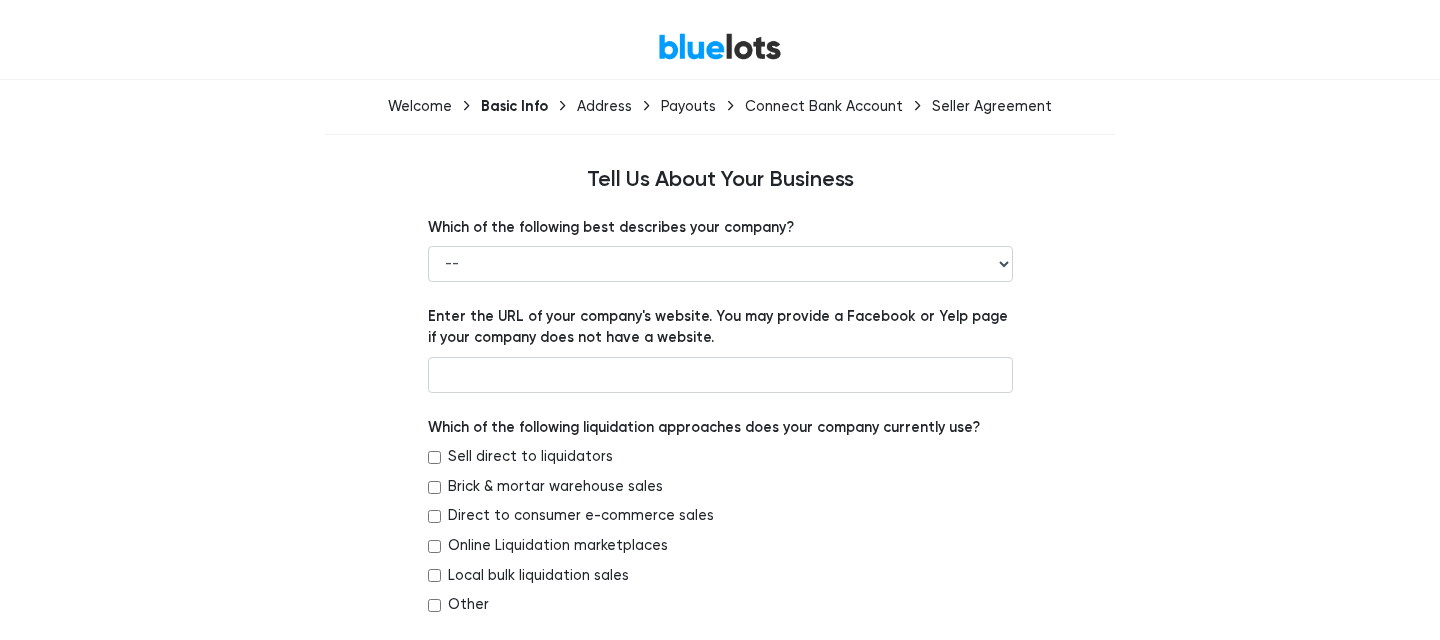 scroll, scrollTop: 60, scrollLeft: 0, axis: vertical 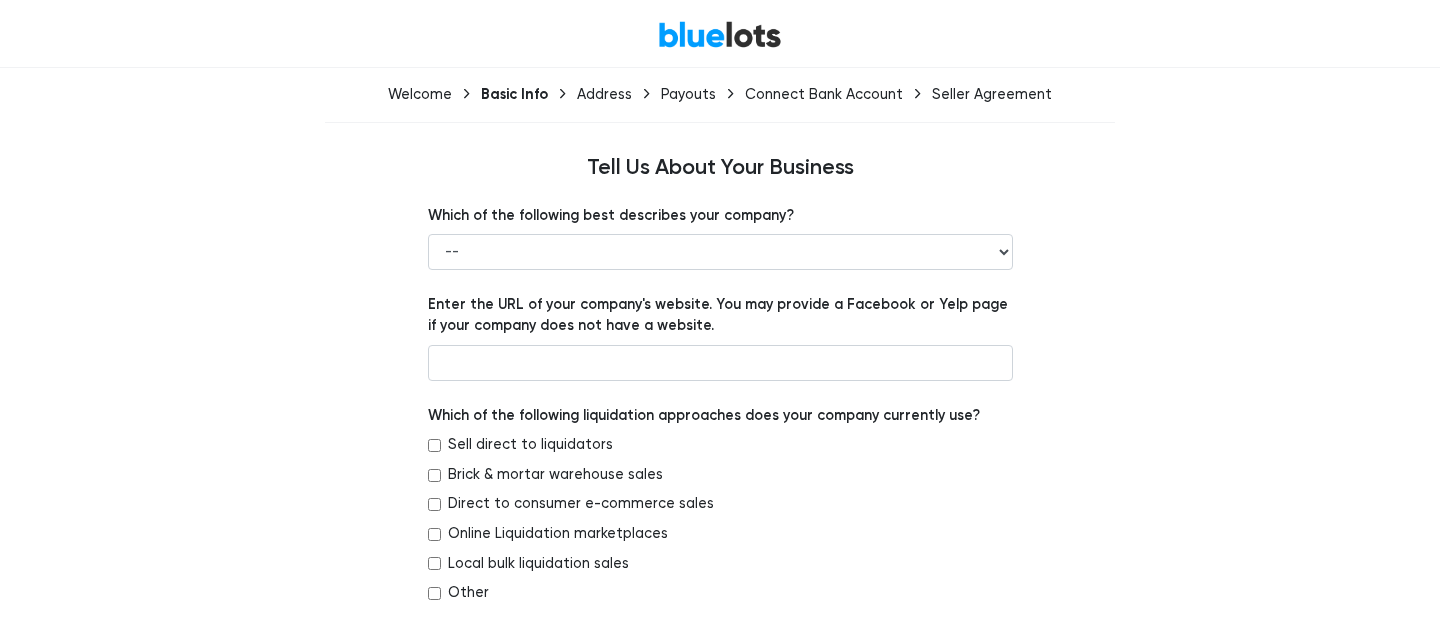 click on "Which of the following best describes your company?
--
Retailer
Wholesaler
Brand or Manufacturer
Liquidator
3PL
Other
Enter the URL of your company's website. You may provide a Facebook or Yelp page if your company does not have a website.
Which of the following liquidation approaches does your company currently use?
Sell direct to liquidators
Brick & mortar warehouse sales
Direct to consumer e-commerce sales
--" at bounding box center [720, 1051] 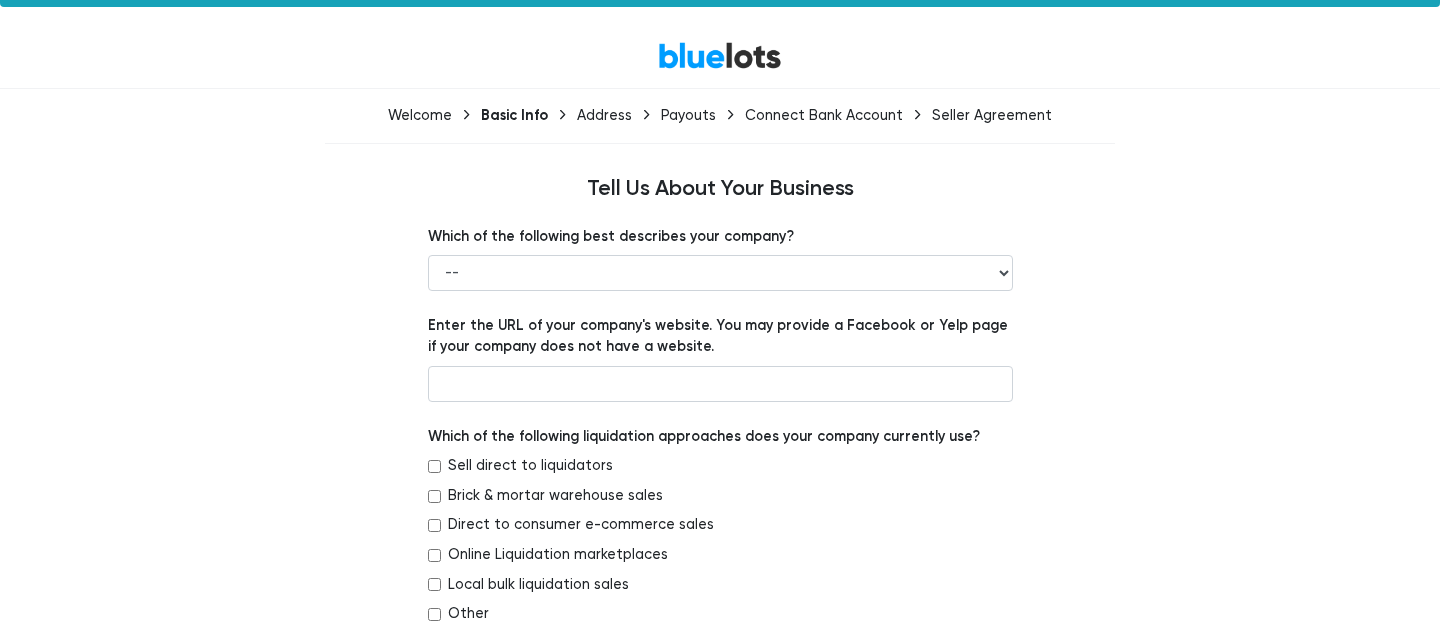 scroll, scrollTop: 45, scrollLeft: 0, axis: vertical 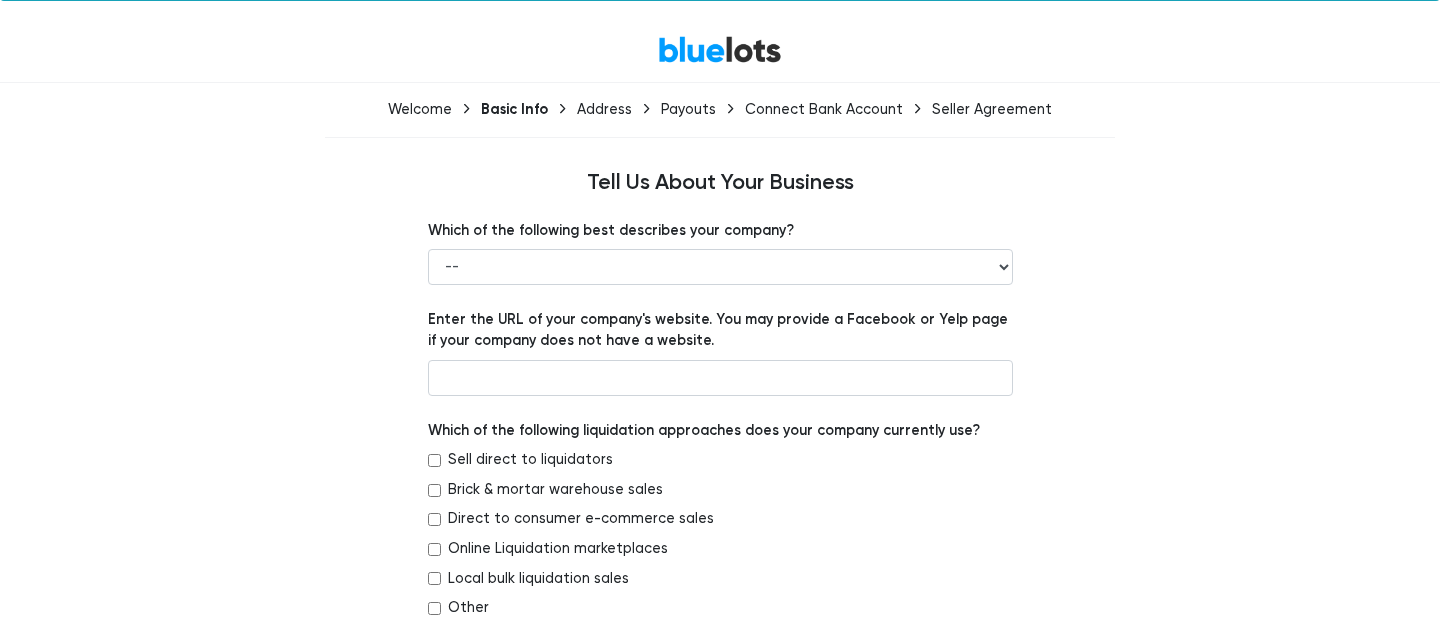 click on "Connect Bank Account" at bounding box center (824, 109) 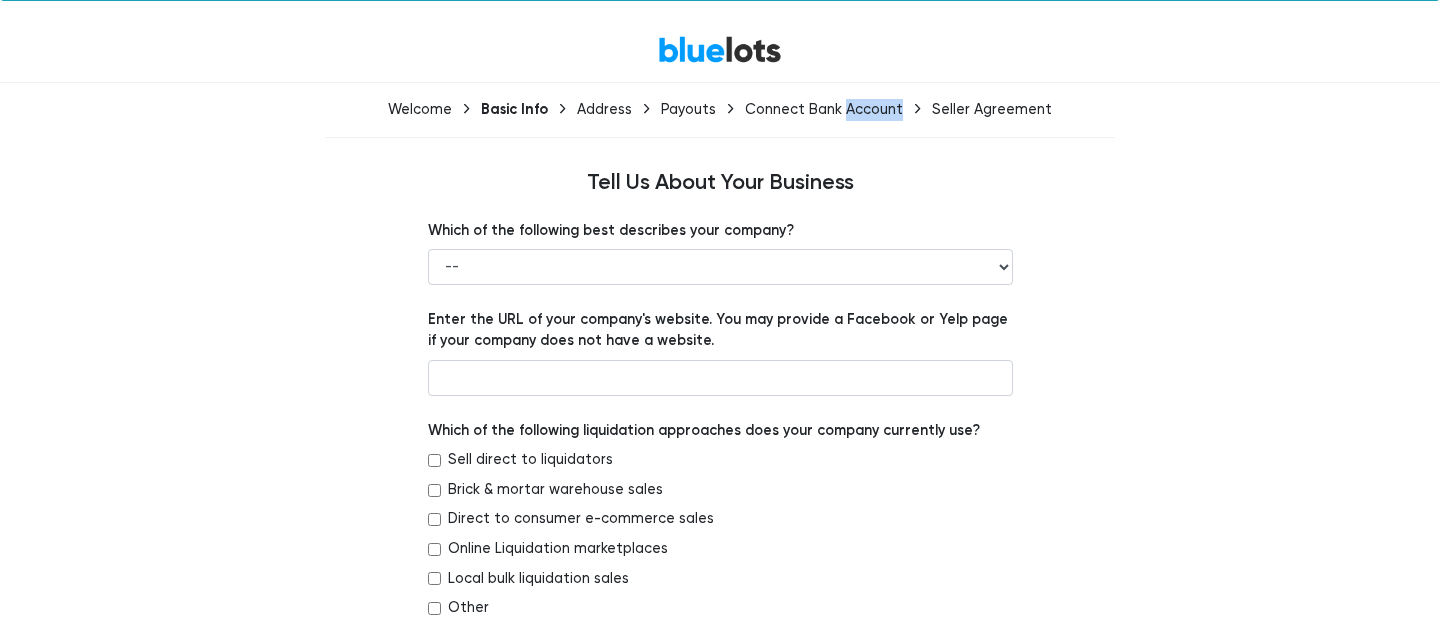 click on "Connect Bank Account" at bounding box center (824, 109) 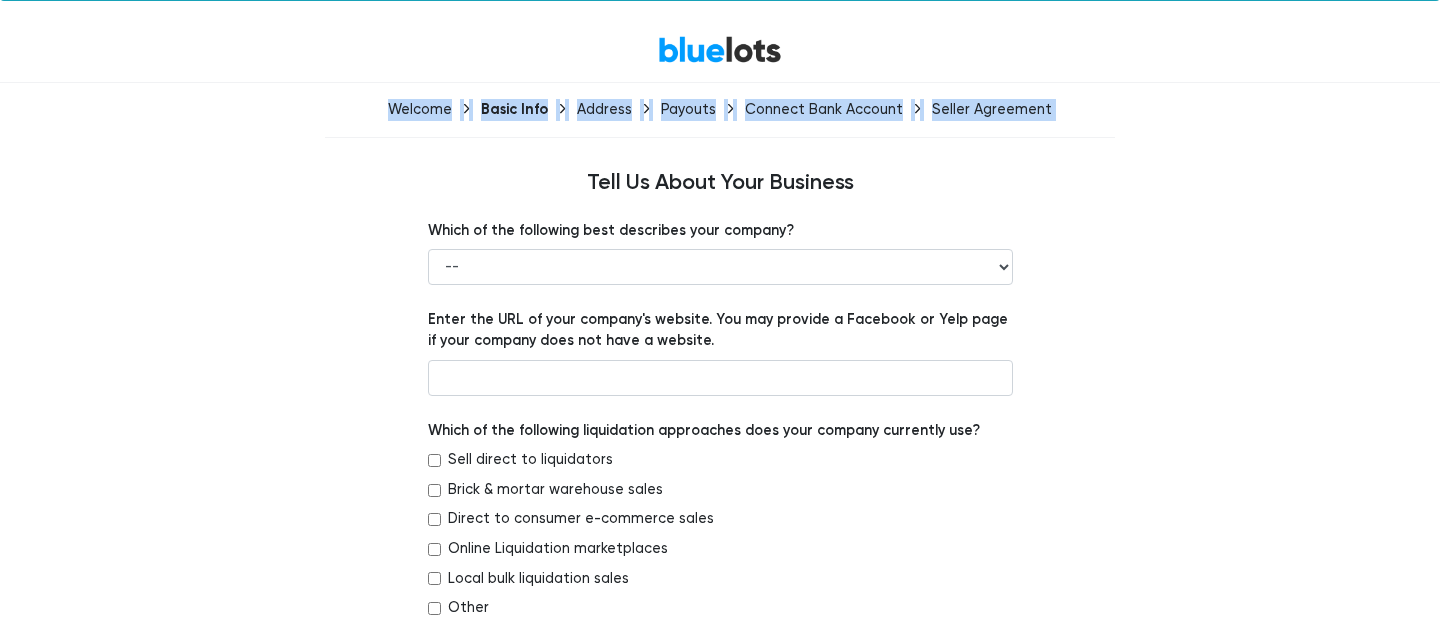 click on "Connect Bank Account" at bounding box center (824, 109) 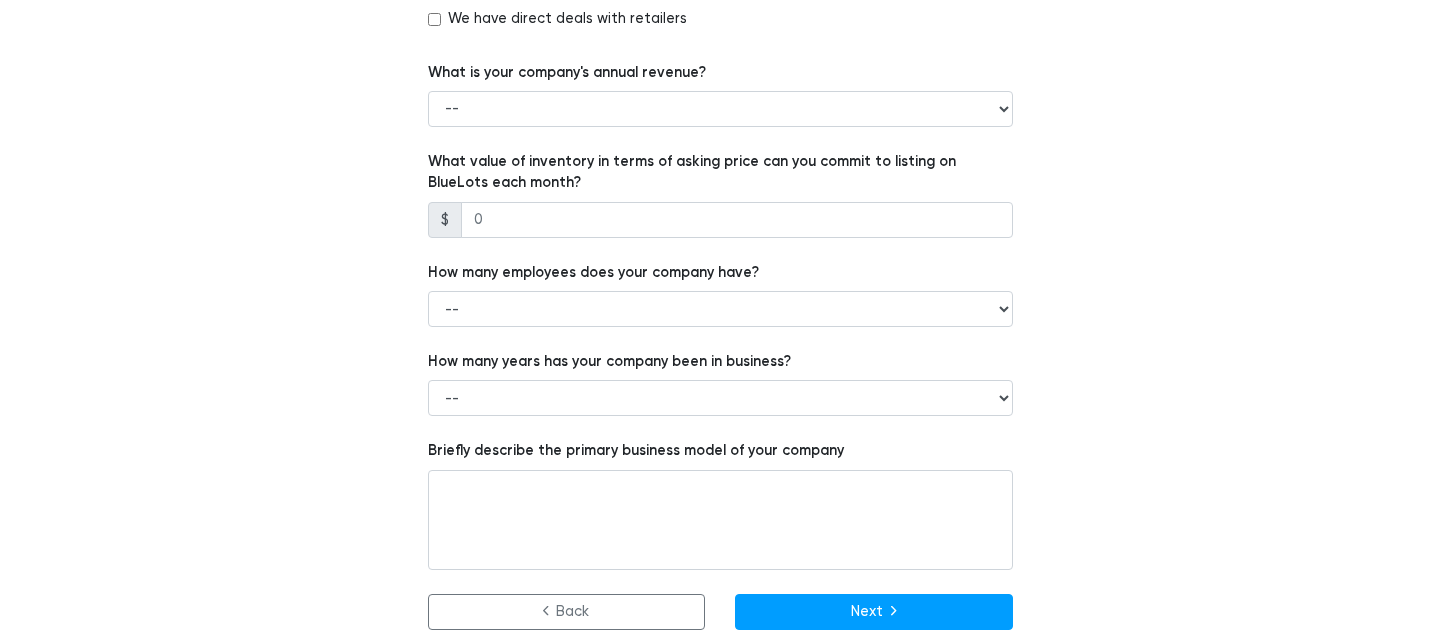 scroll, scrollTop: 1341, scrollLeft: 0, axis: vertical 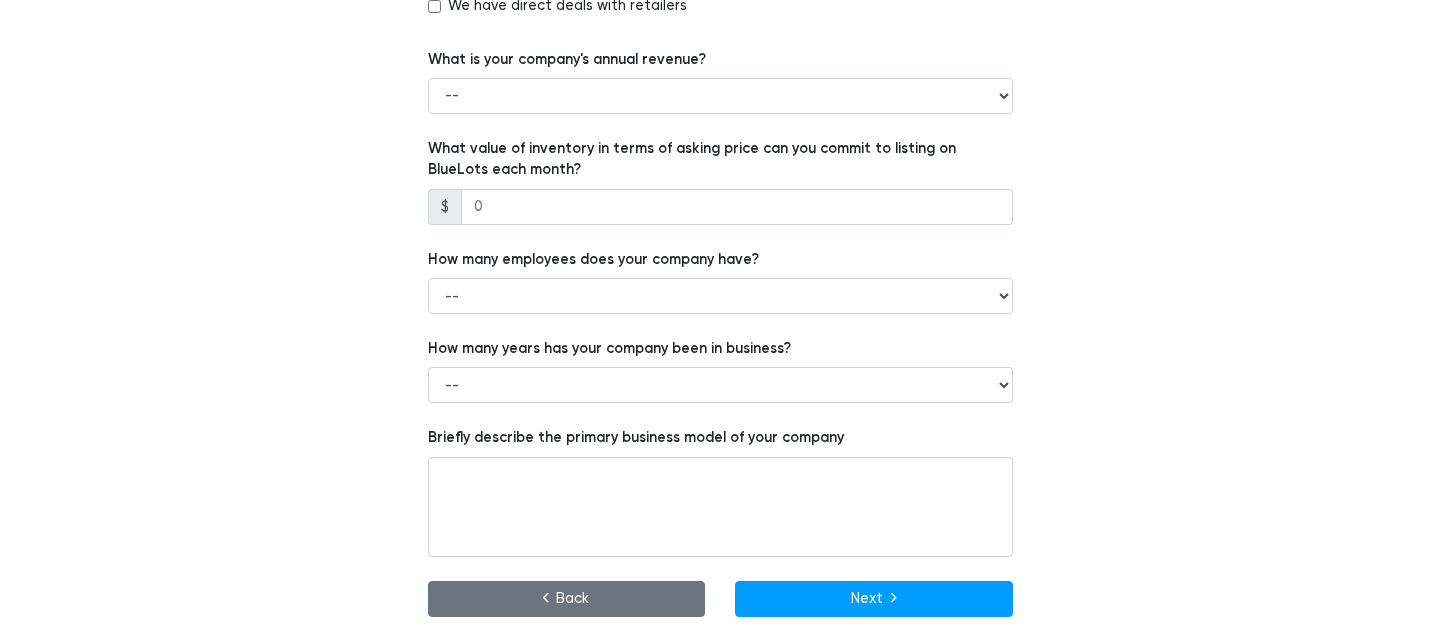 click on "Back" at bounding box center (567, 599) 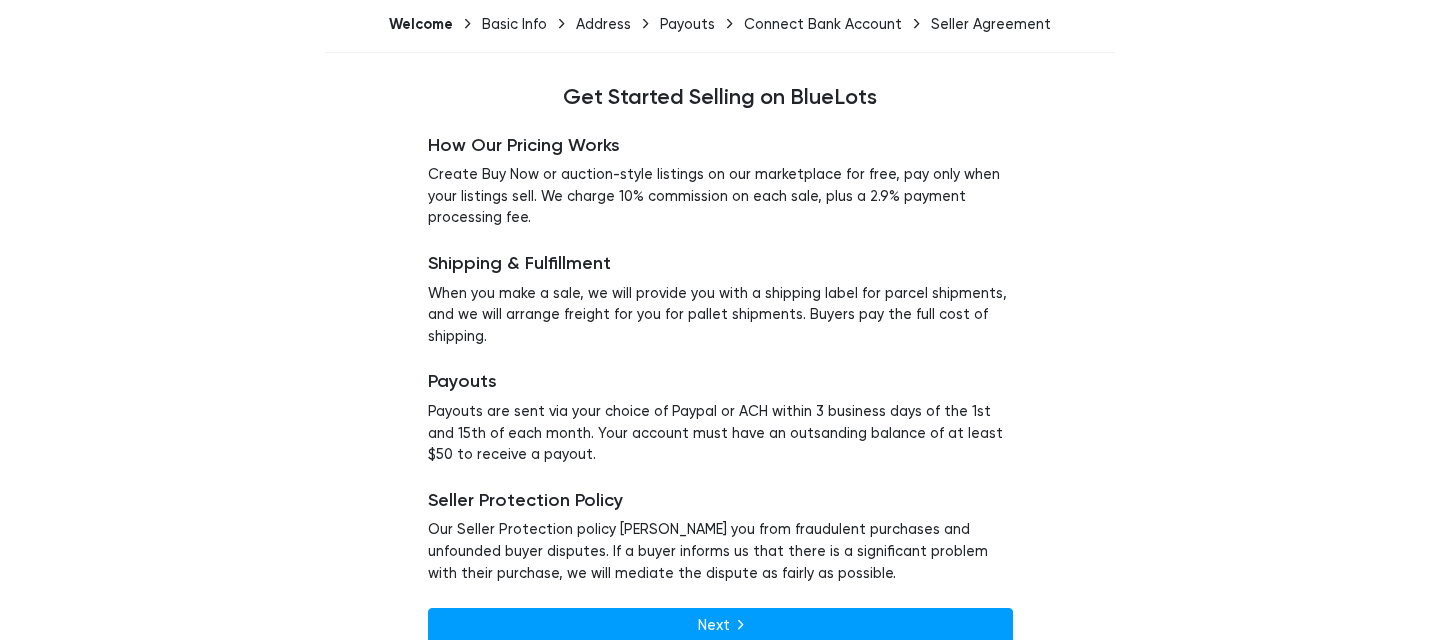 scroll, scrollTop: 157, scrollLeft: 0, axis: vertical 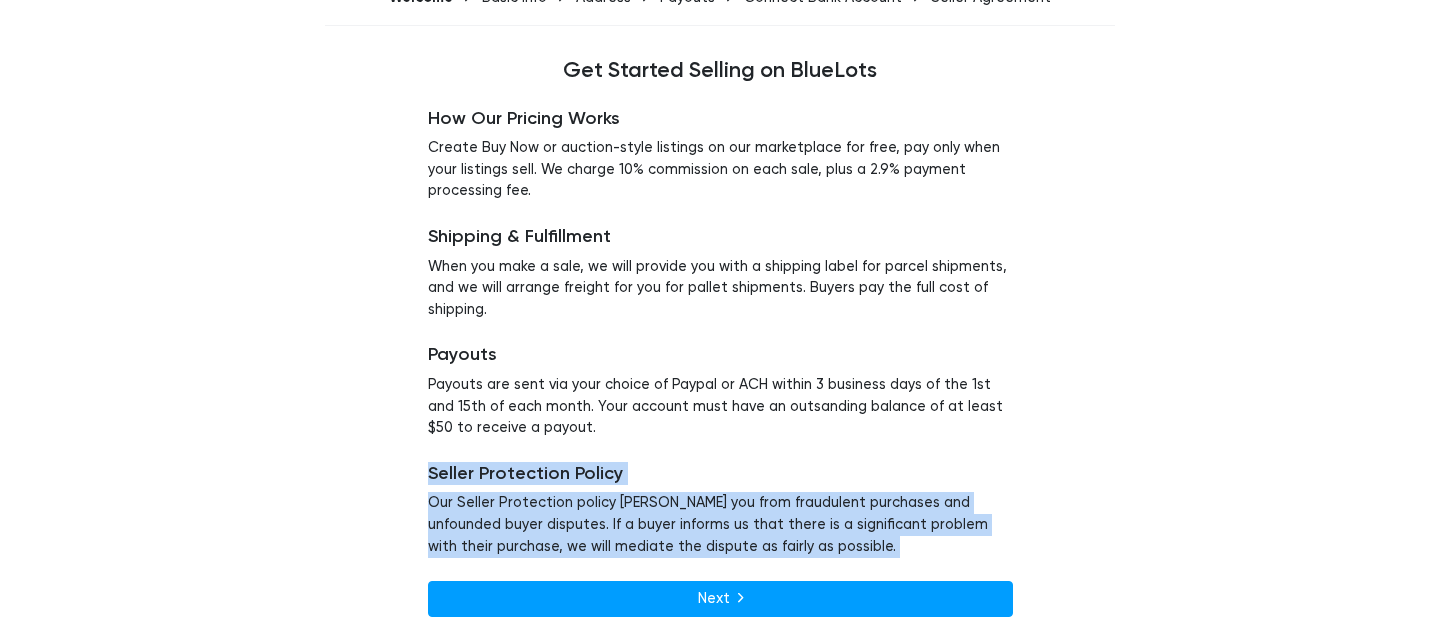 drag, startPoint x: 854, startPoint y: 571, endPoint x: 826, endPoint y: 453, distance: 121.27654 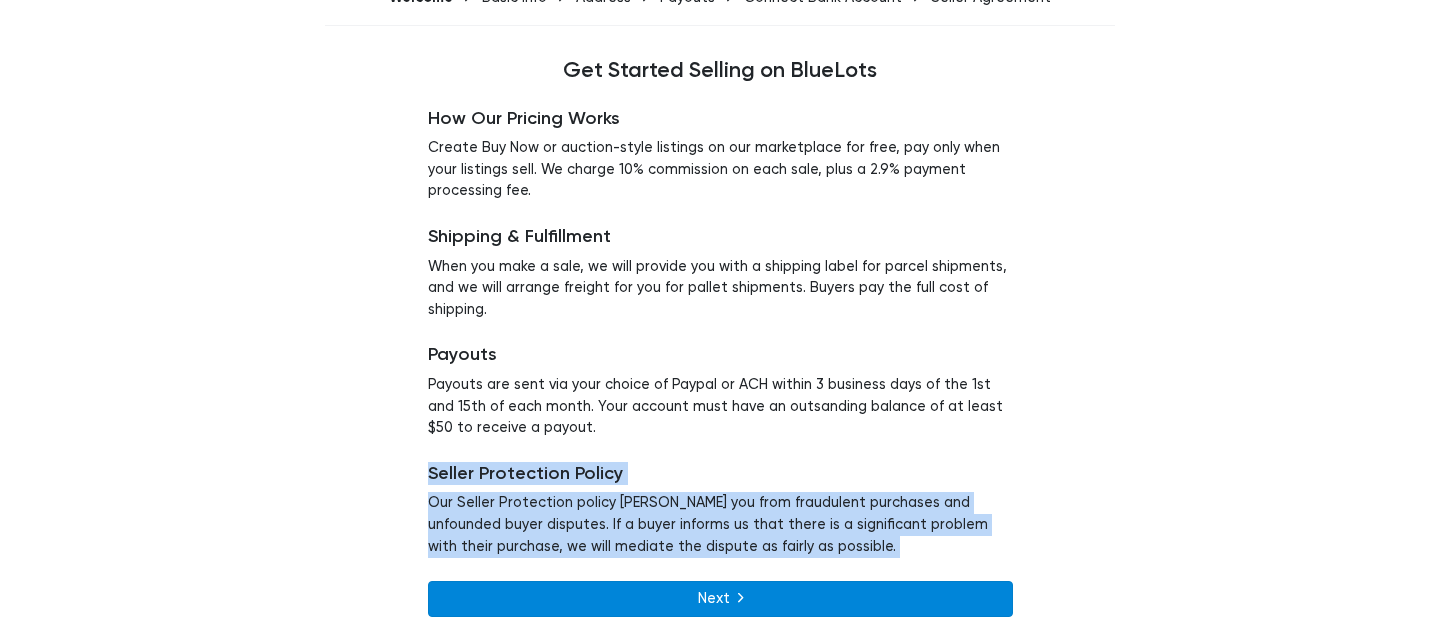 click on "Next" at bounding box center [720, 599] 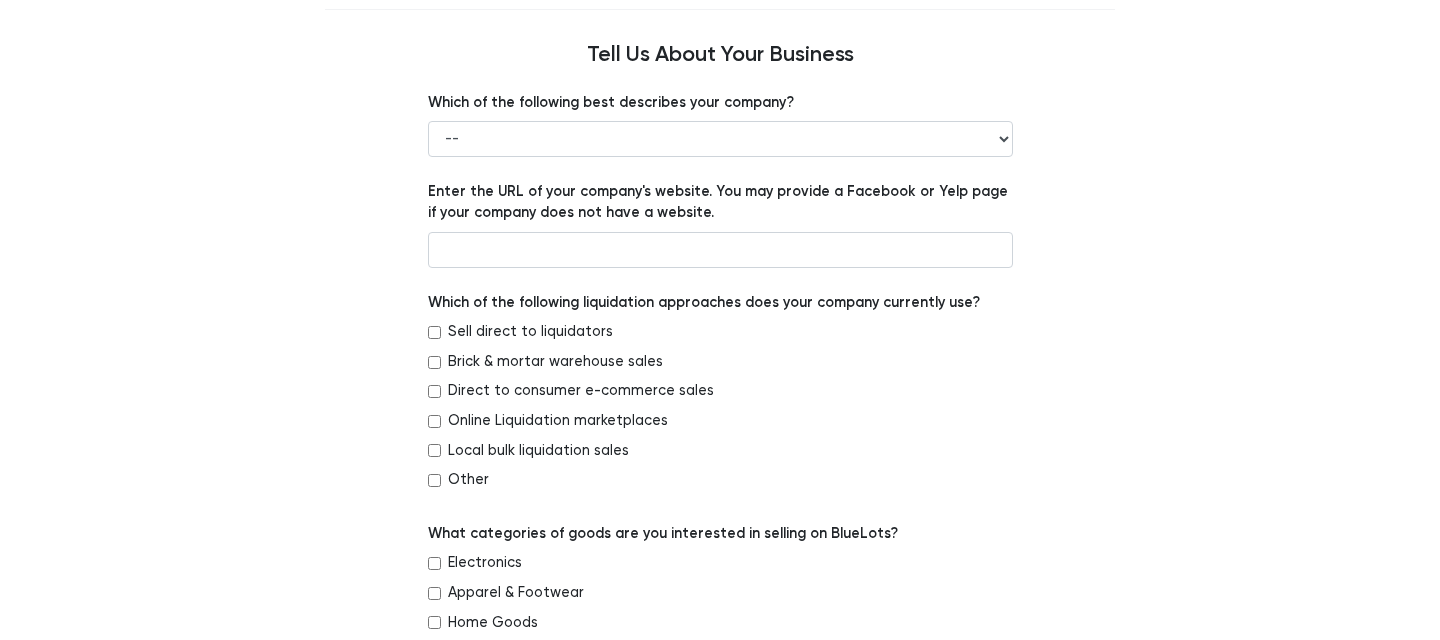 scroll, scrollTop: 175, scrollLeft: 0, axis: vertical 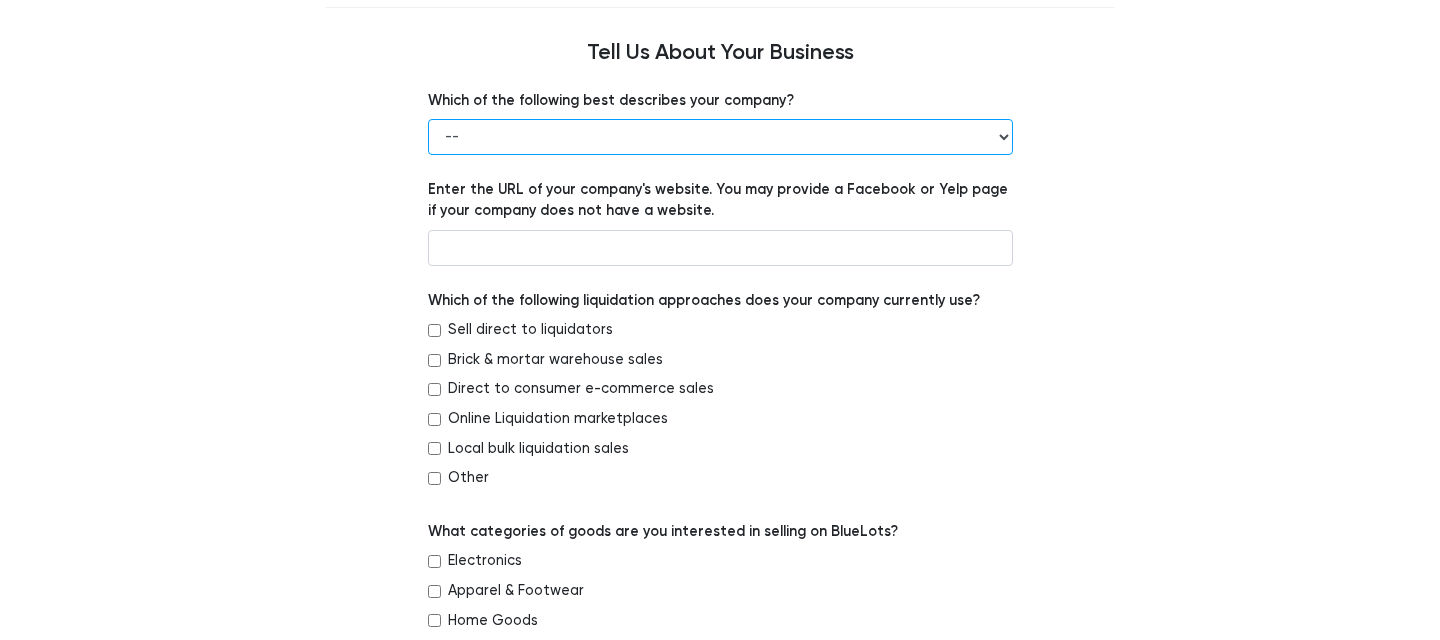 click on "--
Retailer
Wholesaler
Brand or Manufacturer
Liquidator
3PL
Other" at bounding box center (720, 137) 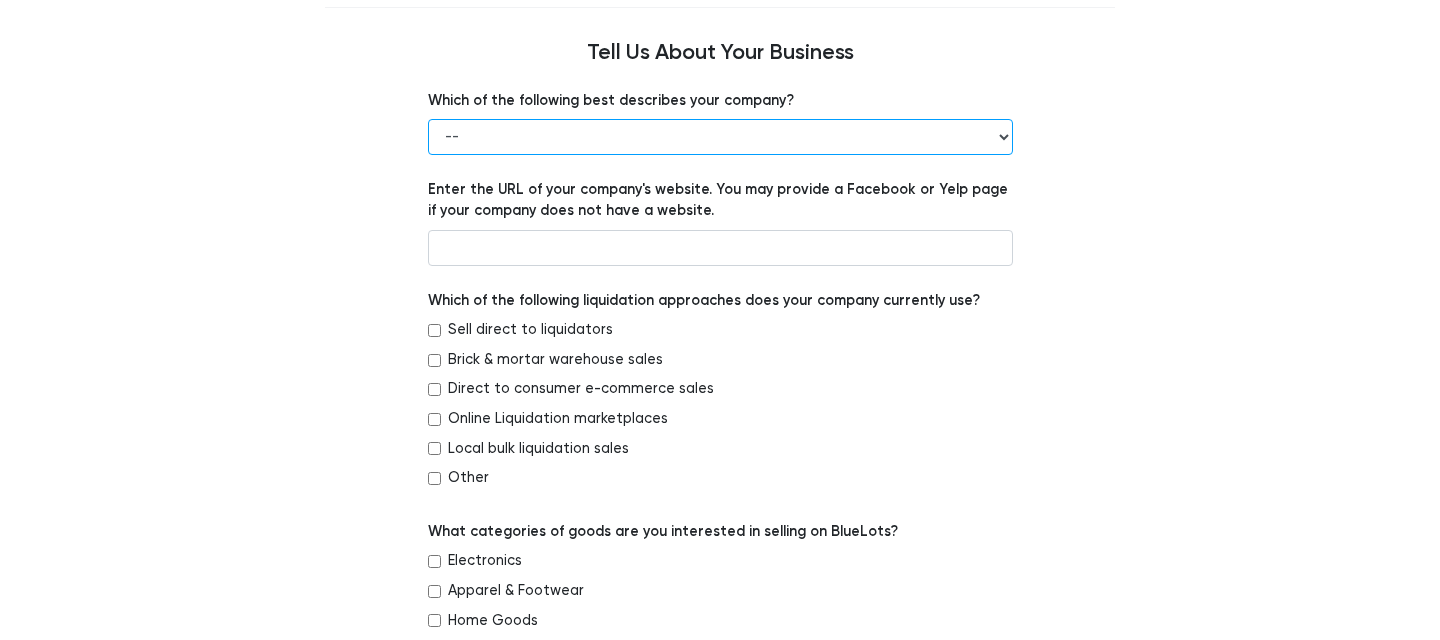 select on "Retailer" 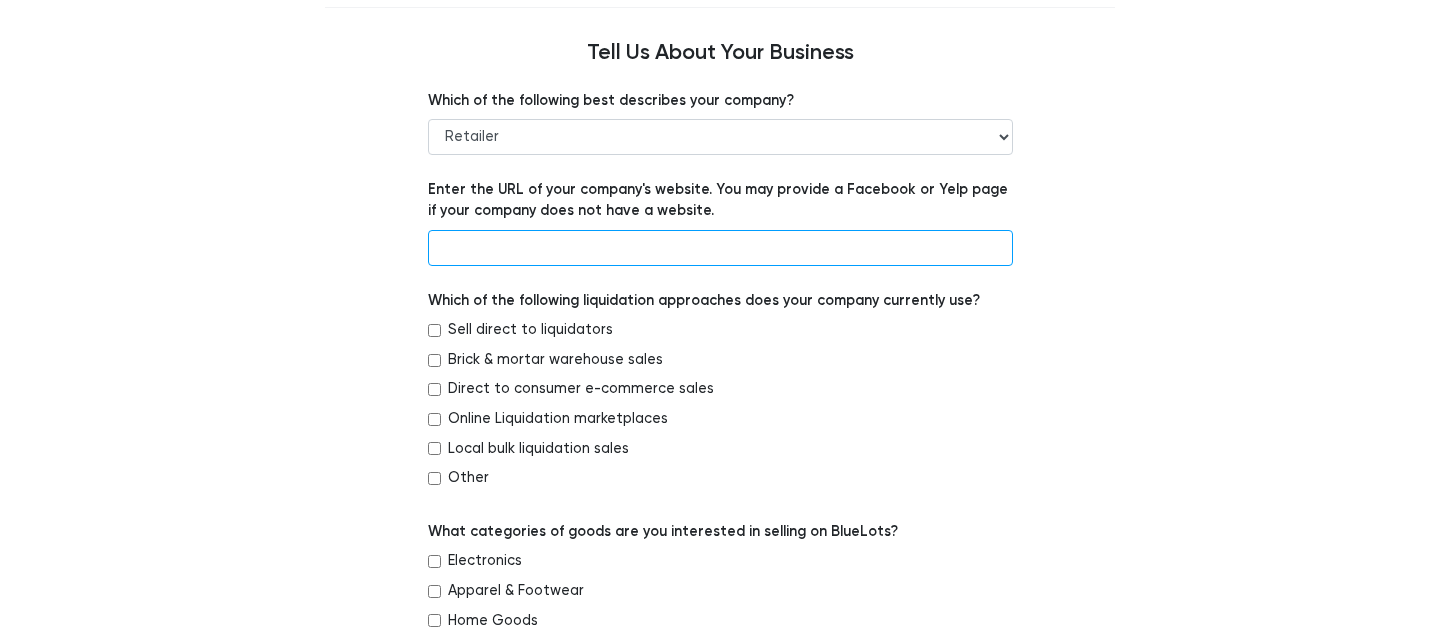 click at bounding box center [720, 248] 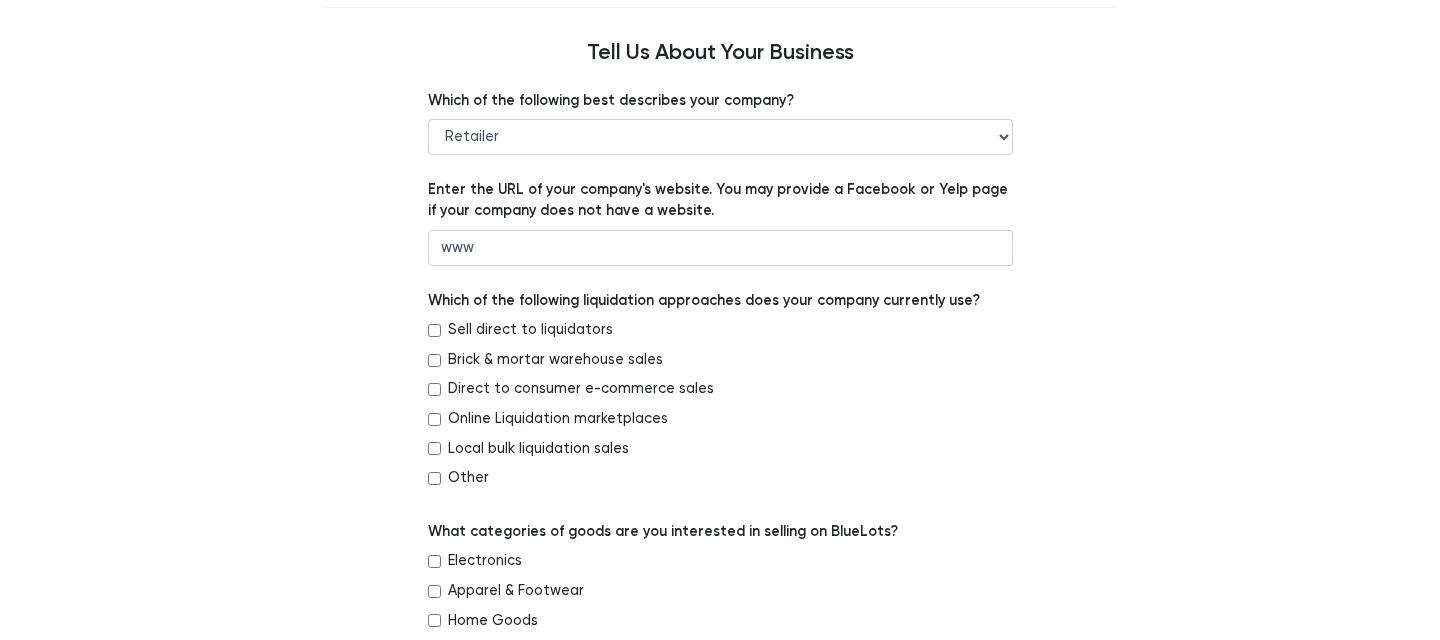 click on "Which of the following best describes your company?
--
Retailer
Wholesaler
Brand or Manufacturer
Liquidator
3PL
Other
Enter the URL of your company's website. You may provide a Facebook or Yelp page if your company does not have a website.
www
Which of the following liquidation approaches does your company currently use?
Sell direct to liquidators
Brick & mortar warehouse sales
Direct to consumer e-commerce sales
--" at bounding box center (720, 936) 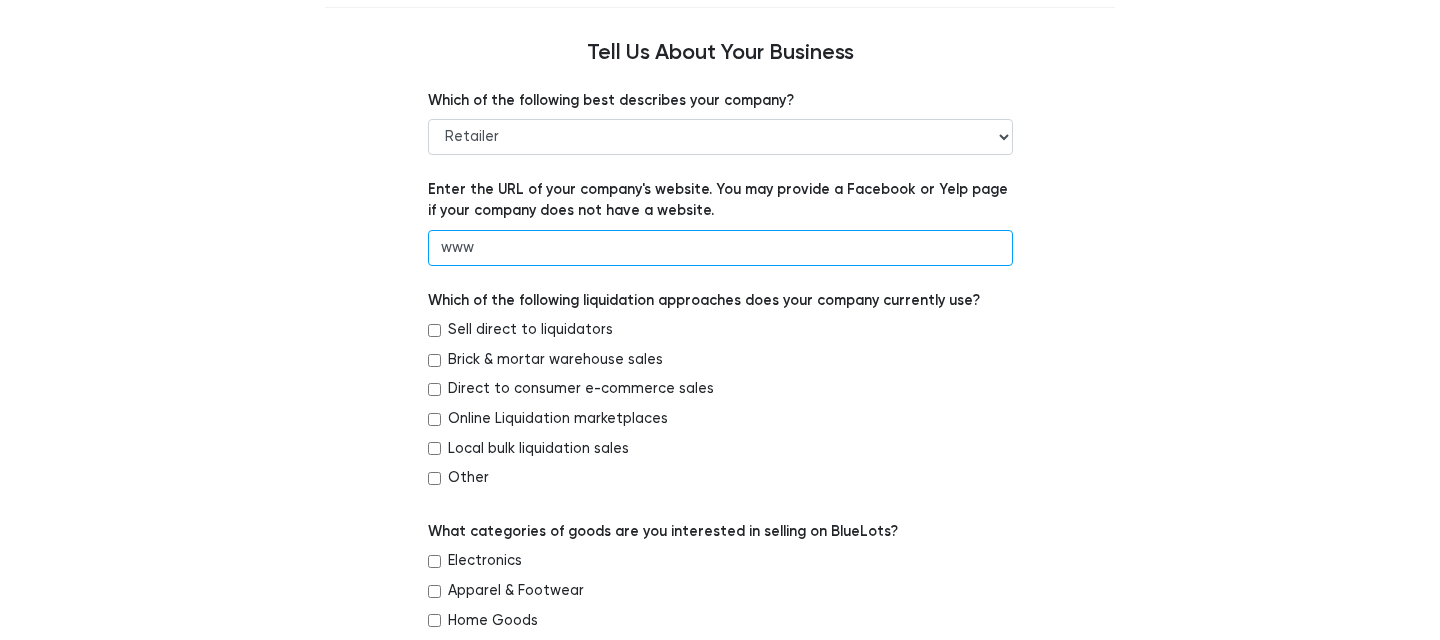click on "www" at bounding box center (720, 248) 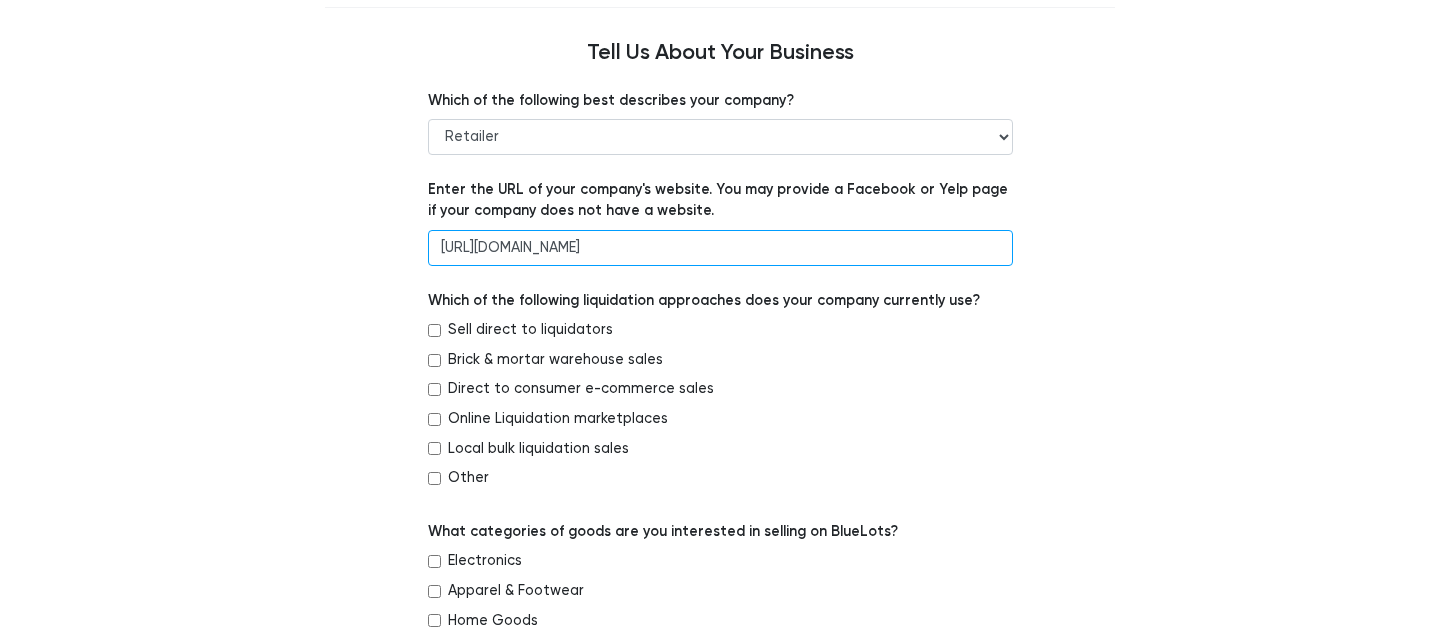type on "https://mullerdist.com/" 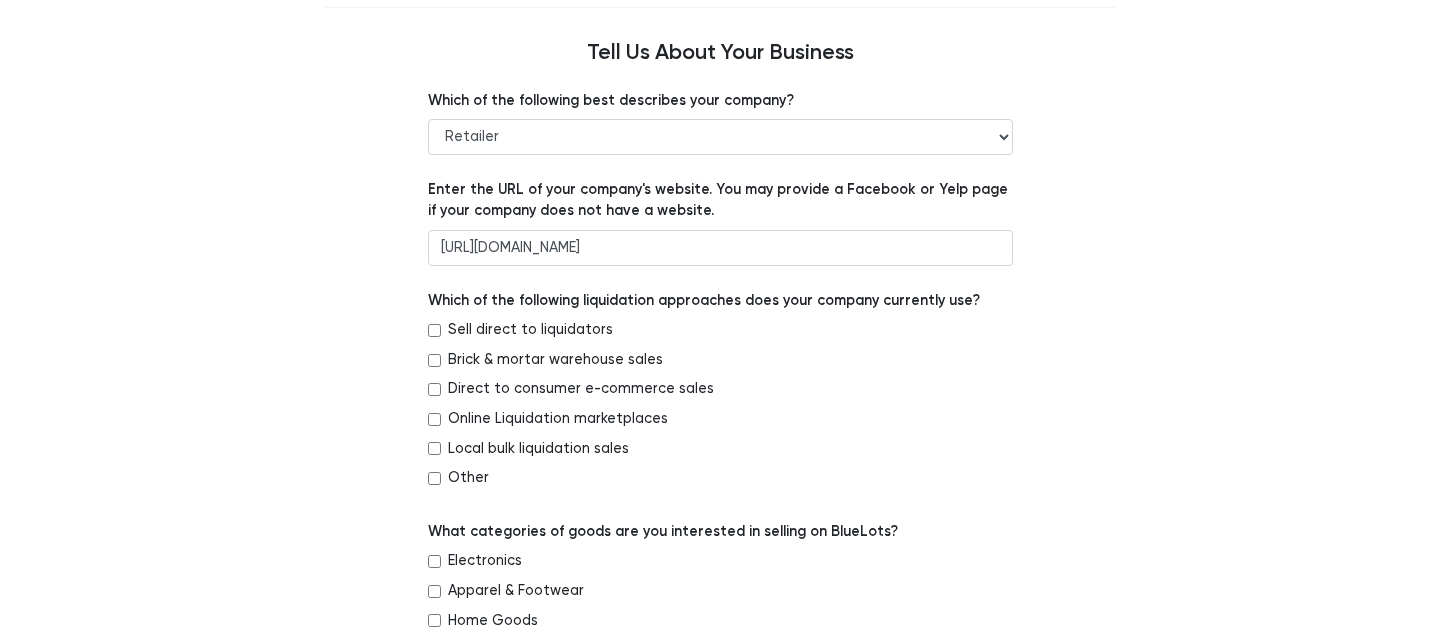 click on "BlueLots
Welcome
Basic Info
Address
Payouts
Connect Bank Account
Seller Agreement
Tell Us About Your Business
Which of the following best describes your company?
--
Retailer
Wholesaler
Brand or Manufacturer
Liquidator
3PL
Other
Enter the URL of your company's website. You may provide a Facebook or Yelp page if your company does not have a website.
https://mullerdist.com/
Which of the following liquidation approaches does your company currently use?
Sell direct to liquidators
--" at bounding box center [720, 847] 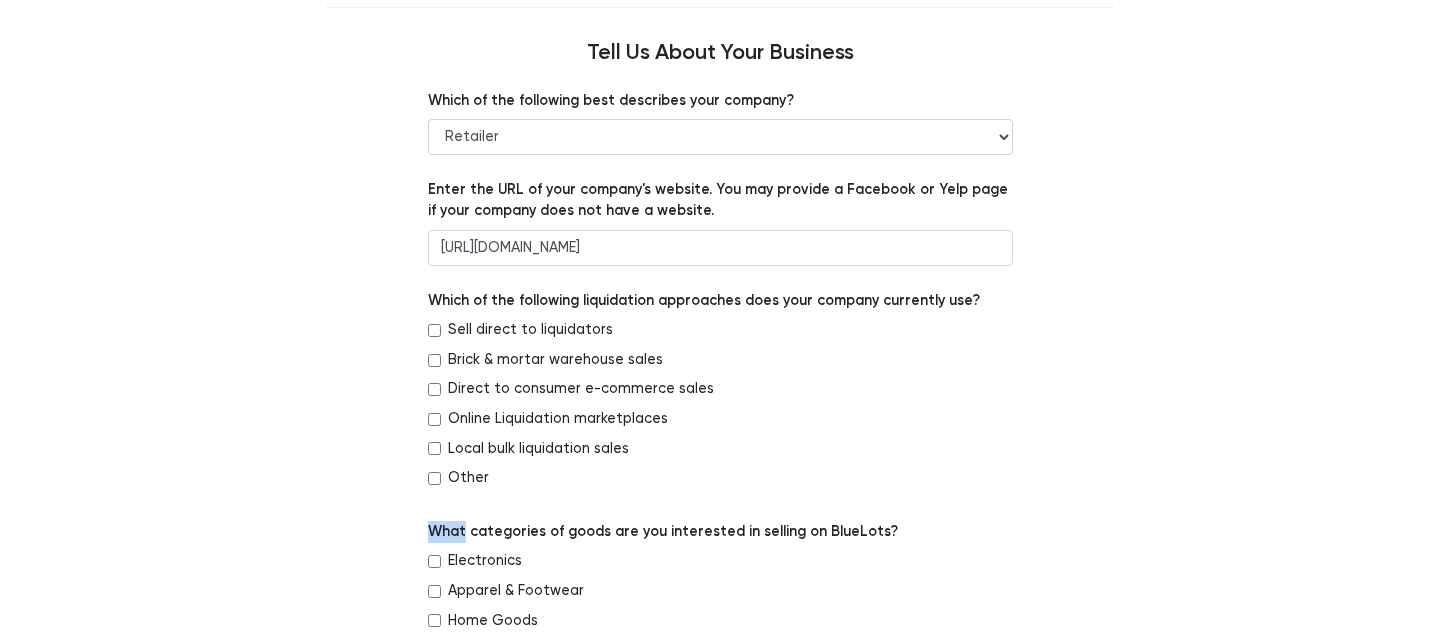 click on "BlueLots
Welcome
Basic Info
Address
Payouts
Connect Bank Account
Seller Agreement
Tell Us About Your Business
Which of the following best describes your company?
--
Retailer
Wholesaler
Brand or Manufacturer
Liquidator
3PL
Other
Enter the URL of your company's website. You may provide a Facebook or Yelp page if your company does not have a website.
https://mullerdist.com/
Which of the following liquidation approaches does your company currently use?
Sell direct to liquidators
--" at bounding box center (720, 847) 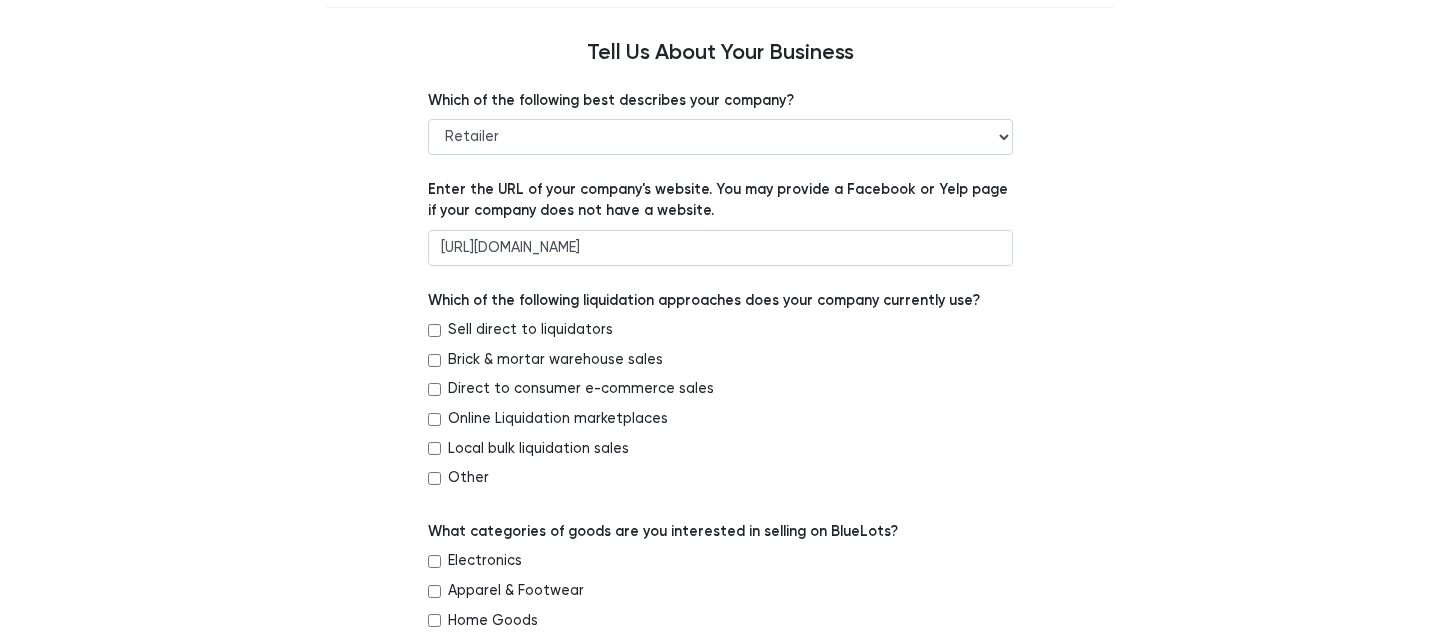 click on "BlueLots
Welcome
Basic Info
Address
Payouts
Connect Bank Account
Seller Agreement
Tell Us About Your Business
Which of the following best describes your company?
--
Retailer
Wholesaler
Brand or Manufacturer
Liquidator
3PL
Other
Enter the URL of your company's website. You may provide a Facebook or Yelp page if your company does not have a website.
https://mullerdist.com/
Which of the following liquidation approaches does your company currently use?
Sell direct to liquidators
--" at bounding box center [720, 847] 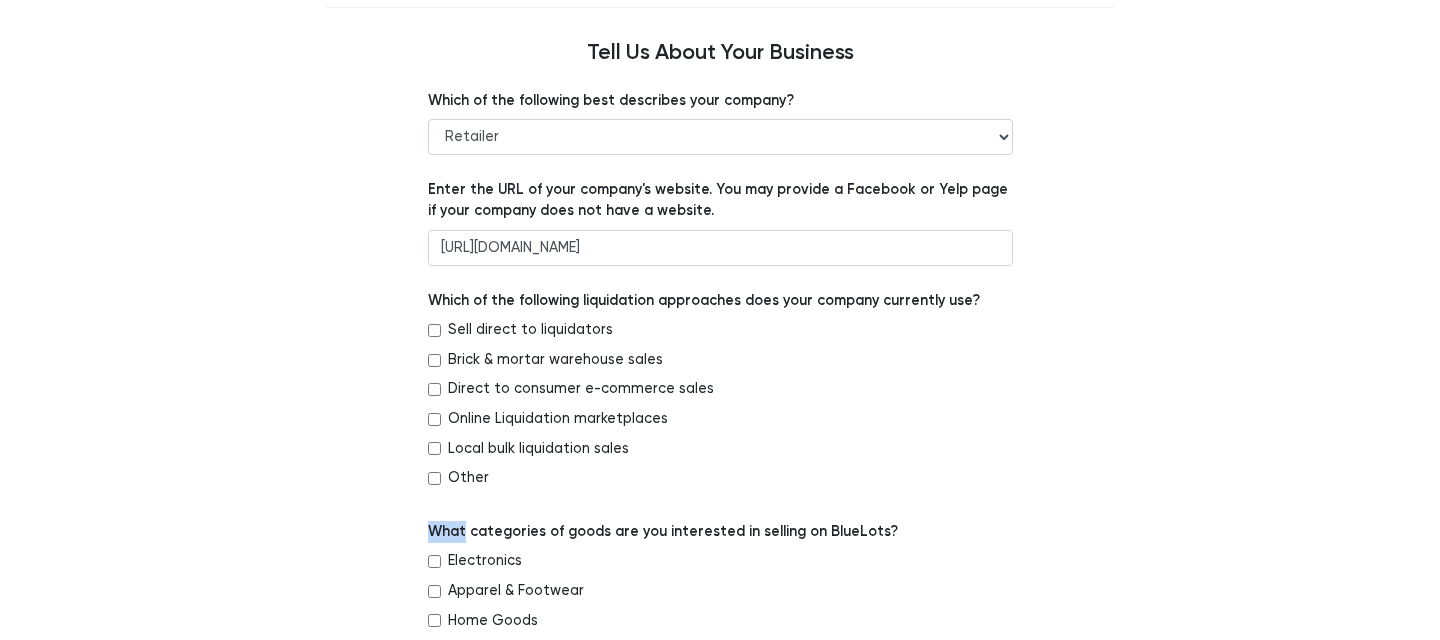 click on "BlueLots
Welcome
Basic Info
Address
Payouts
Connect Bank Account
Seller Agreement
Tell Us About Your Business
Which of the following best describes your company?
--
Retailer
Wholesaler
Brand or Manufacturer
Liquidator
3PL
Other
Enter the URL of your company's website. You may provide a Facebook or Yelp page if your company does not have a website.
https://mullerdist.com/
Which of the following liquidation approaches does your company currently use?
Sell direct to liquidators
--" at bounding box center (720, 847) 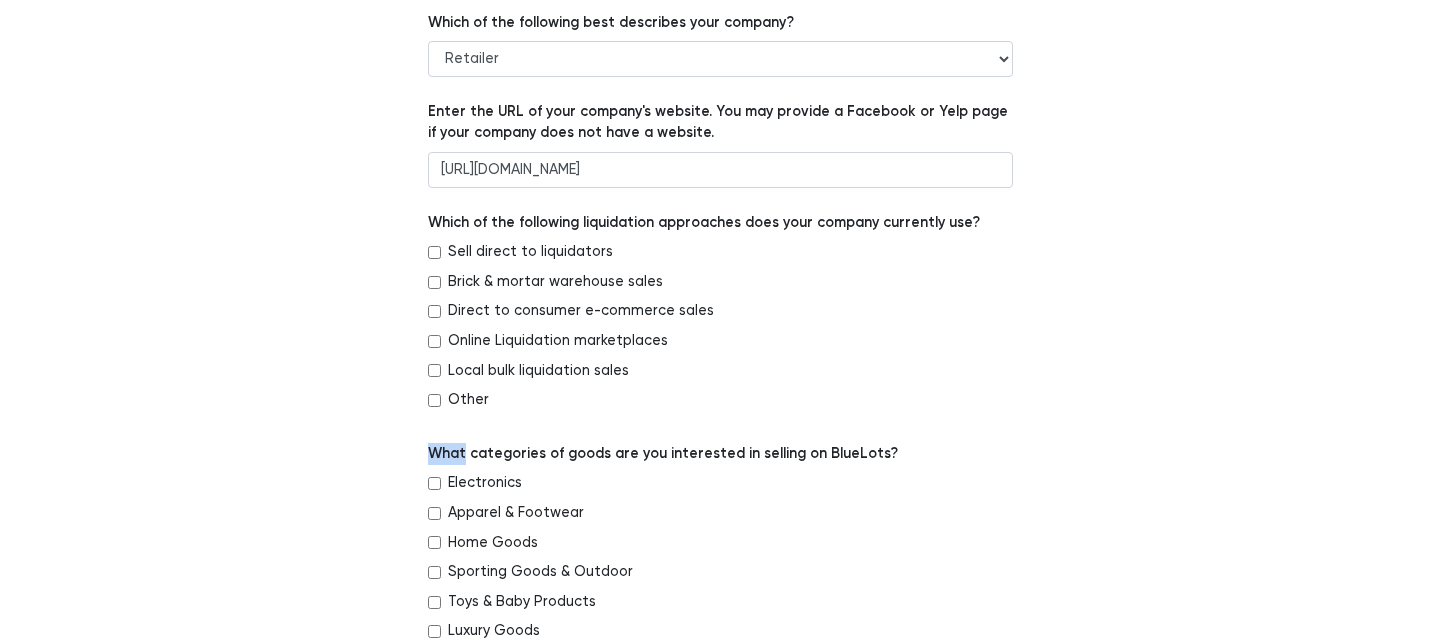 scroll, scrollTop: 254, scrollLeft: 0, axis: vertical 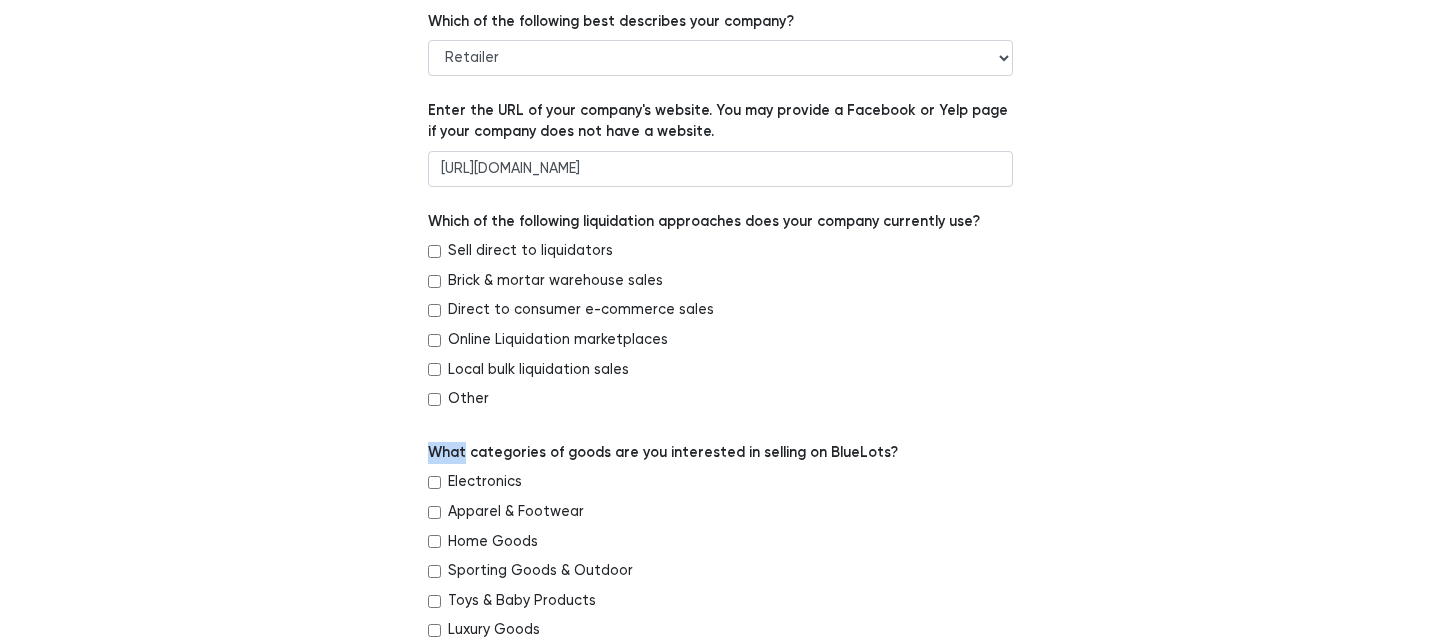 click on "Direct to consumer e-commerce sales" at bounding box center (434, 310) 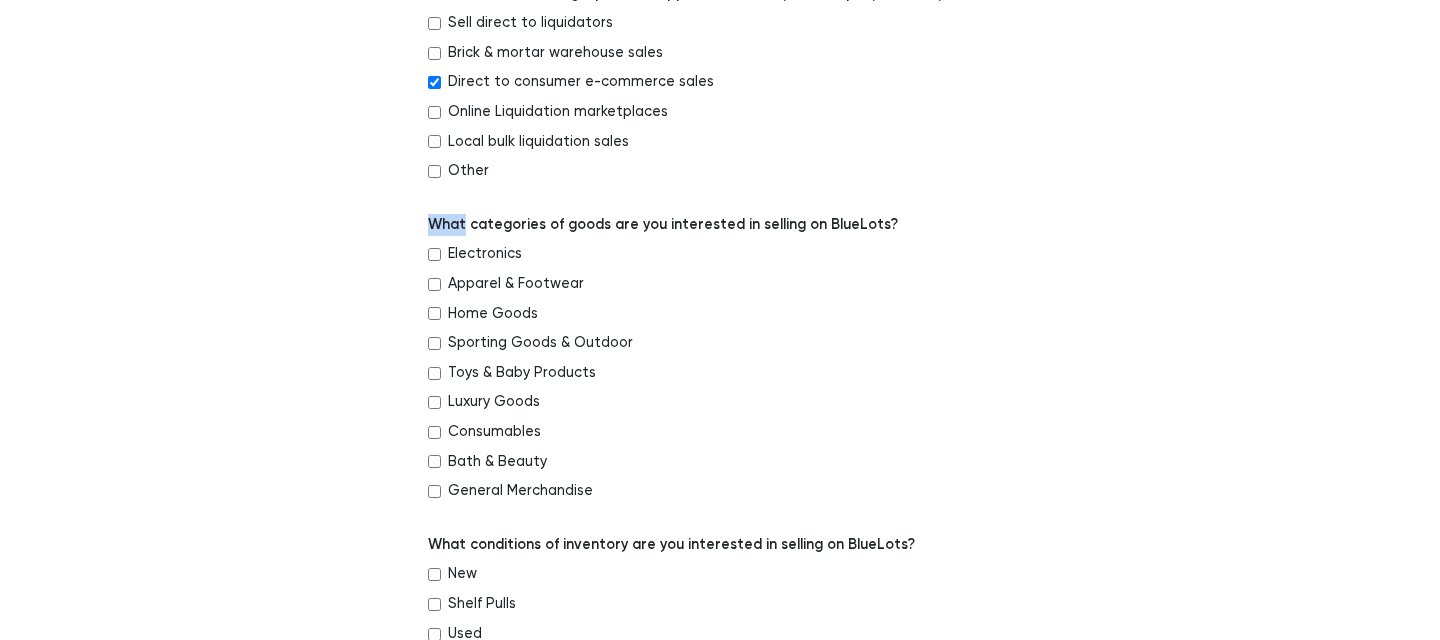 click on "Which of the following best describes your company?
--
Retailer
Wholesaler
Brand or Manufacturer
Liquidator
3PL
Other
Enter the URL of your company's website. You may provide a Facebook or Yelp page if your company does not have a website.
https://mullerdist.com/
Which of the following liquidation approaches does your company currently use?
Sell direct to liquidators
Brick & mortar warehouse sales
Direct to consumer e-commerce sales
--" at bounding box center (720, 629) 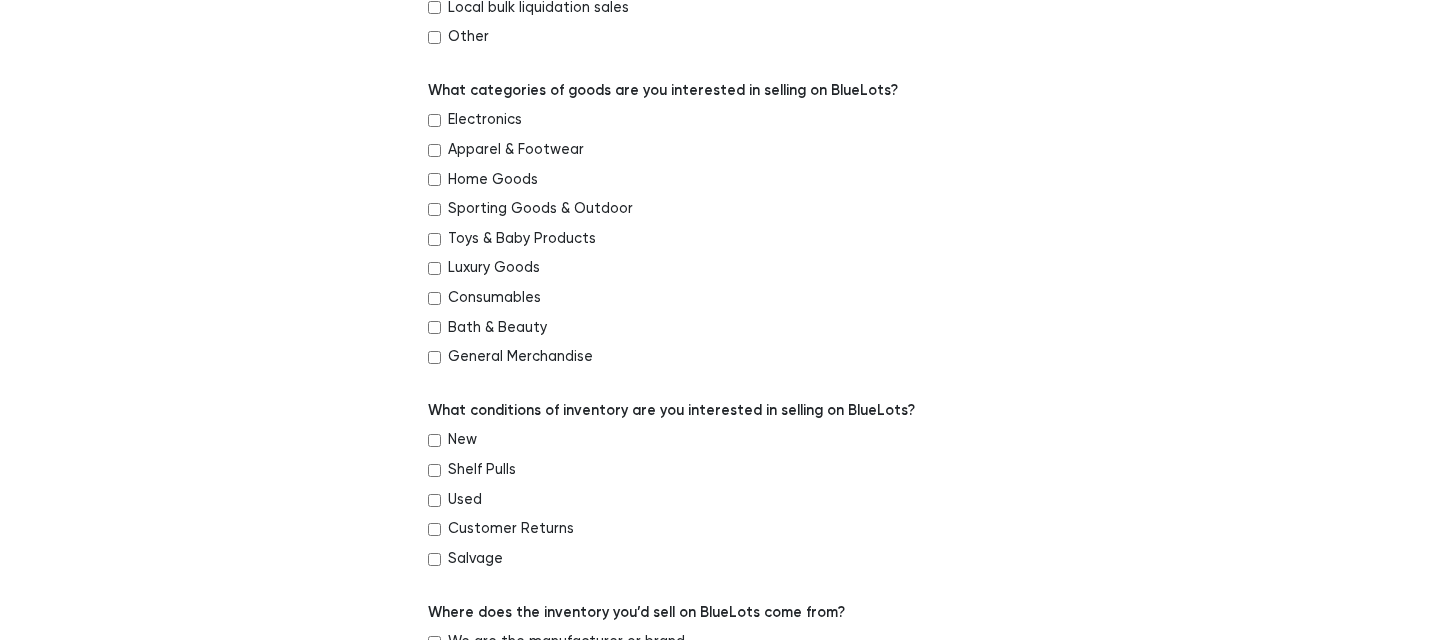 scroll, scrollTop: 612, scrollLeft: 0, axis: vertical 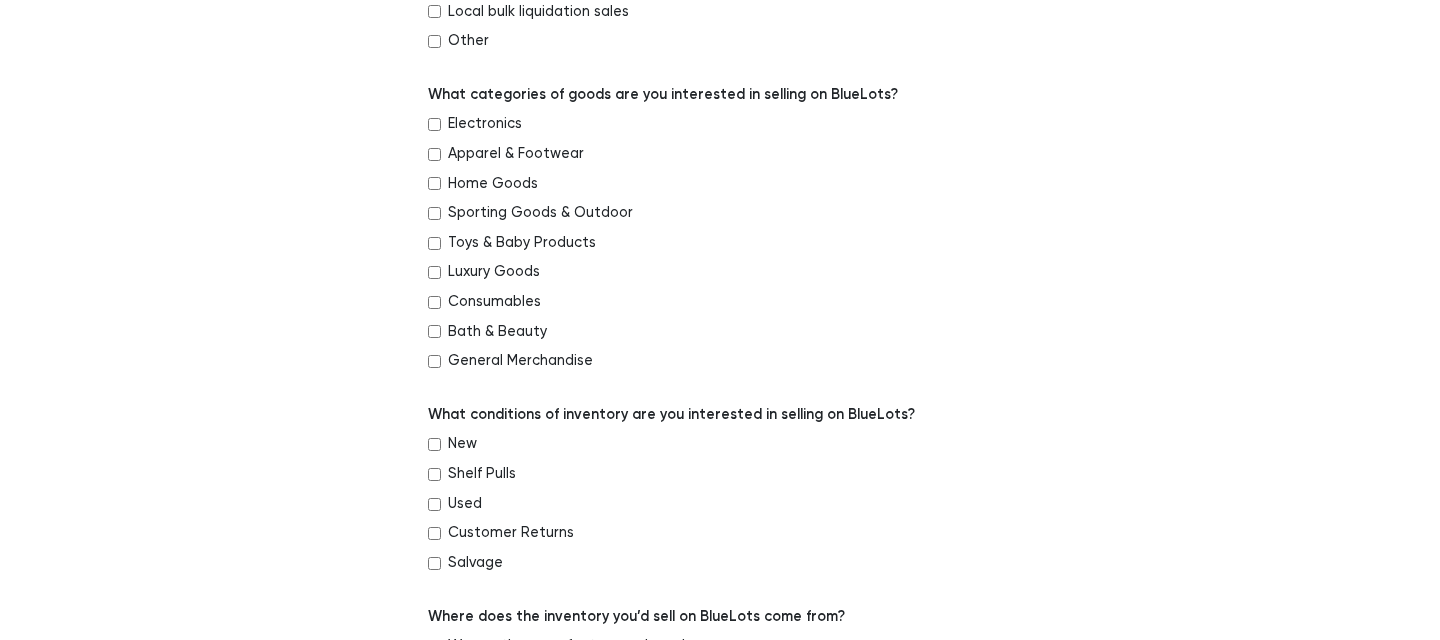 click on "Bath & Beauty" at bounding box center [434, 331] 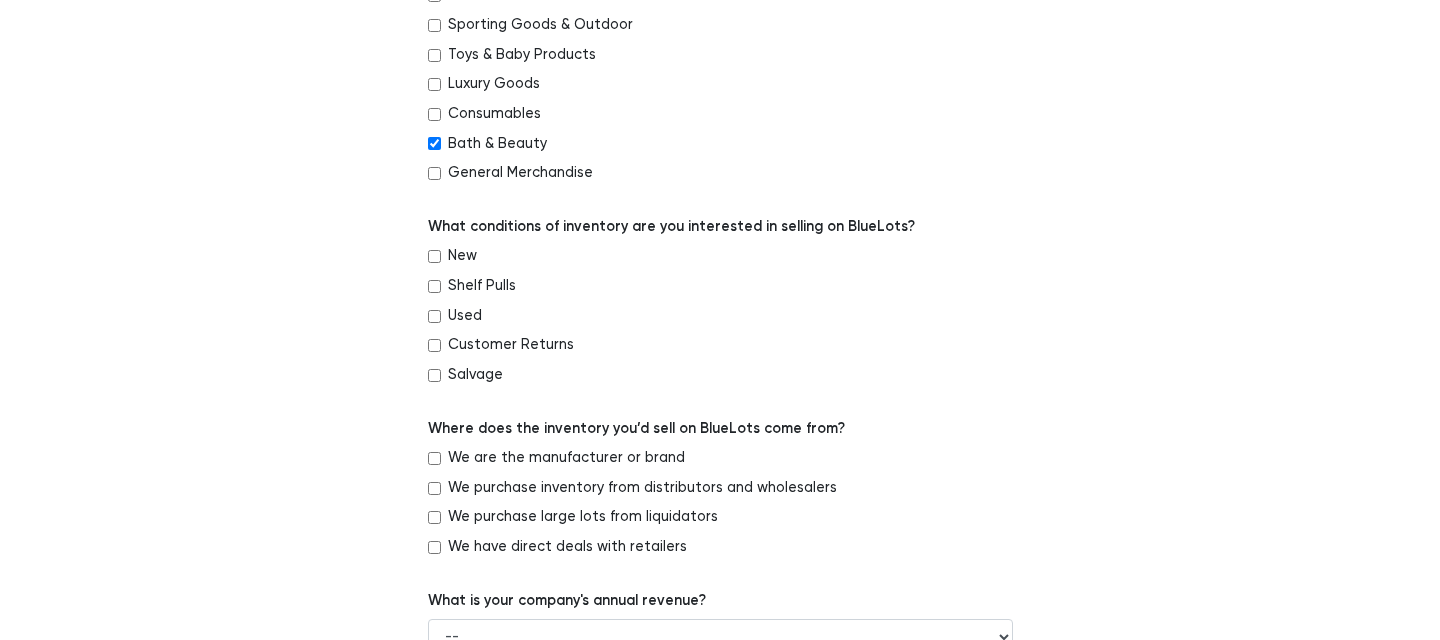 scroll, scrollTop: 803, scrollLeft: 0, axis: vertical 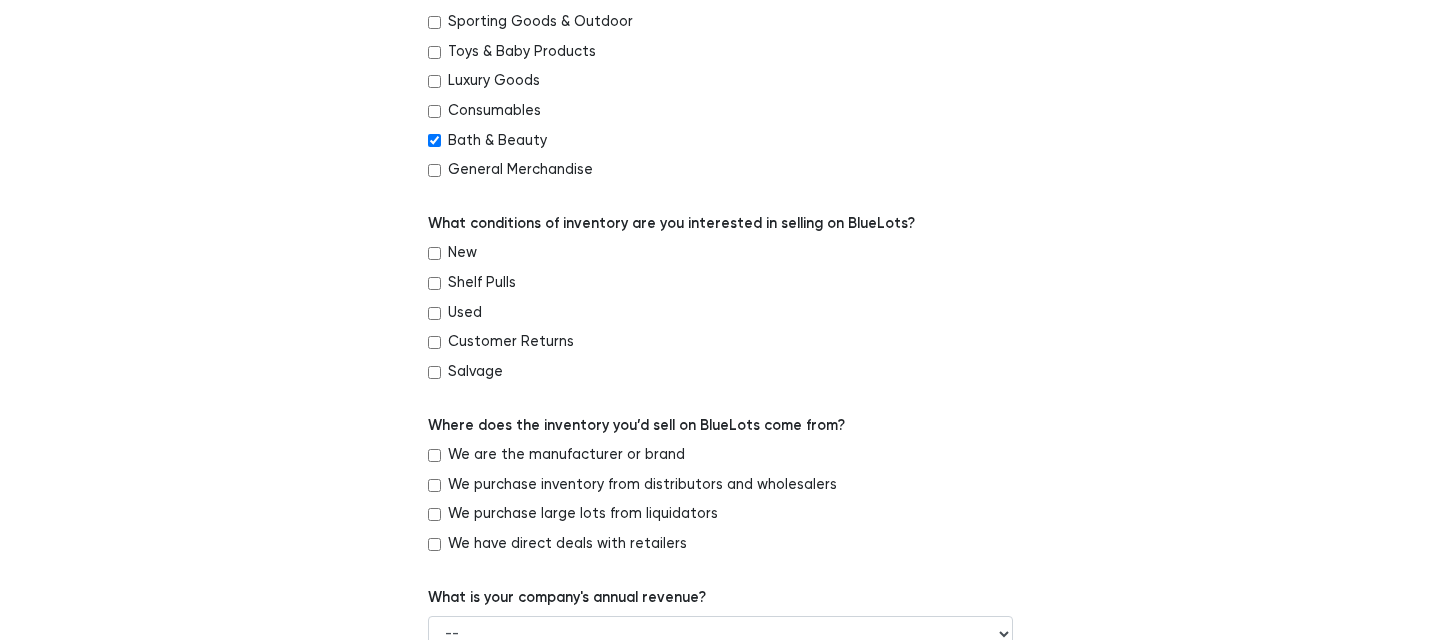 click on "General Merchandise" at bounding box center [434, 170] 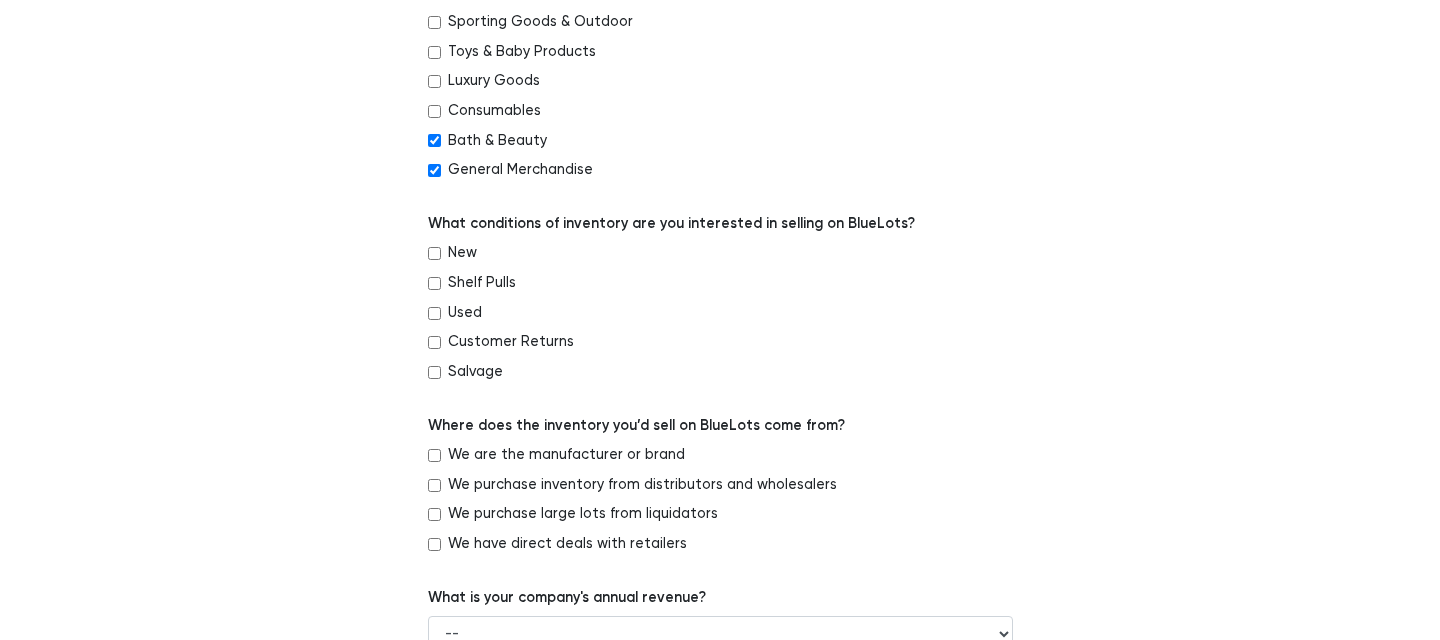 click on "New" at bounding box center [434, 253] 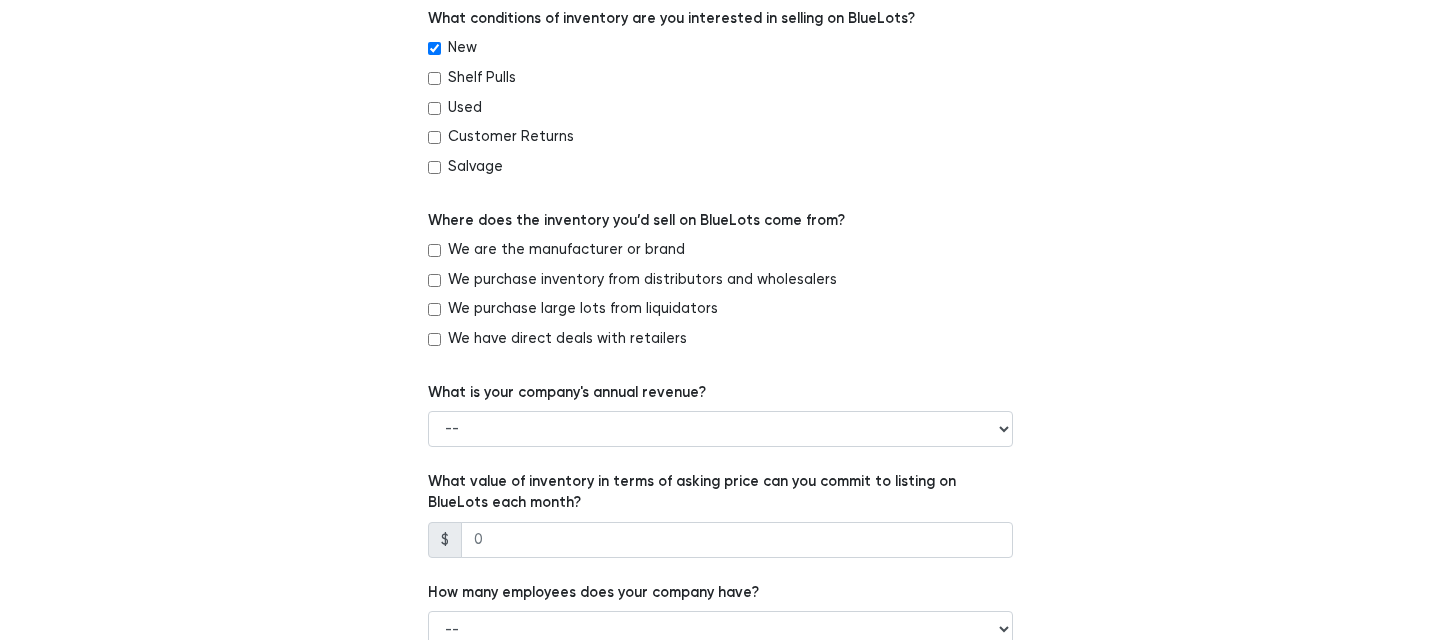 scroll, scrollTop: 1012, scrollLeft: 0, axis: vertical 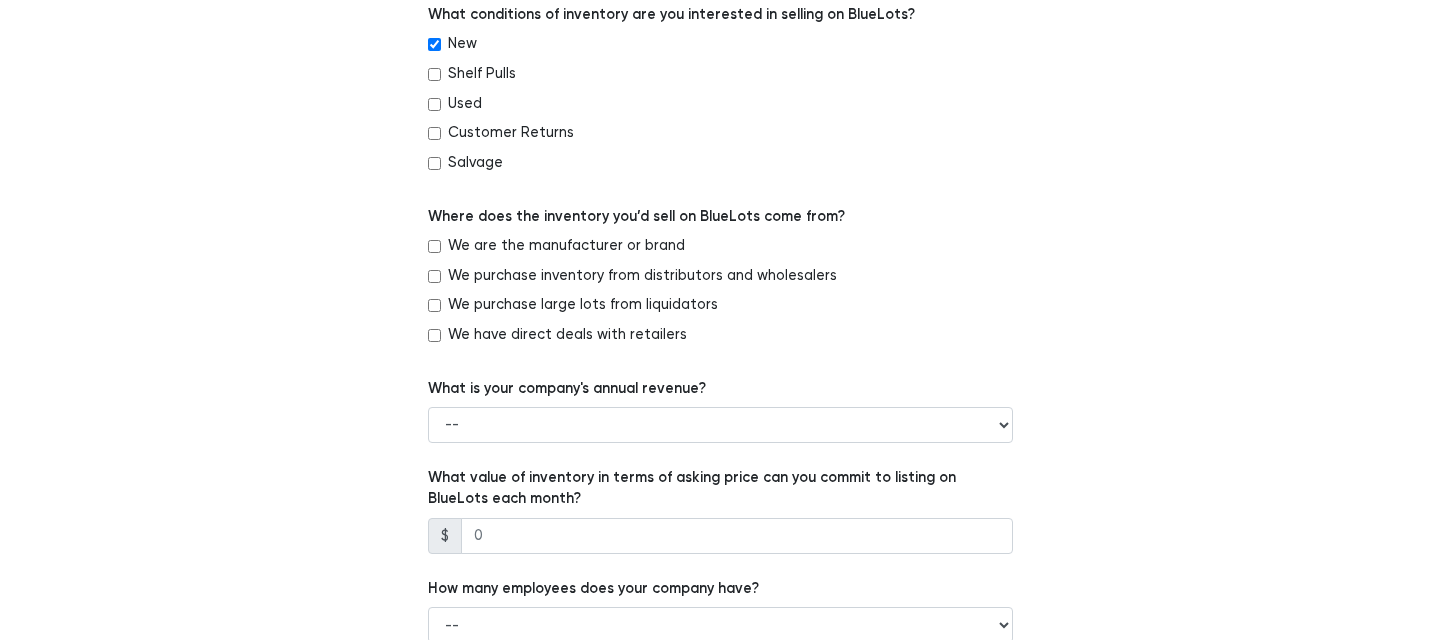 click on "We purchase inventory from distributors and wholesalers" at bounding box center (434, 276) 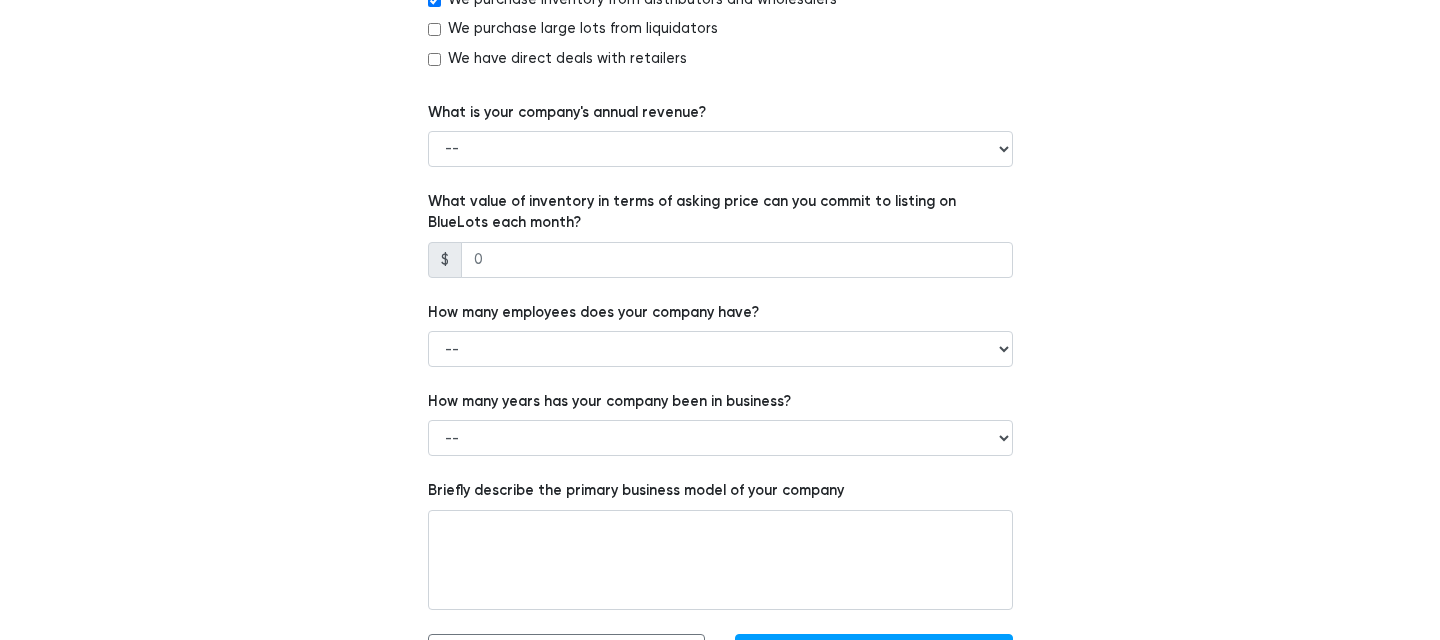 scroll, scrollTop: 1297, scrollLeft: 0, axis: vertical 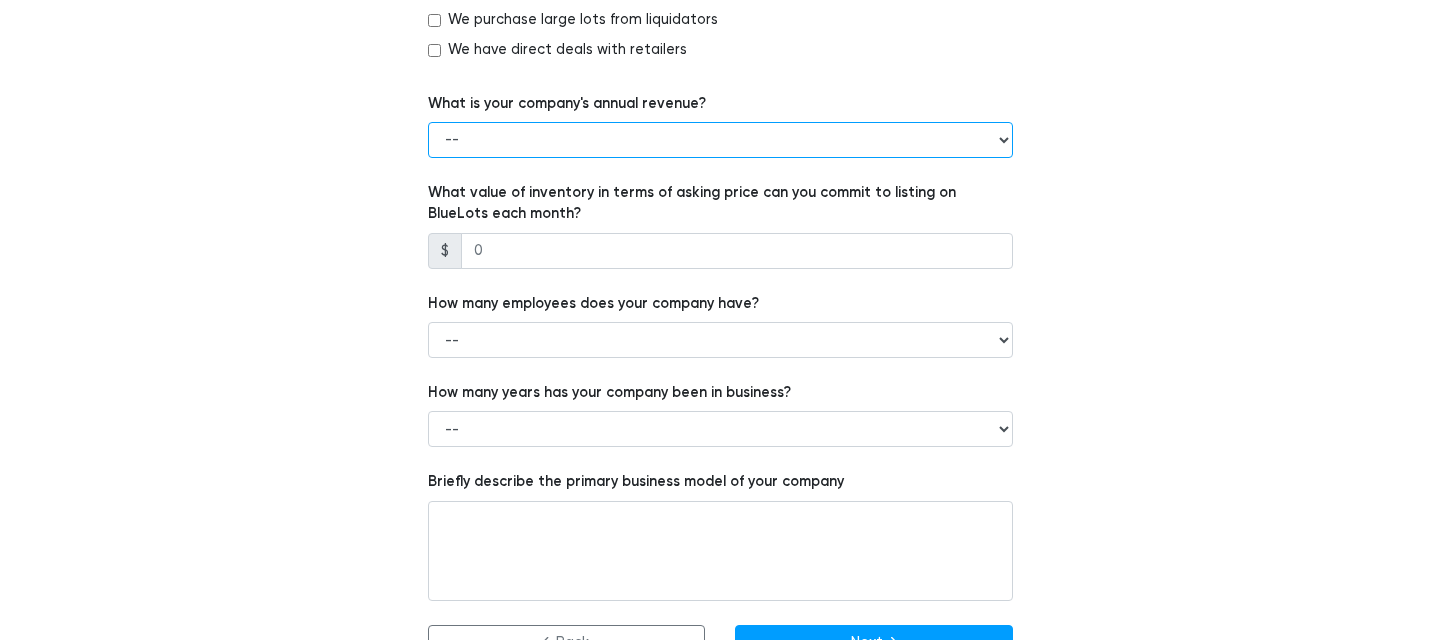 click on "--
Less than $100,000
$100,000 to $500,000
$500,000 to $1,000,000
$1,000,000 to $5,000,000
$5,000,000 to $10,000,000
More than $10,000,000" at bounding box center (720, 140) 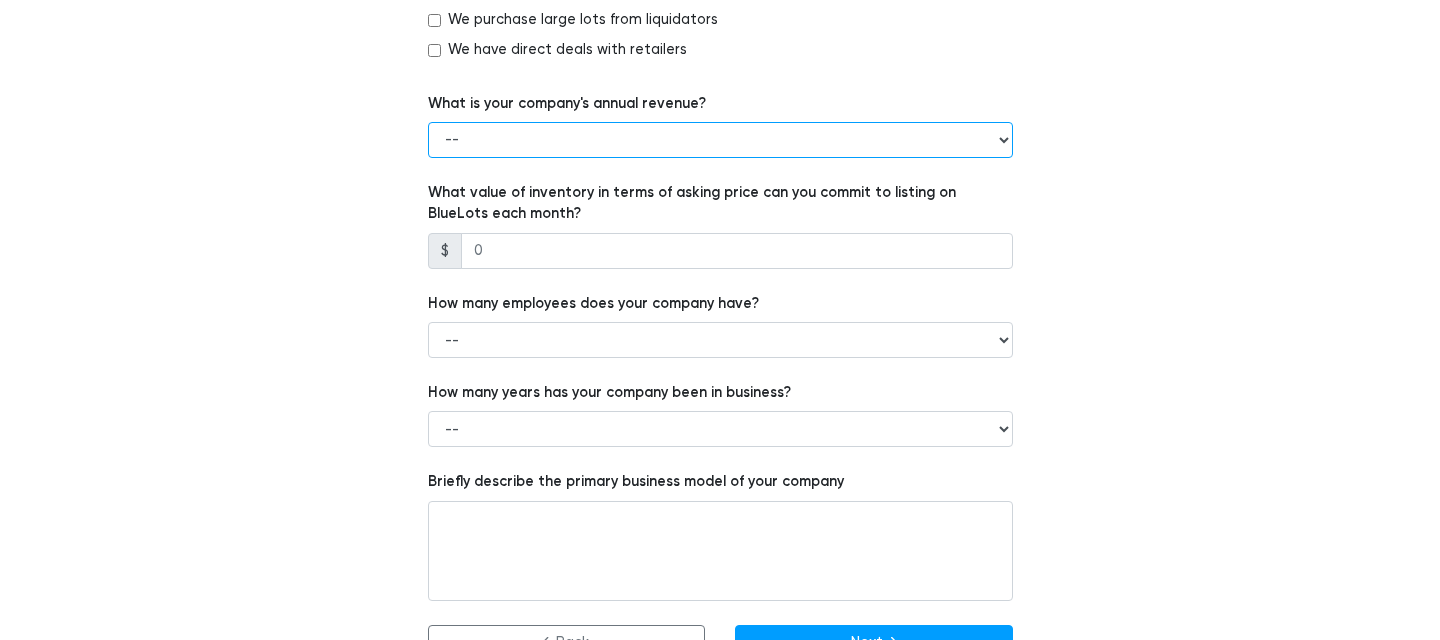 select on "Less than $100,000" 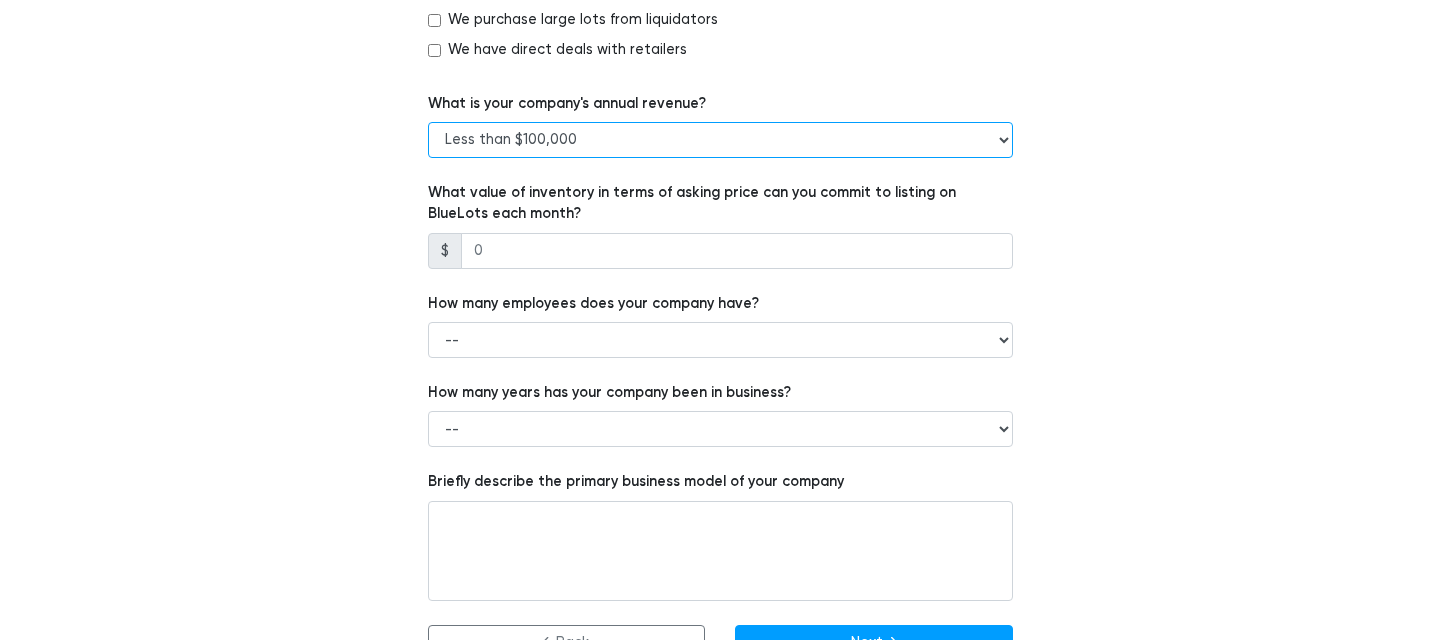 click on "--
Less than $100,000
$100,000 to $500,000
$500,000 to $1,000,000
$1,000,000 to $5,000,000
$5,000,000 to $10,000,000
More than $10,000,000" at bounding box center (720, 140) 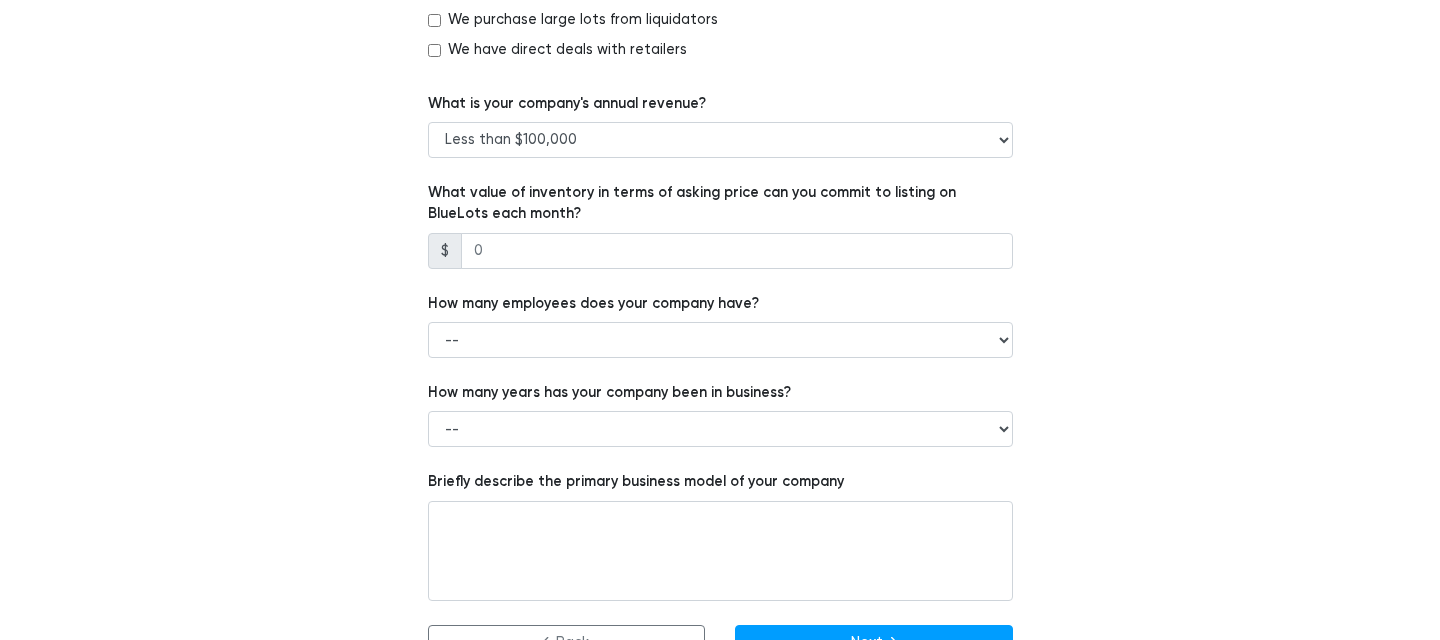 click on "Which of the following best describes your company?
--
Retailer
Wholesaler
Brand or Manufacturer
Liquidator
3PL
Other
Enter the URL of your company's website. You may provide a Facebook or Yelp page if your company does not have a website.
https://mullerdist.com/
Which of the following liquidation approaches does your company currently use?
Sell direct to liquidators
Brick & mortar warehouse sales
Direct to consumer e-commerce sales
--" at bounding box center (720, -186) 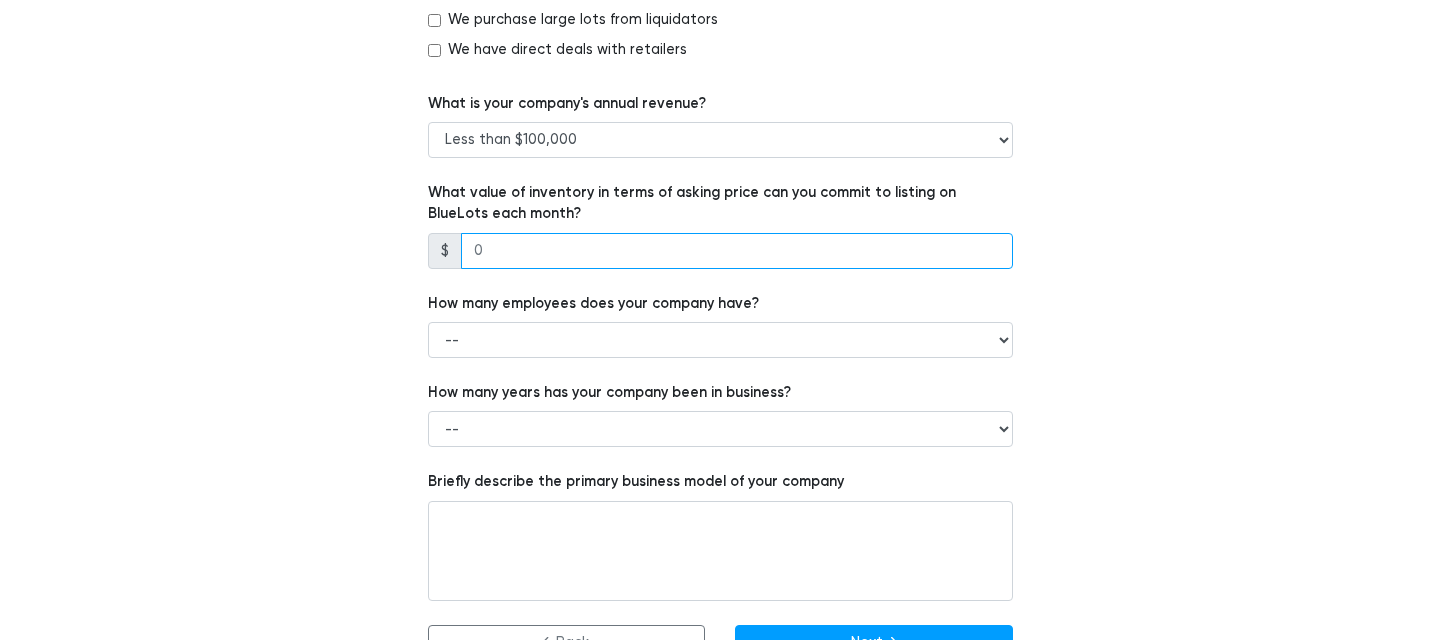 click at bounding box center (737, 251) 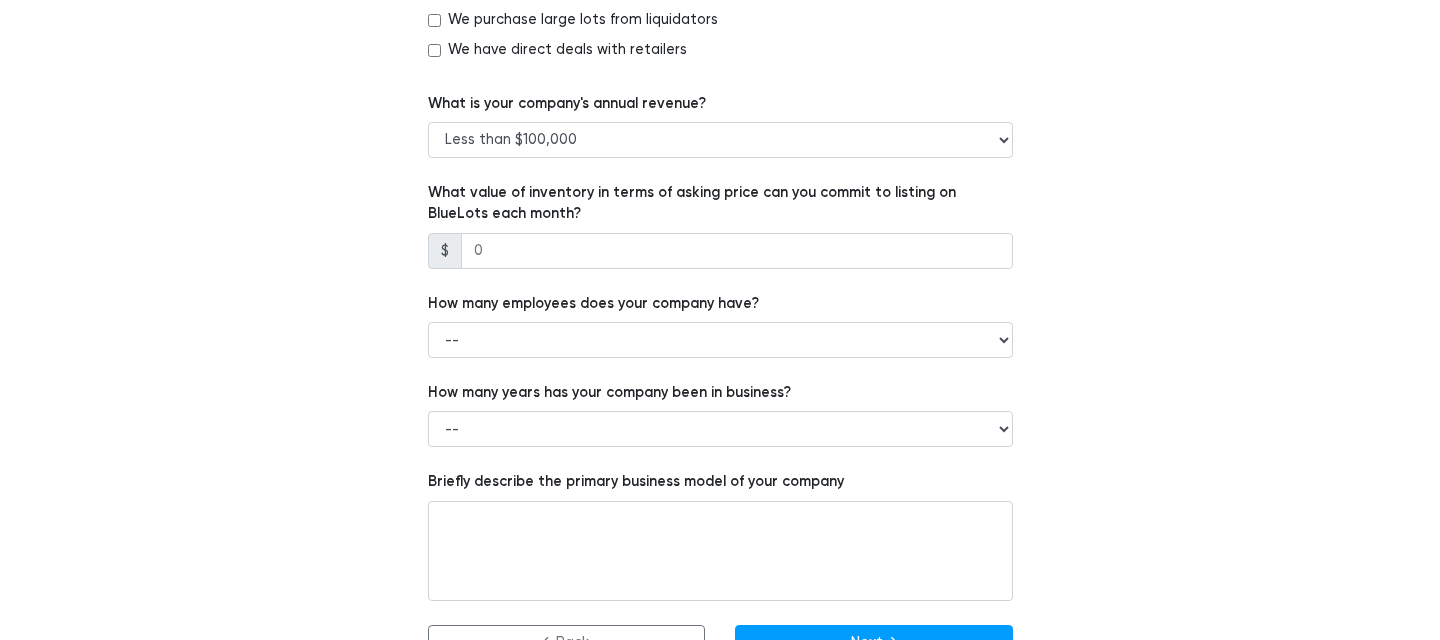 scroll, scrollTop: 1318, scrollLeft: 0, axis: vertical 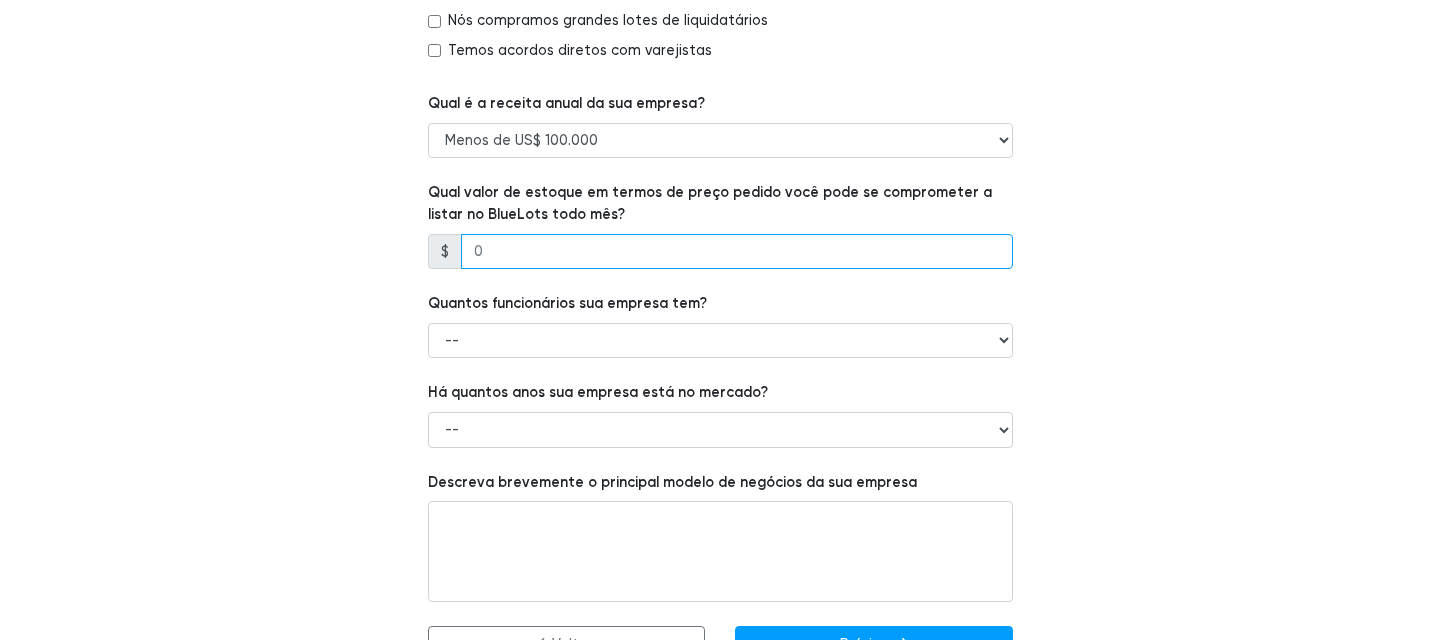 click at bounding box center [737, 252] 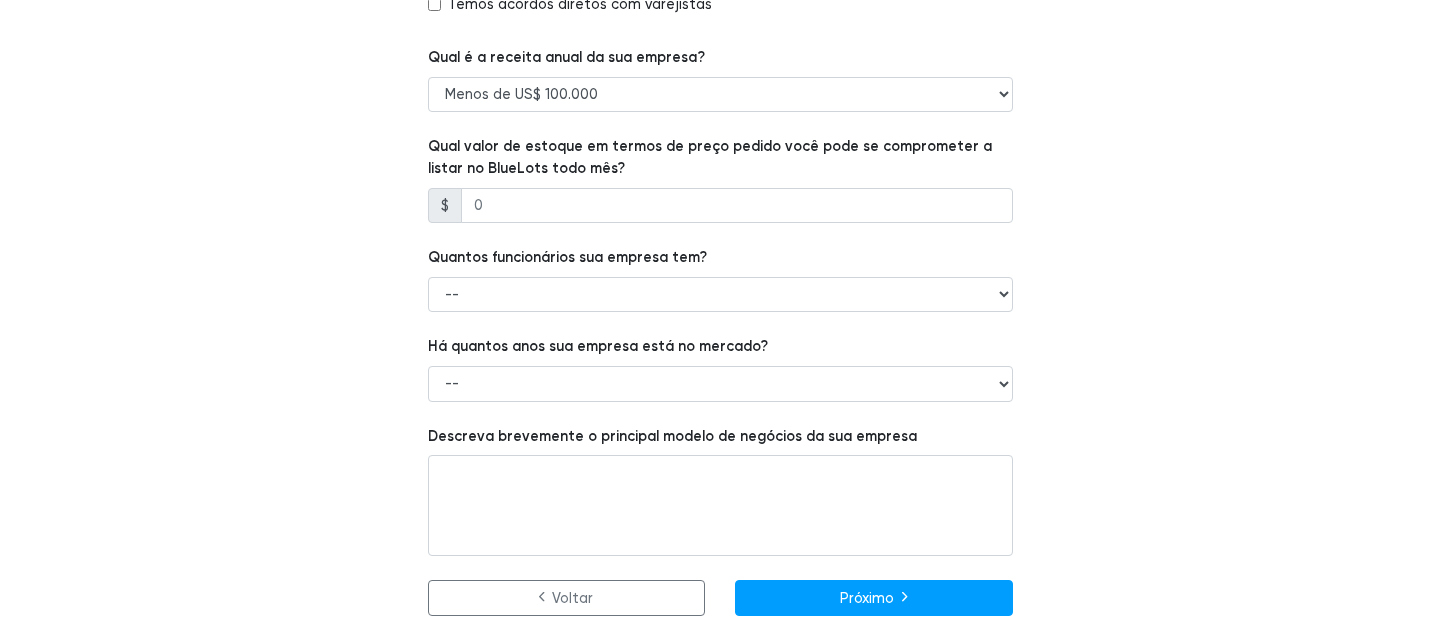 click on "Qual das seguintes opções descreve melhor sua empresa?
--
Varejista
Atacadista
Marca ou fabricante
Liquidante
3PL
Outro
Insira a URL do site da sua empresa. Você pode fornecer uma página do Facebook ou do Yelp caso sua empresa não tenha um site.
https://mullerdist.com/
Qual das seguintes abordagens de liquidação sua empresa usa atualmente?
Venda direta aos liquidatários
Vendas em armazéns físicos
Vendas diretas ao consumidor por e-commerce" at bounding box center [720, -231] 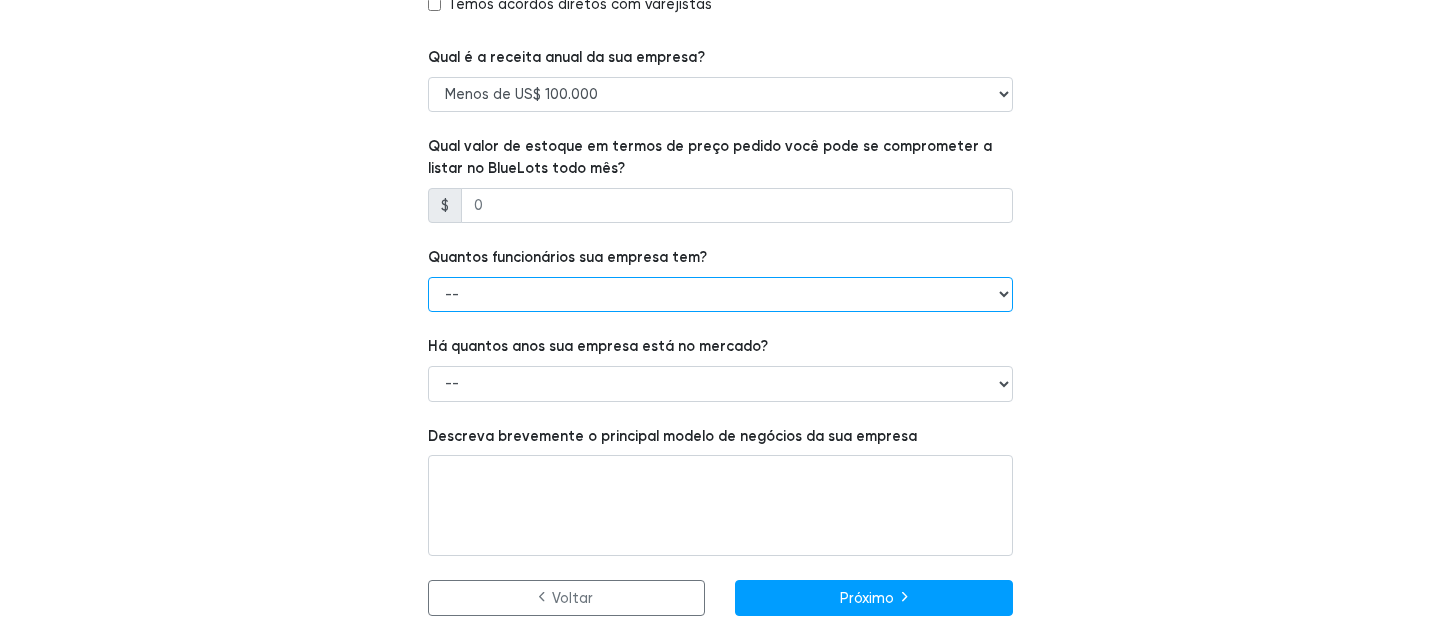 click on "--
1 - 5
6 - 20
21 - 50
Mais de 50" at bounding box center [720, 295] 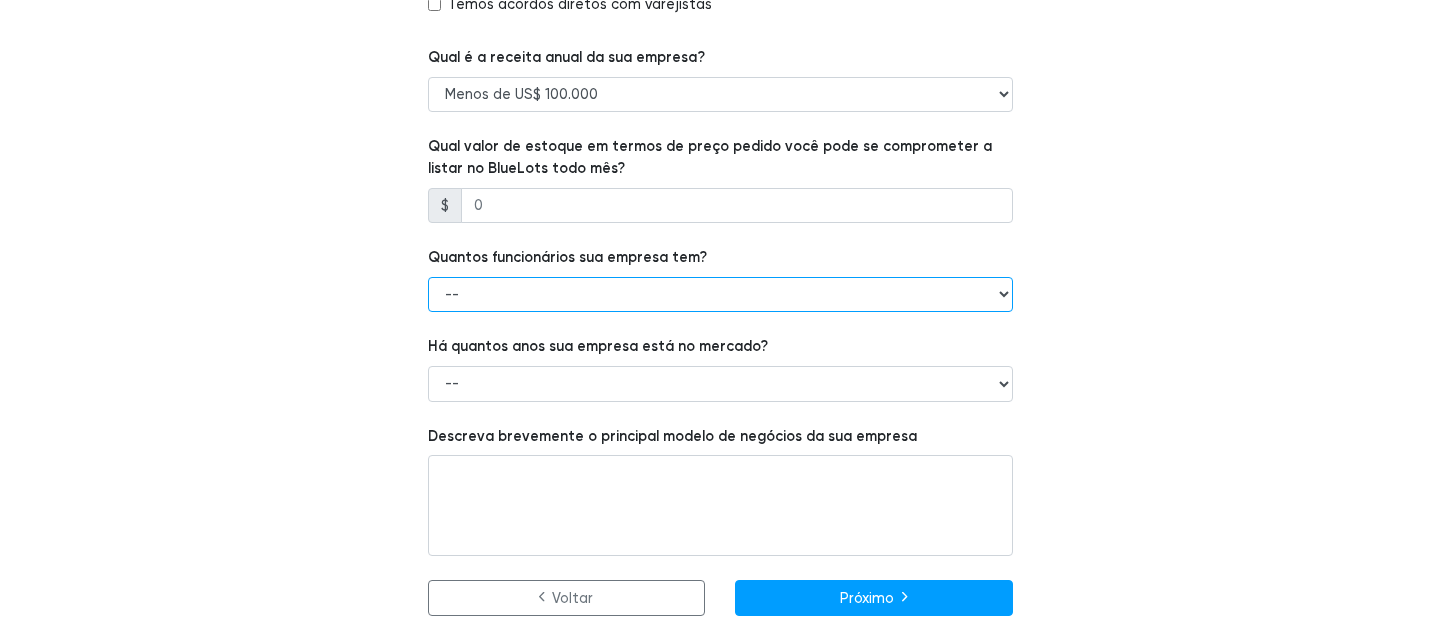 select on "1 - 5" 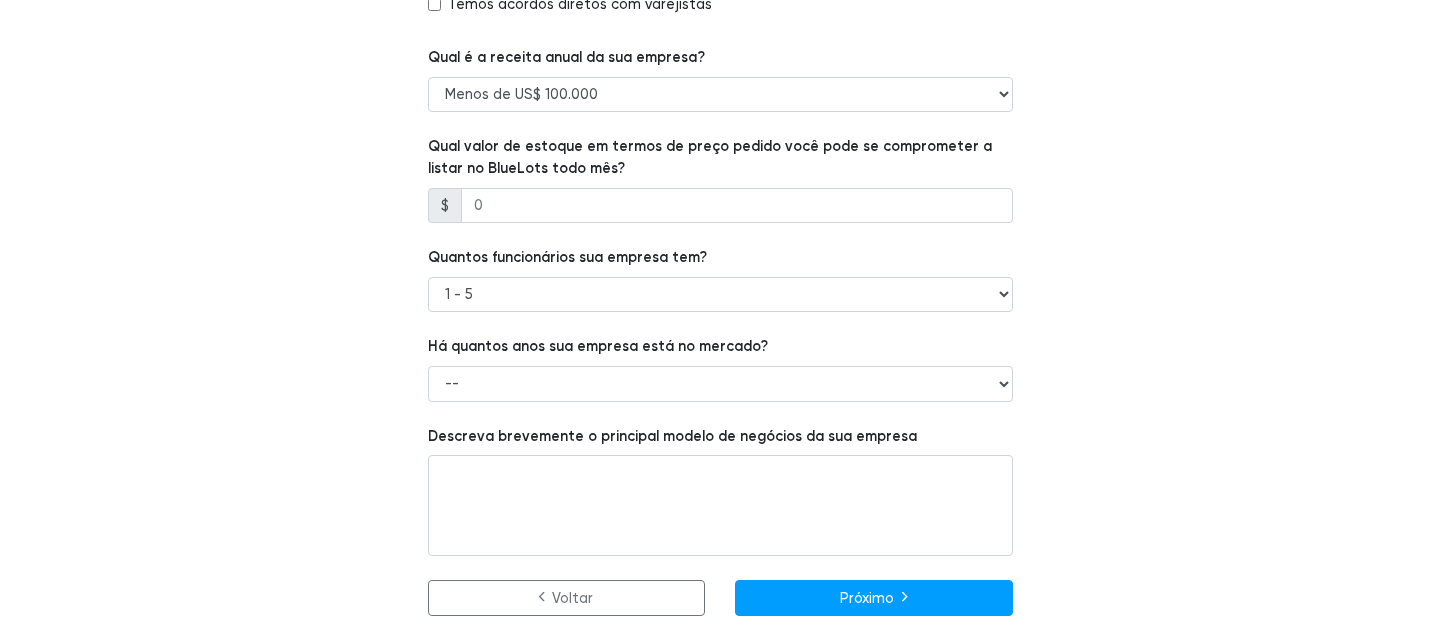click on "Qual das seguintes opções descreve melhor sua empresa?
--
Varejista
Atacadista
Marca ou fabricante
Liquidante
3PL
Outro
Insira a URL do site da sua empresa. Você pode fornecer uma página do Facebook ou do Yelp caso sua empresa não tenha um site.
https://mullerdist.com/
Qual das seguintes abordagens de liquidação sua empresa usa atualmente?
Venda direta aos liquidatários
Vendas em armazéns físicos
Vendas diretas ao consumidor por e-commerce" at bounding box center (720, -231) 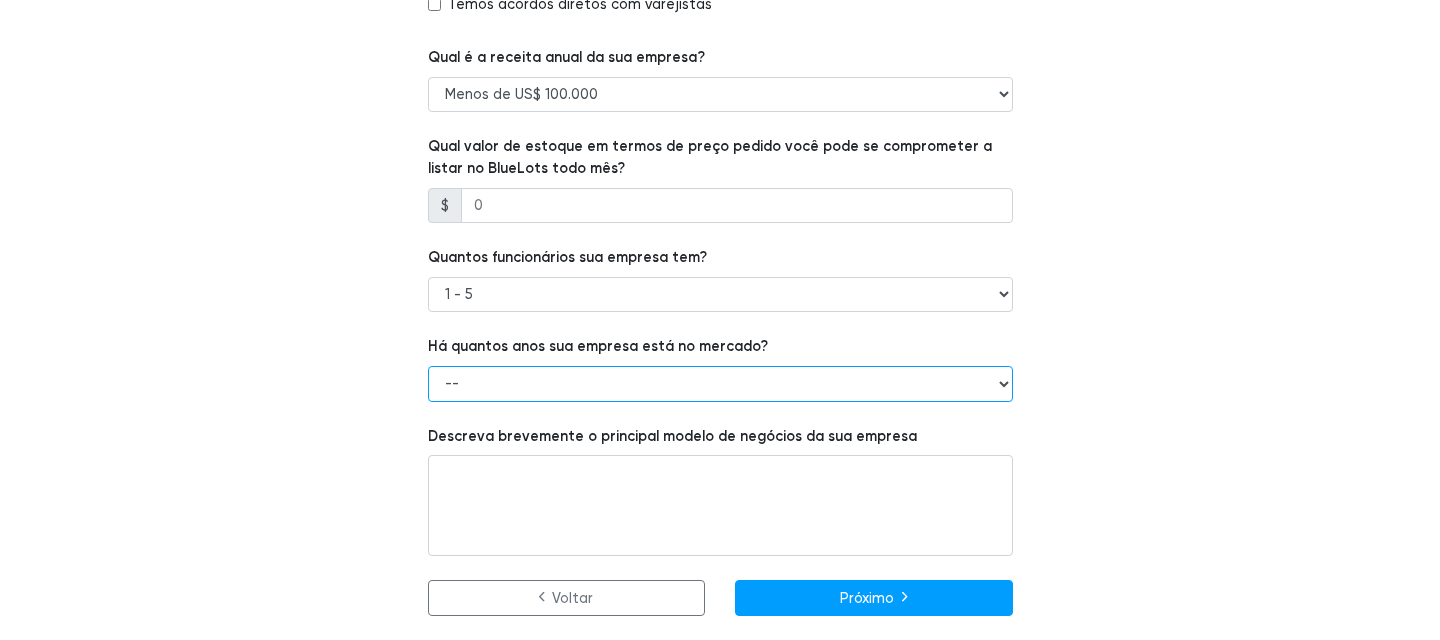 click on "--
Menos de 1 ano
1 a 3 anos
4+ anos" at bounding box center [720, 384] 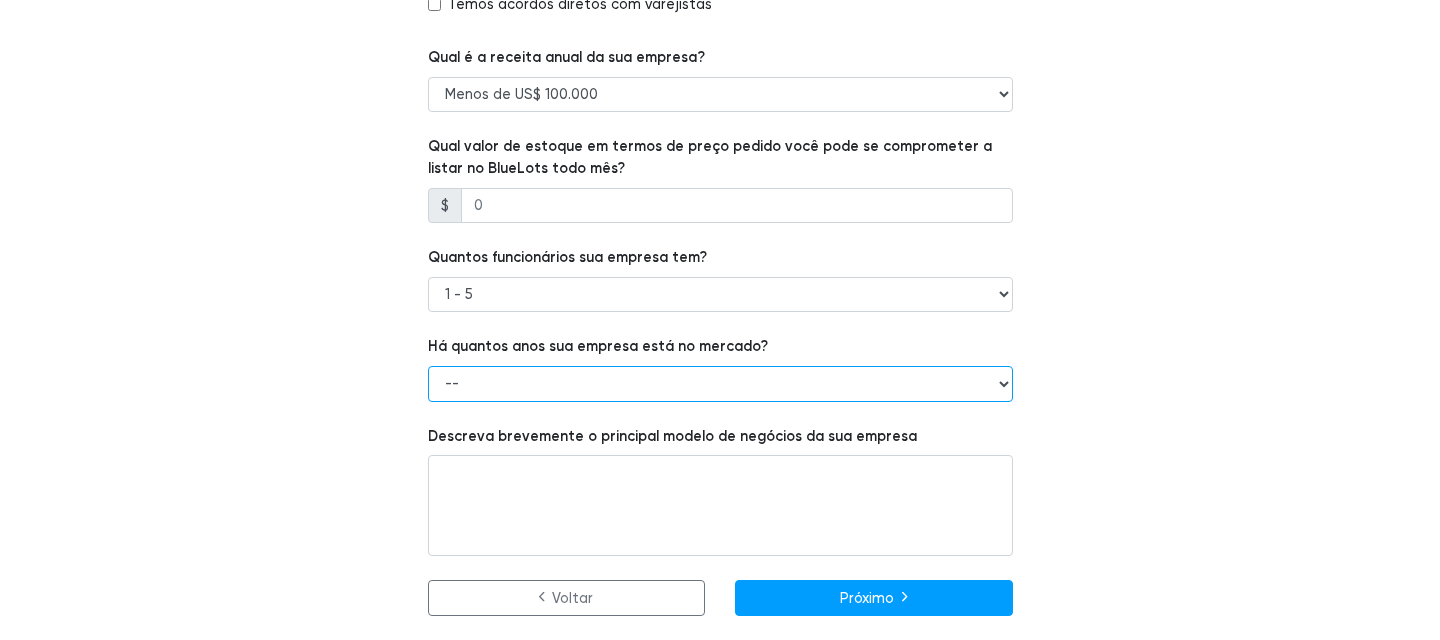 select on "1 to 3 years" 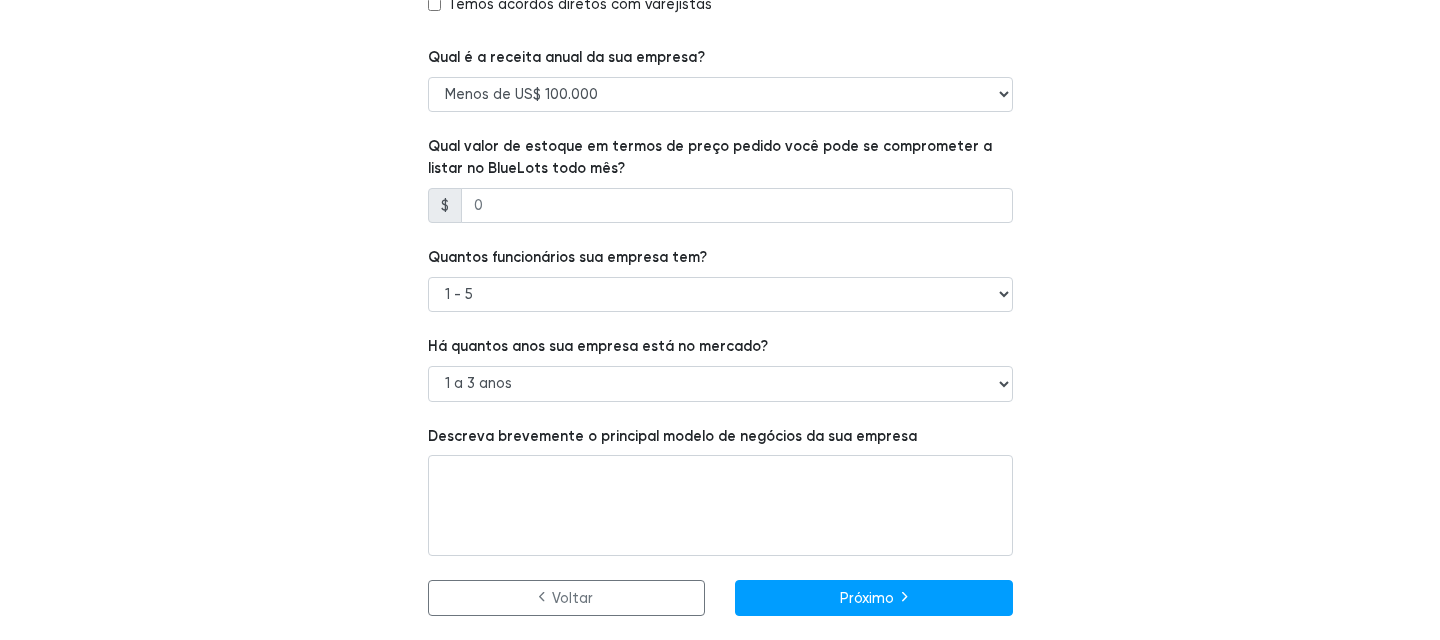 click on "Descreva brevemente o principal modelo de negócios da sua empresa" at bounding box center [720, 491] 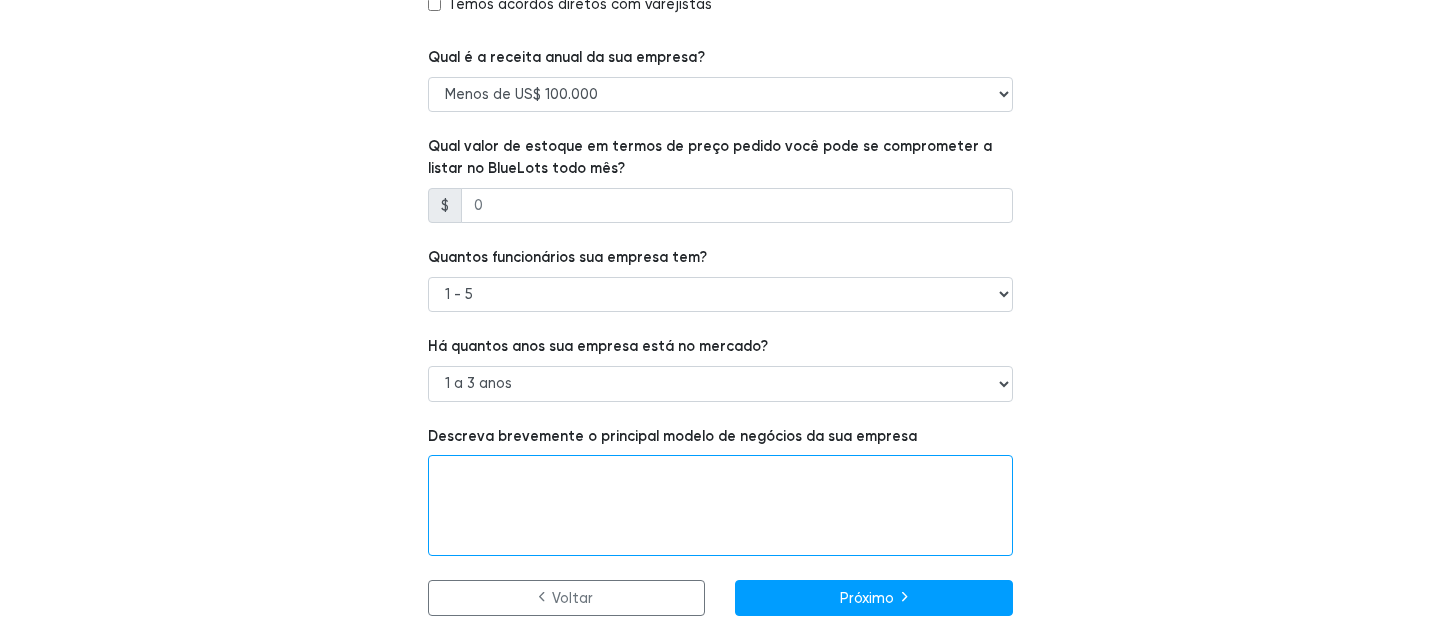 click at bounding box center [720, 505] 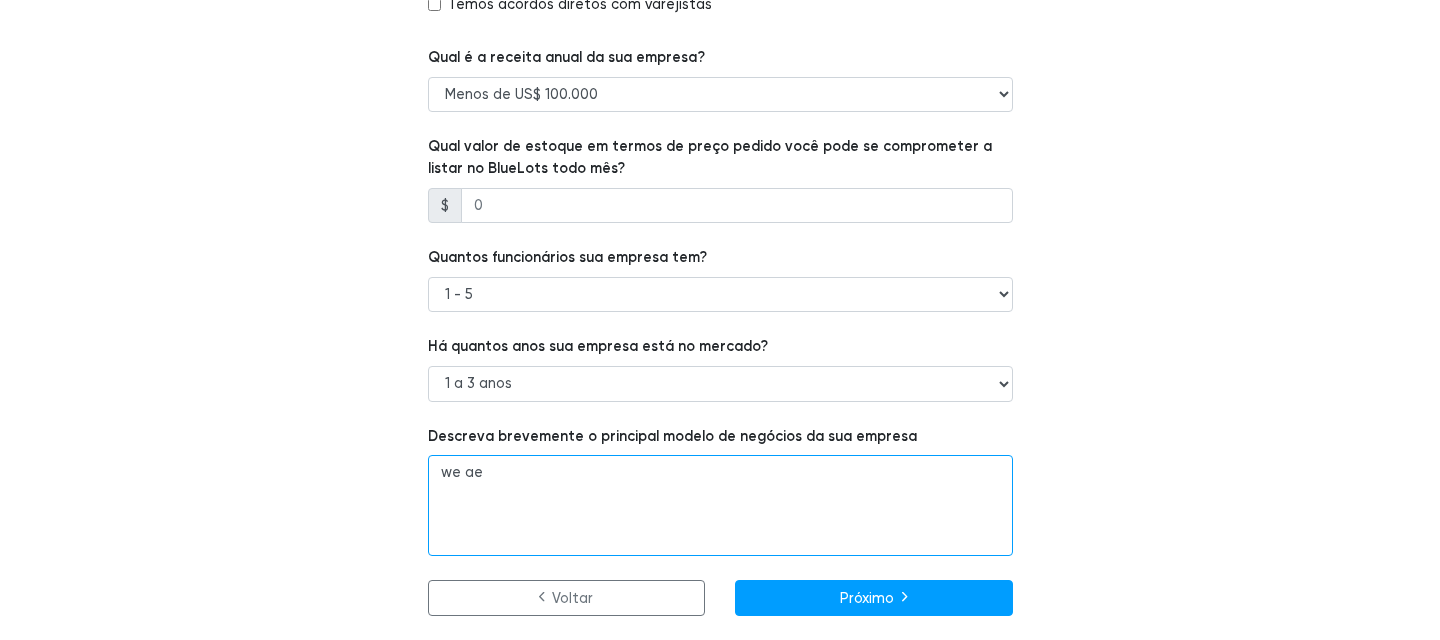 click on "we ae" at bounding box center (720, 505) 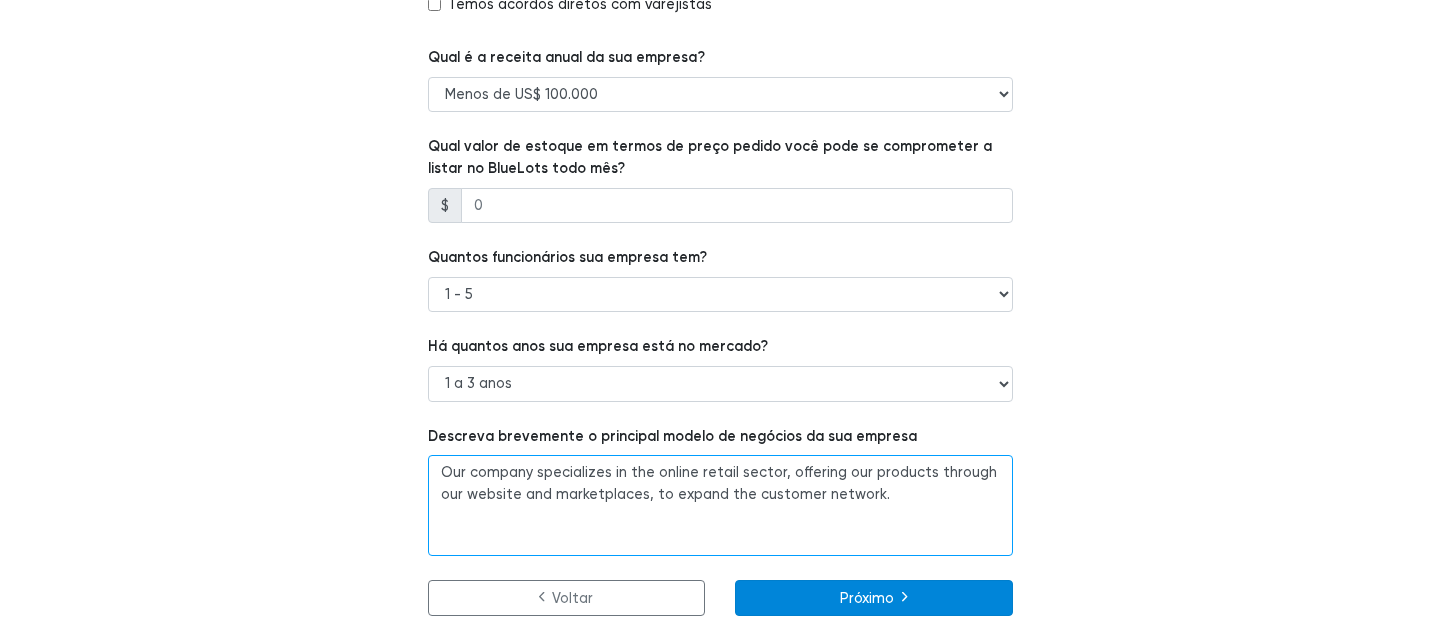 type on "Our company specializes in the online retail sector, offering our products through our website and marketplaces, to expand the customer network." 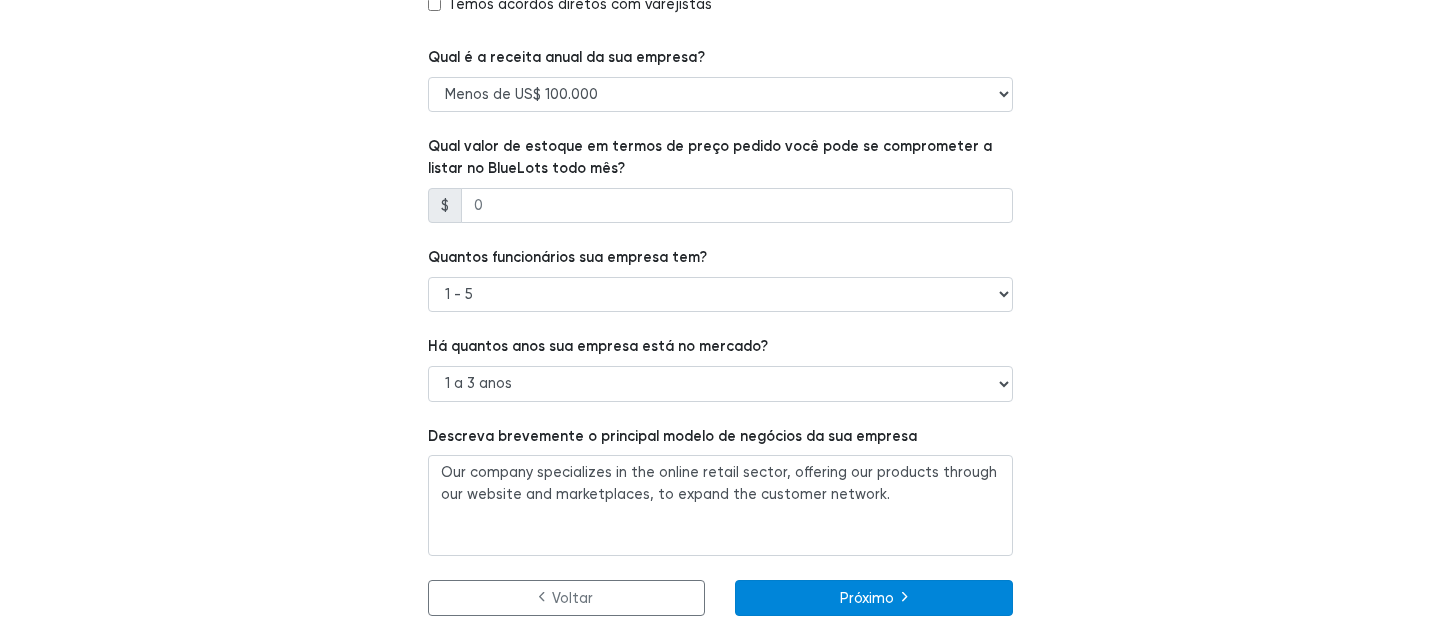 click on "Próximo" at bounding box center [867, 597] 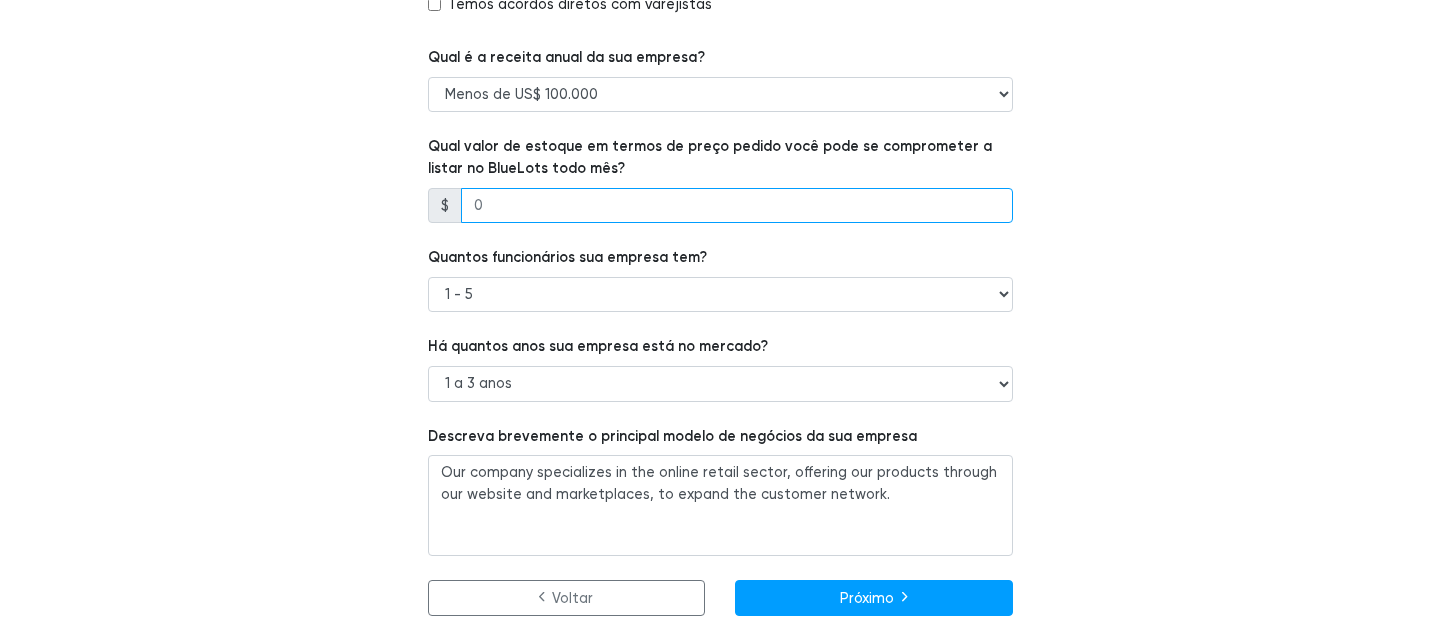 type on "2" 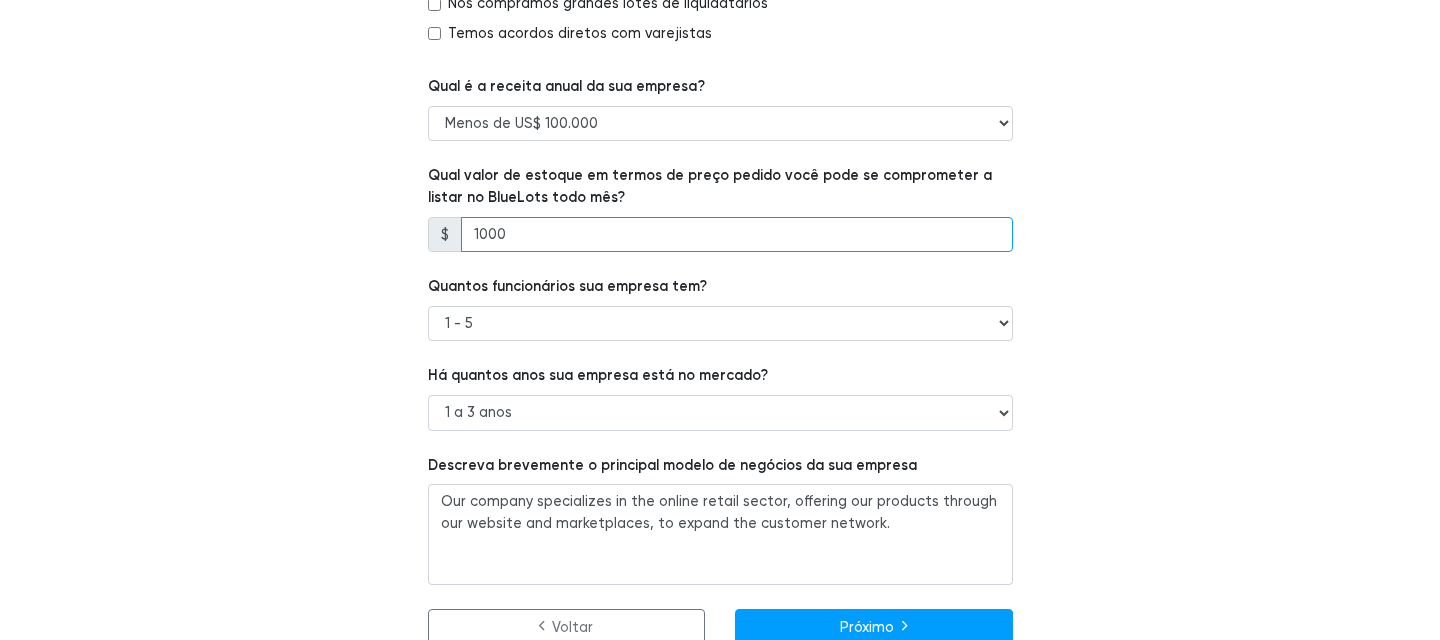 scroll, scrollTop: 1364, scrollLeft: 0, axis: vertical 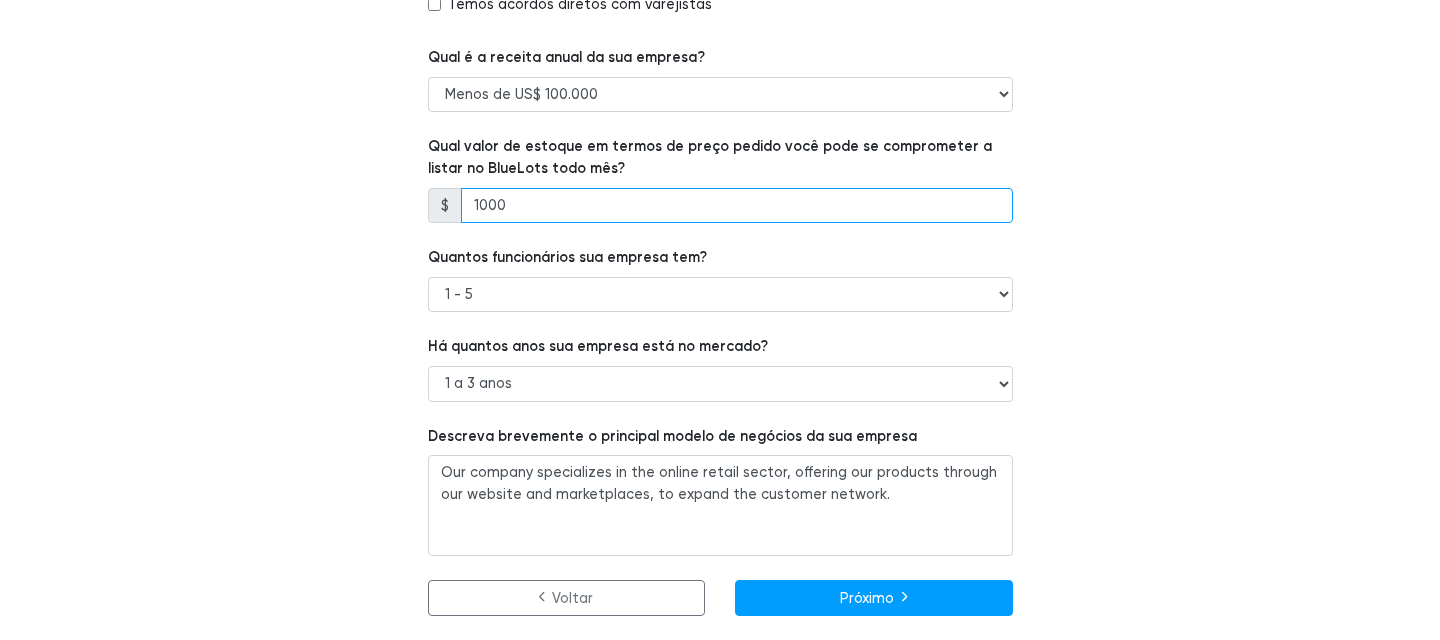 type on "1000" 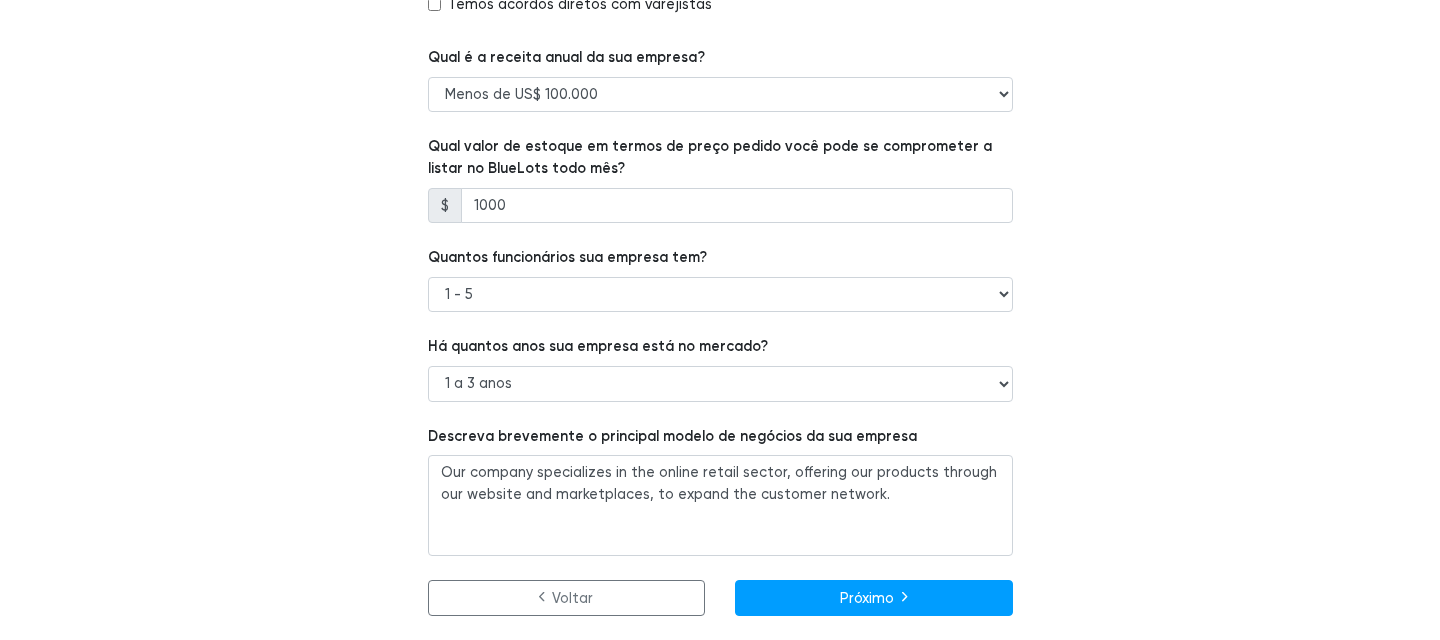 click on "Conte-nos sobre o seu negócio
Qual das seguintes opções descreve melhor sua empresa?
--
Varejista
Atacadista
Marca ou fabricante
Liquidante
3PL
Outro
Insira a URL do site da sua empresa. Você pode fornecer uma página do Facebook ou do Yelp caso sua empresa não tenha um site.
https://mullerdist.com/
Qual das seguintes abordagens de liquidação sua empresa usa atualmente?
Venda direta aos liquidatários
Vendas em armazéns físicos
--" at bounding box center [720, -244] 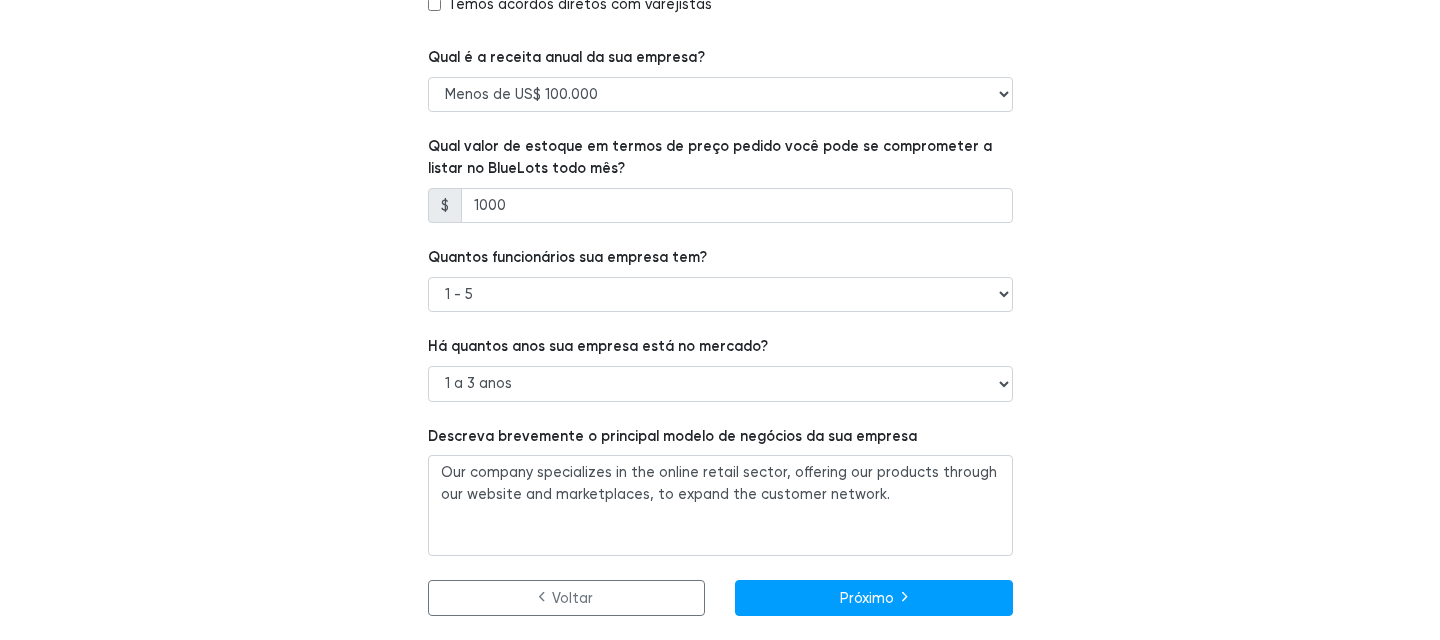 click on "Qual das seguintes opções descreve melhor sua empresa?
--
Varejista
Atacadista
Marca ou fabricante
Liquidante
3PL
Outro
Insira a URL do site da sua empresa. Você pode fornecer uma página do Facebook ou do Yelp caso sua empresa não tenha um site.
https://mullerdist.com/
Qual das seguintes abordagens de liquidação sua empresa usa atualmente?
Venda direta aos liquidatários
Vendas em armazéns físicos" at bounding box center (720, -231) 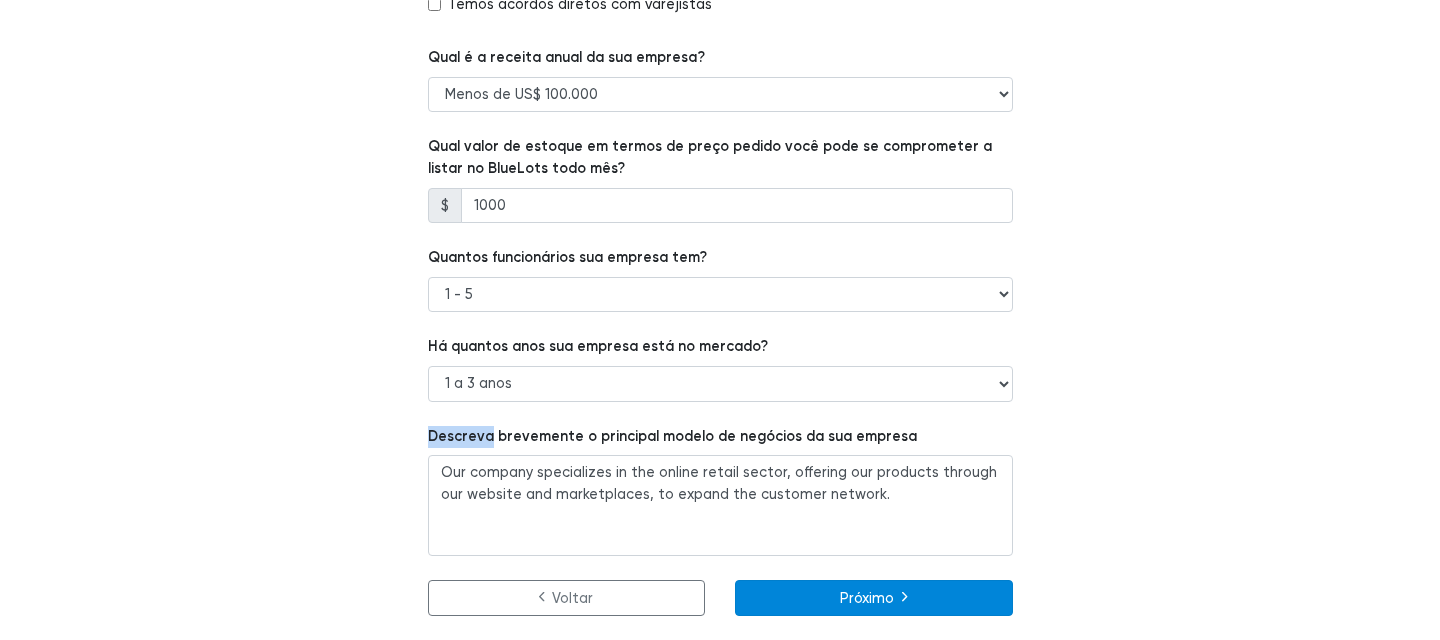 click on "Próximo" at bounding box center (874, 598) 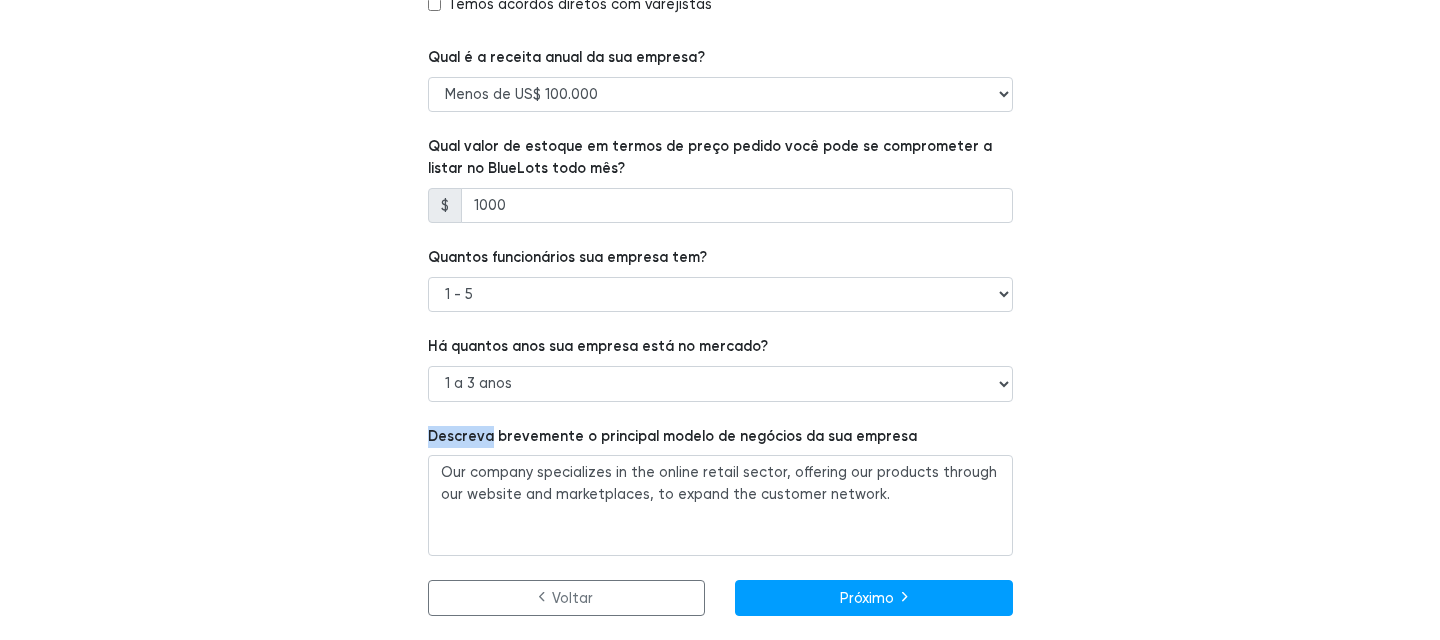 click on "Qual das seguintes opções descreve melhor sua empresa?
--
Varejista
Atacadista
Marca ou fabricante
Liquidante
3PL
Outro
Insira a URL do site da sua empresa. Você pode fornecer uma página do Facebook ou do Yelp caso sua empresa não tenha um site.
https://mullerdist.com/
Qual das seguintes abordagens de liquidação sua empresa usa atualmente?
Venda direta aos liquidatários
Vendas em armazéns físicos" at bounding box center [720, -231] 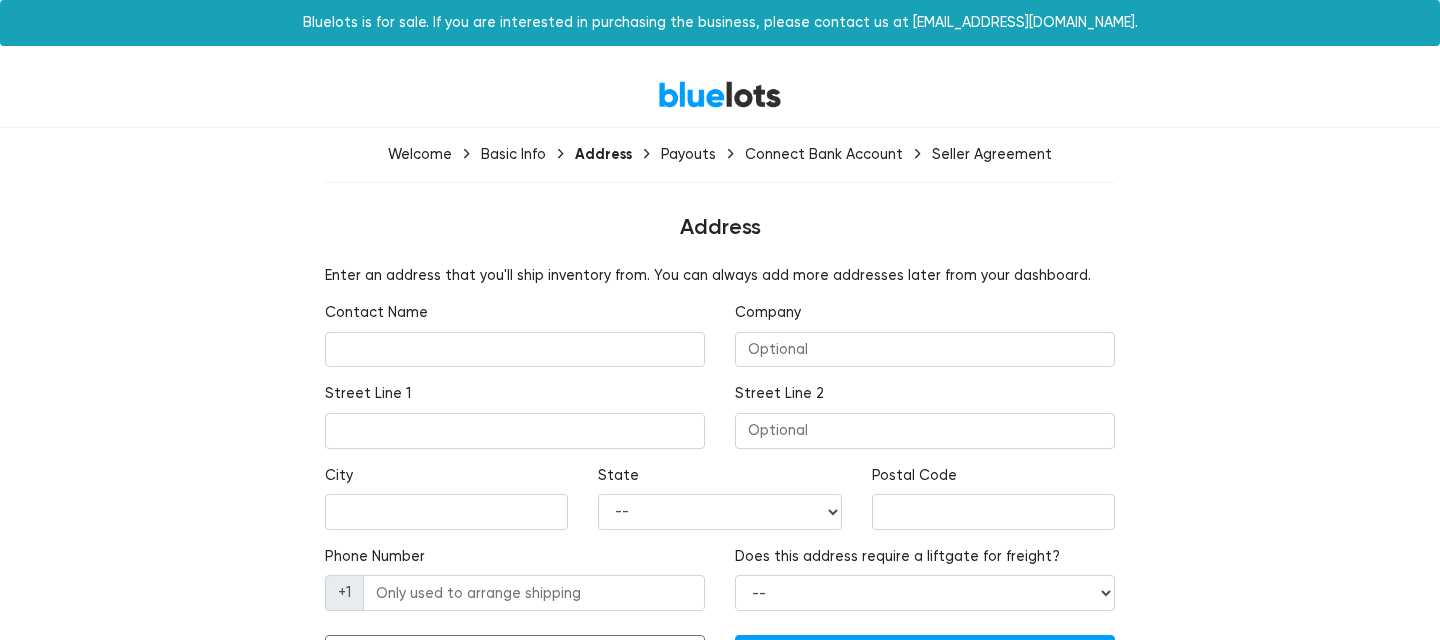 scroll, scrollTop: 0, scrollLeft: 0, axis: both 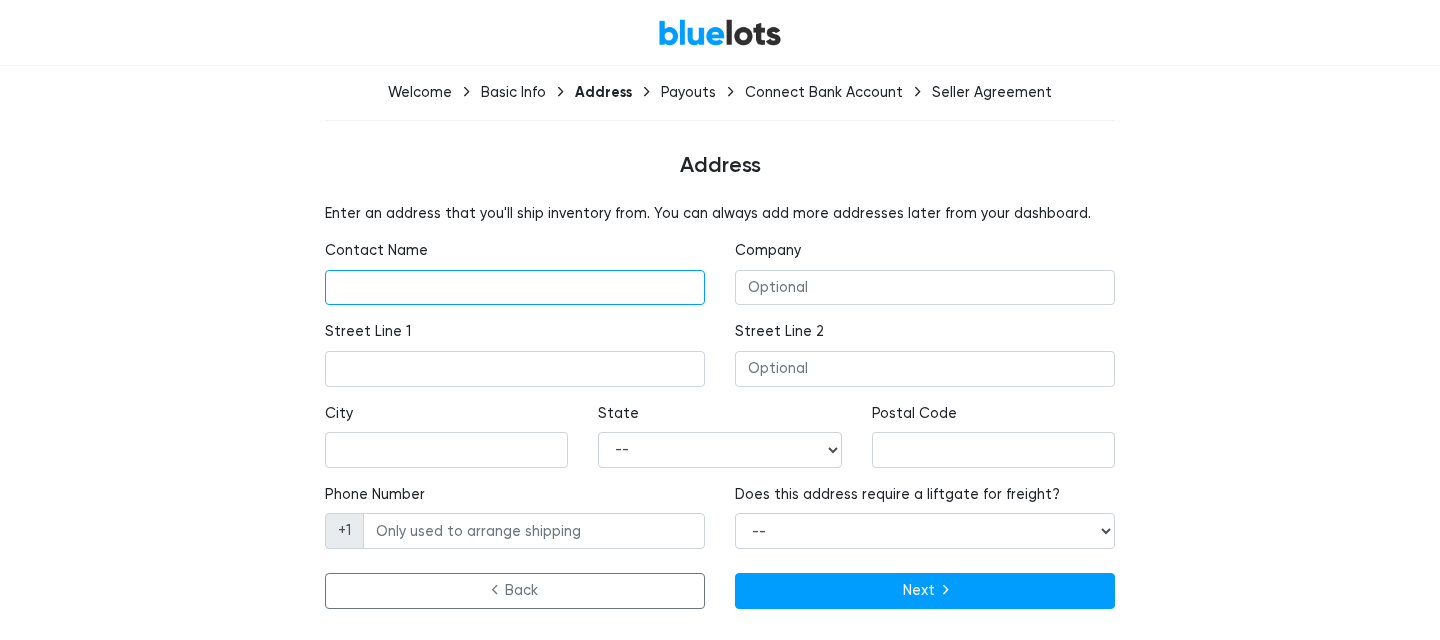click at bounding box center [515, 288] 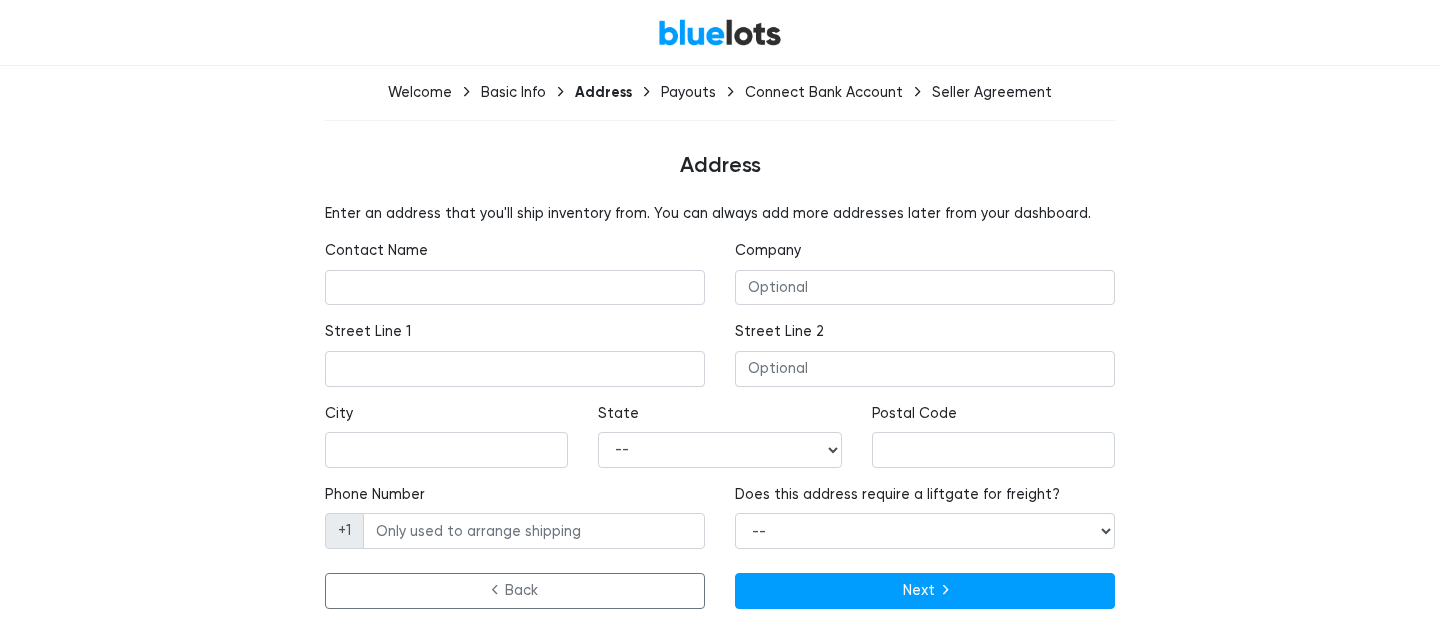 click on "BlueLots
Welcome
Basic Info
Address
Payouts
Connect Bank Account
Seller Agreement
Address
Enter an address that you'll ship inventory from. You can always add more addresses later from your dashboard.
Contact Name
Company
Street Line 1
Street Line 2
City State --" at bounding box center (720, 308) 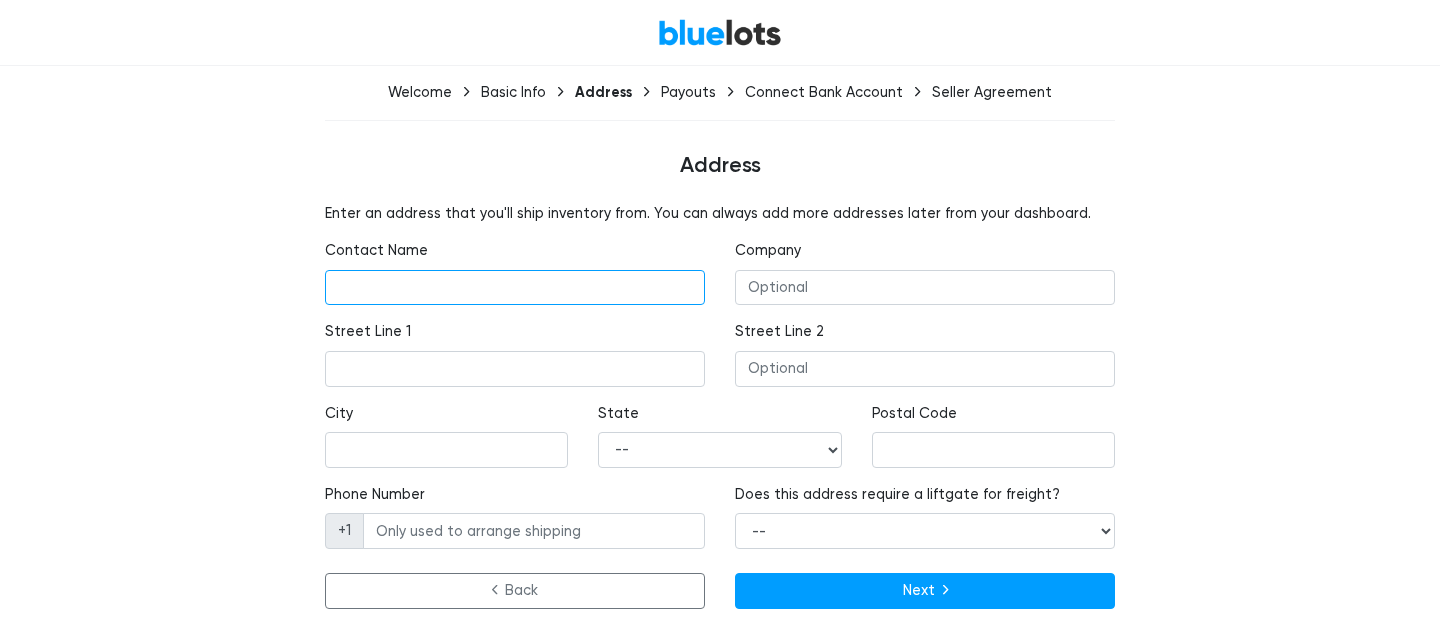 click at bounding box center (515, 288) 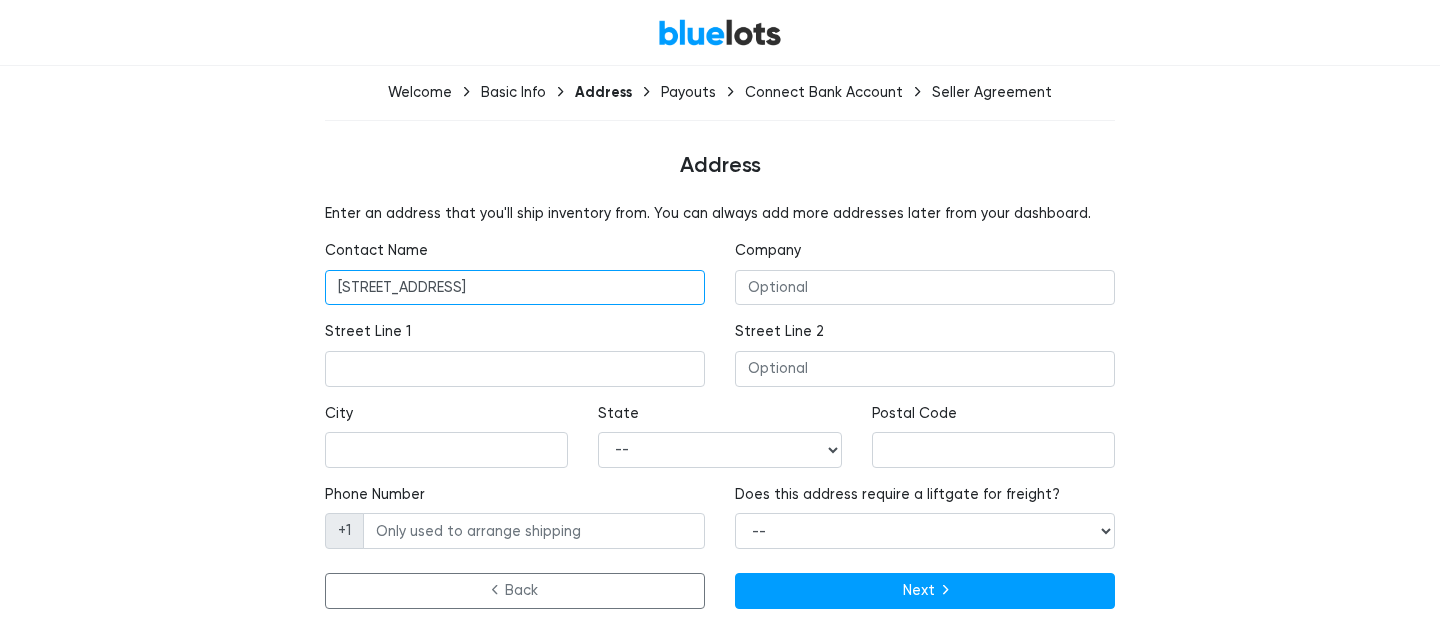 type on "[STREET_ADDRESS]" 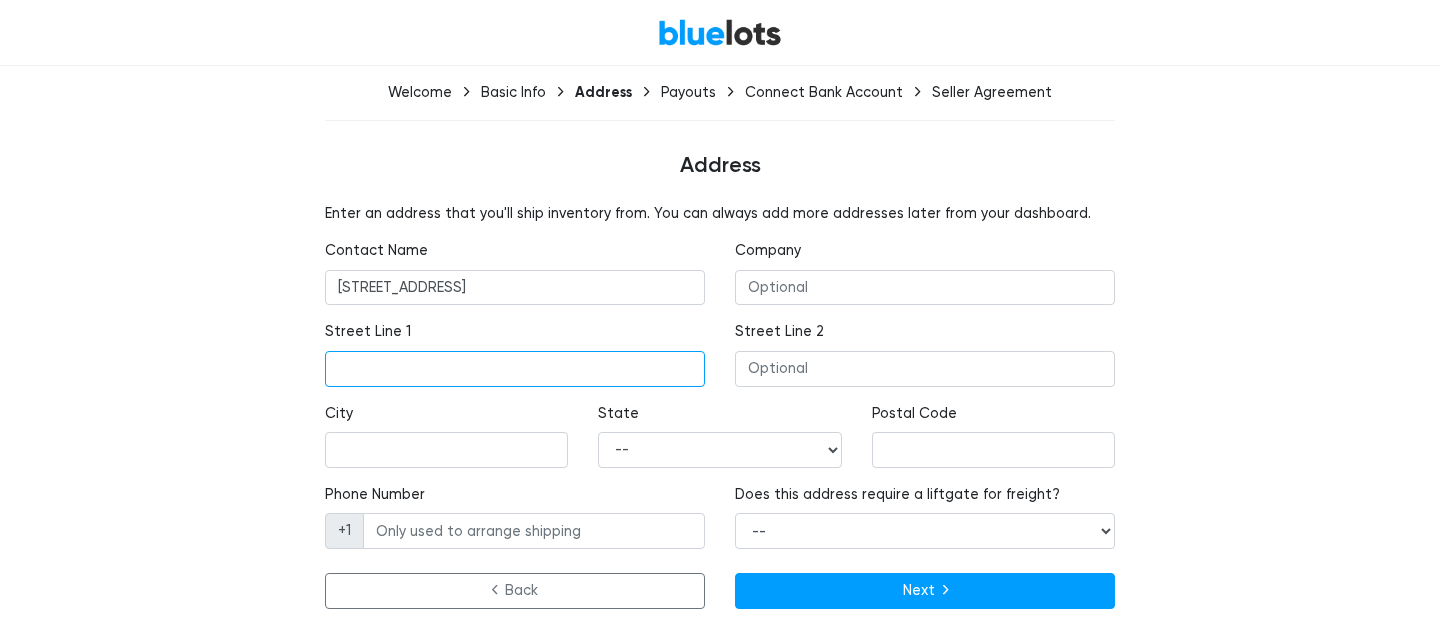 click at bounding box center (515, 369) 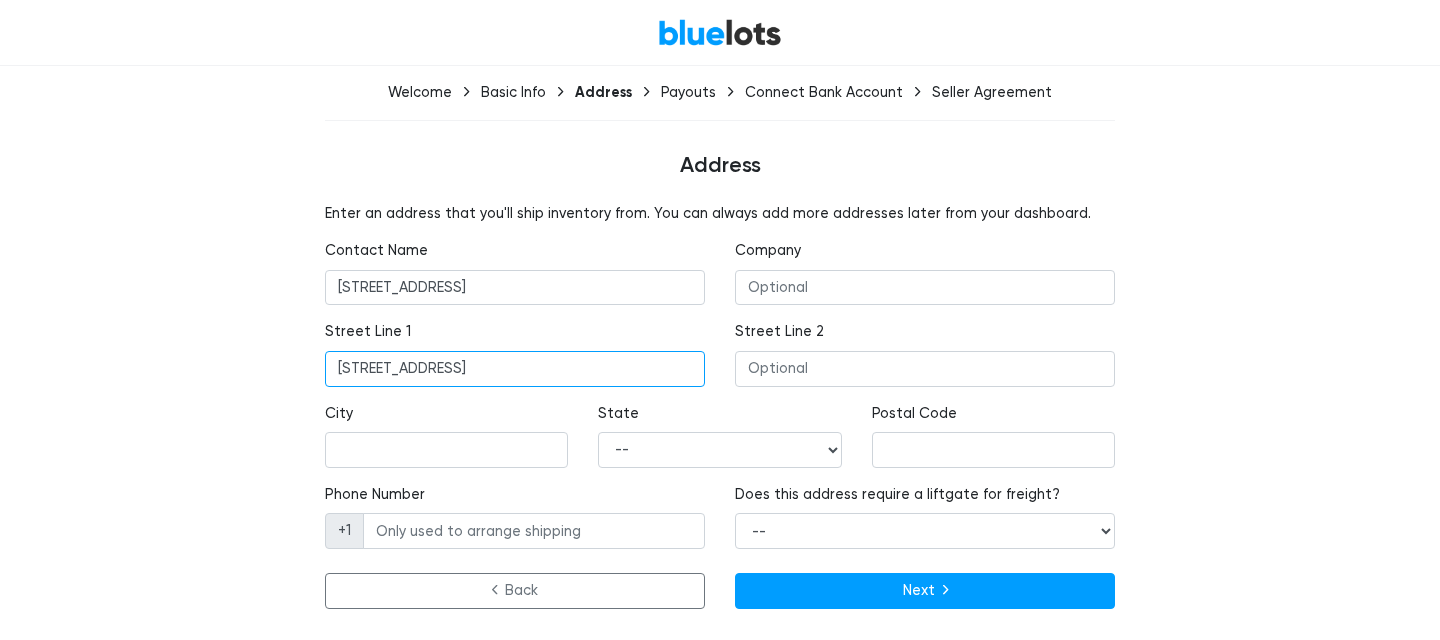 type on "[STREET_ADDRESS]" 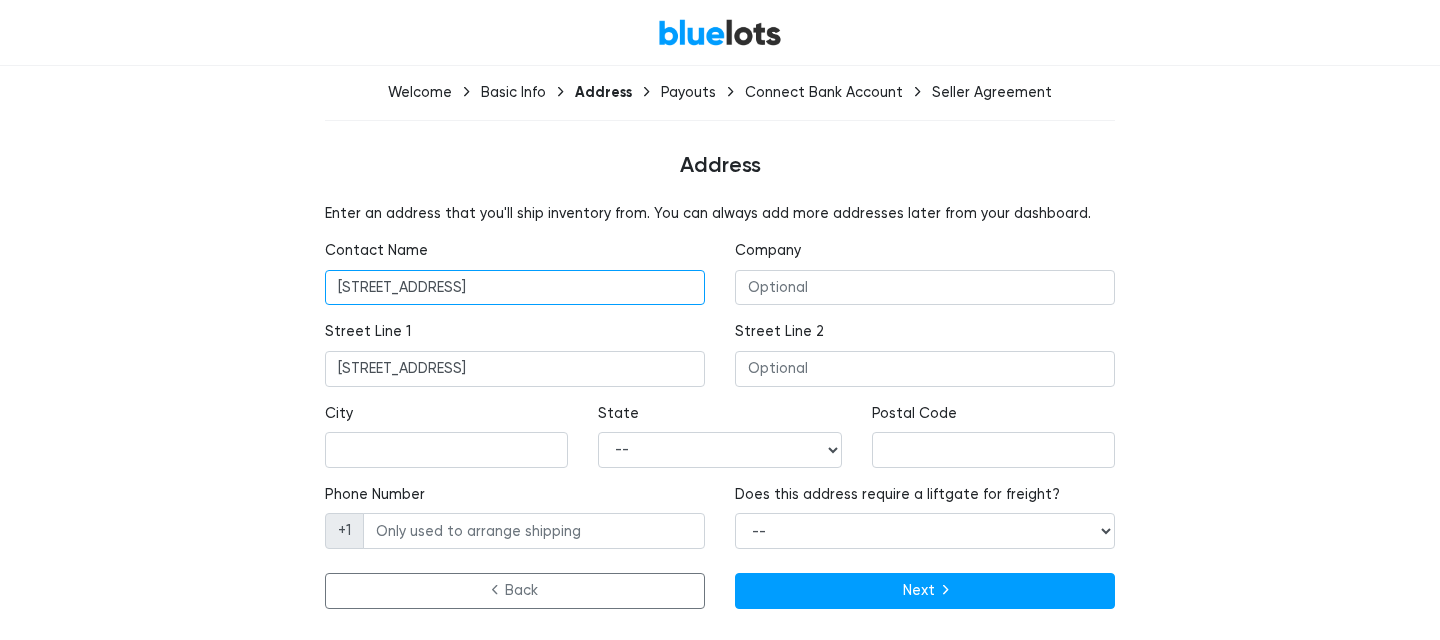 click on "[STREET_ADDRESS]" at bounding box center [515, 288] 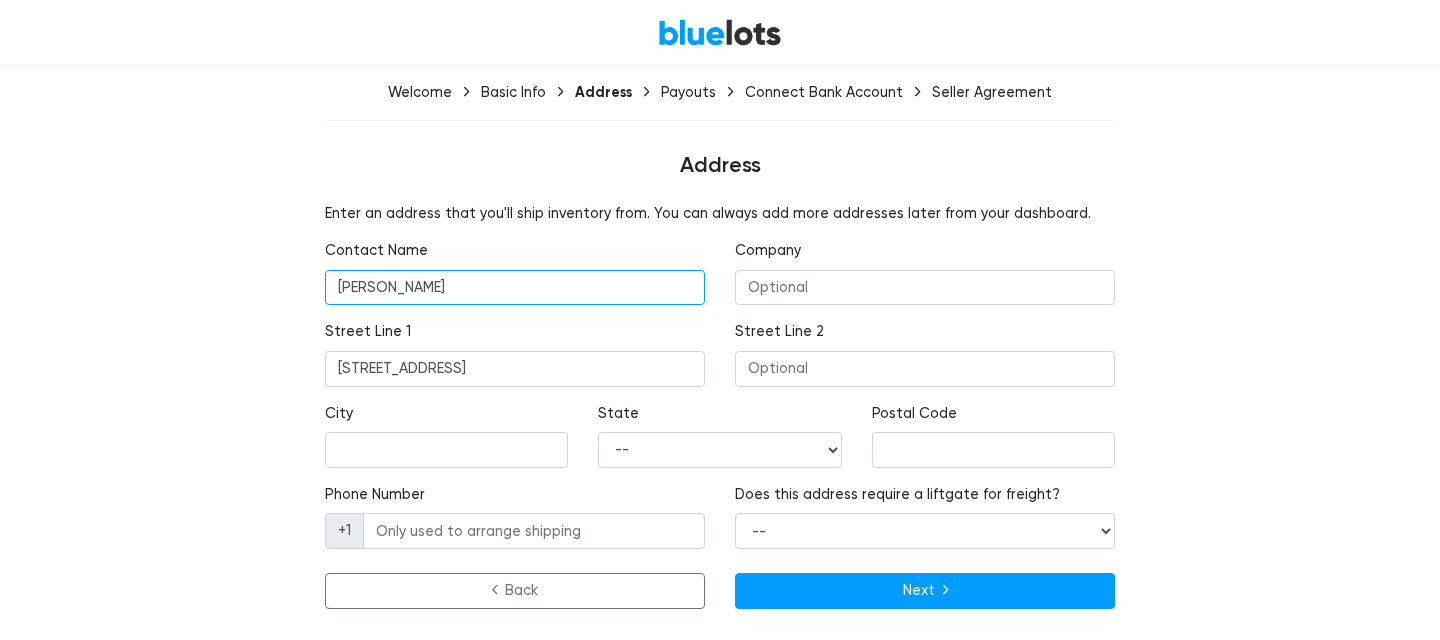 type on "[PERSON_NAME]" 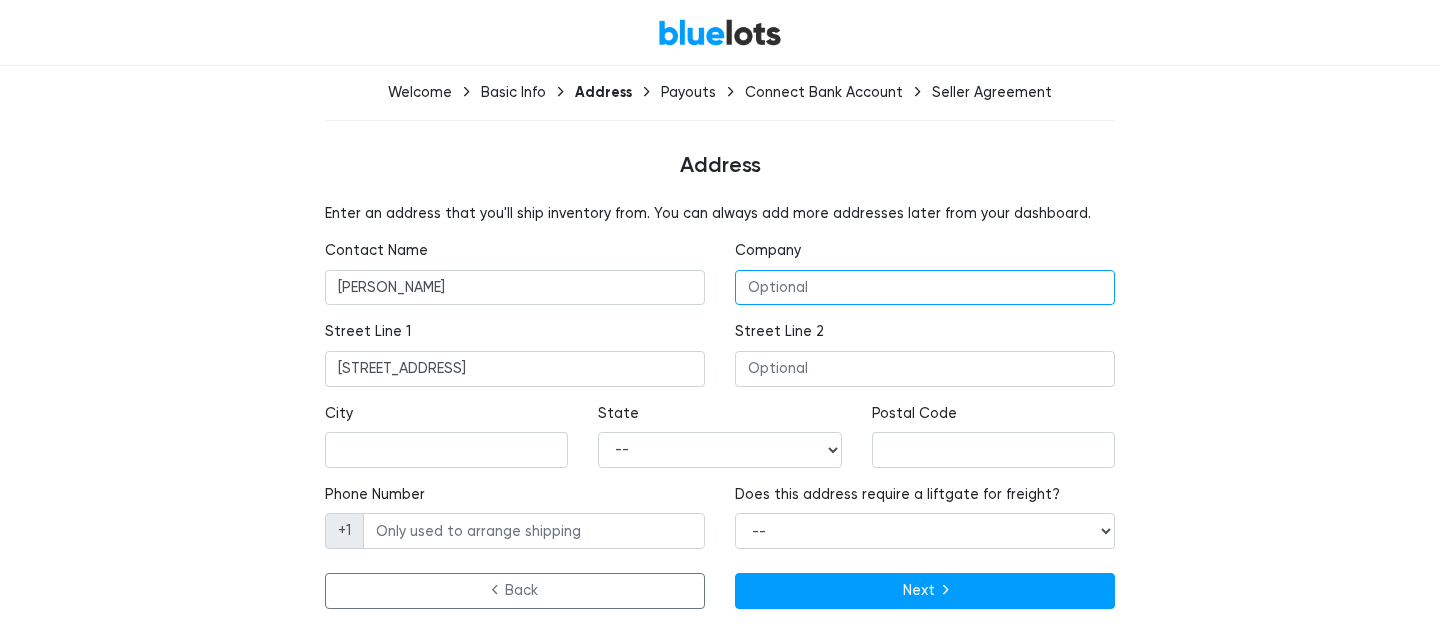 click at bounding box center [925, 288] 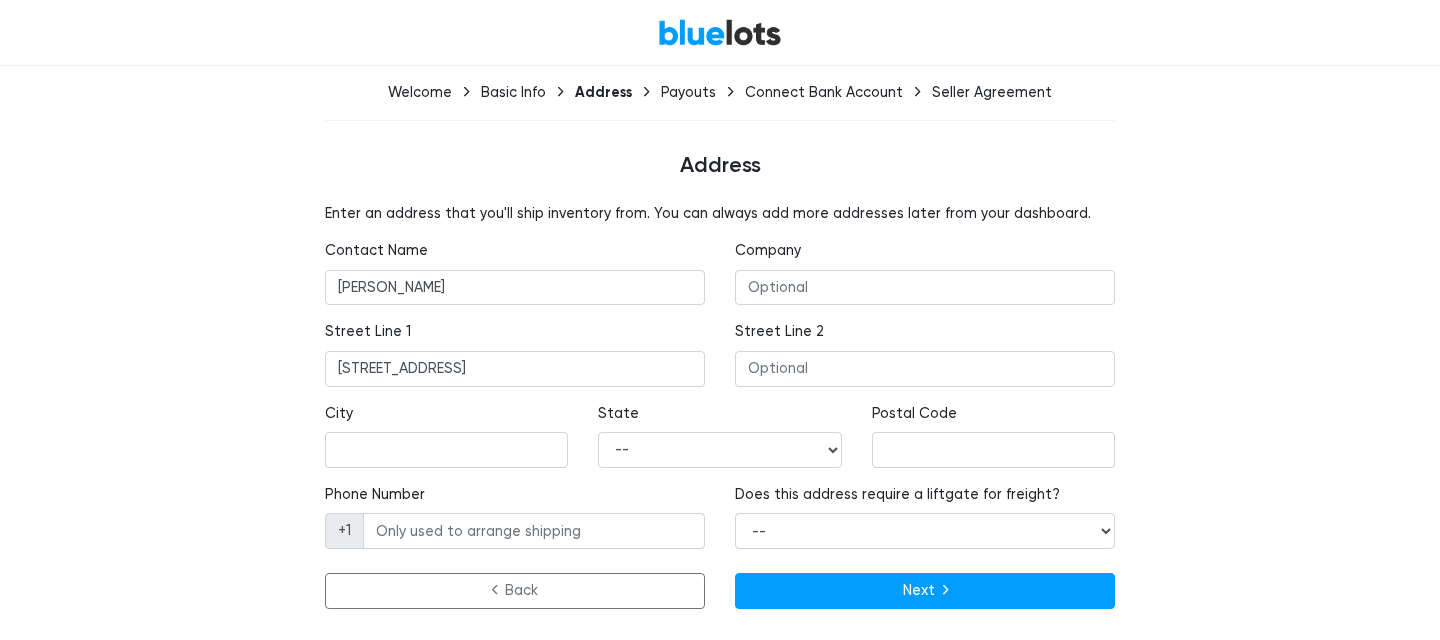 click on "BlueLots
Welcome
Basic Info
Address
Payouts
Connect Bank Account
Seller Agreement
Address
Enter an address that you'll ship inventory from. You can always add more addresses later from your dashboard.
Contact Name
[PERSON_NAME]
Company
Street Line 1
[STREET_ADDRESS]
Street Line 2
[GEOGRAPHIC_DATA]" at bounding box center (720, 308) 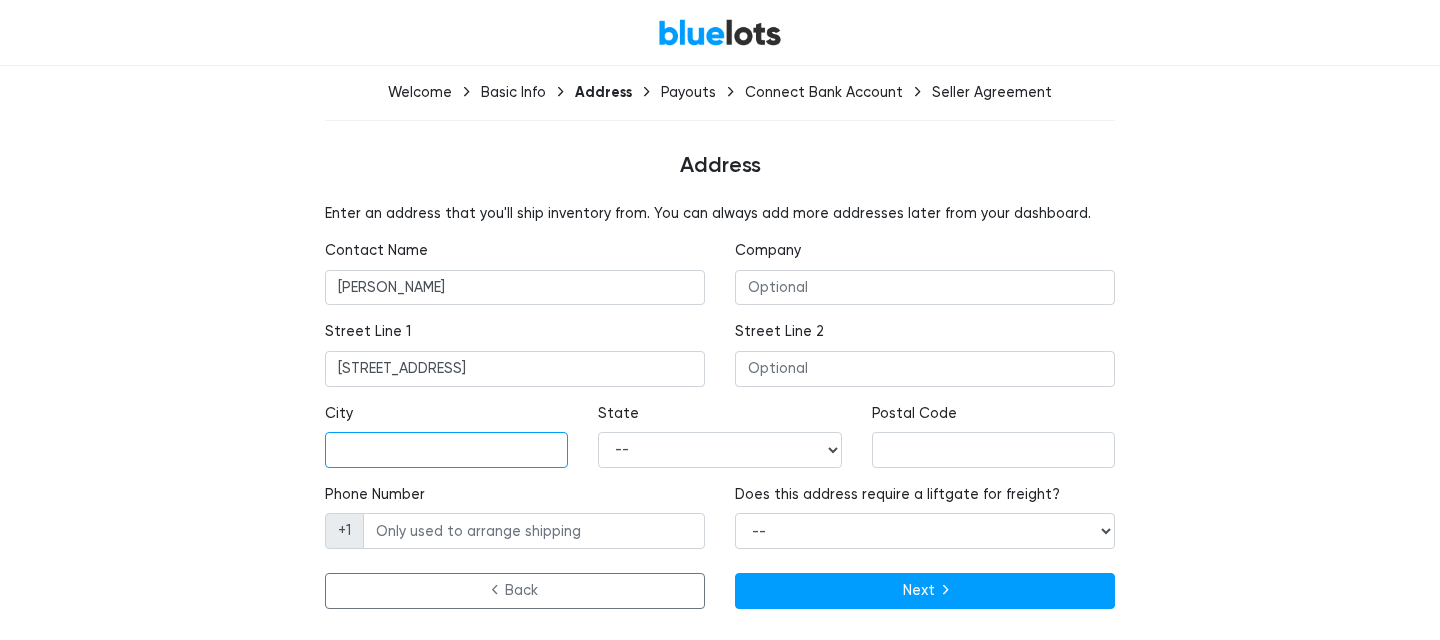 click at bounding box center [446, 450] 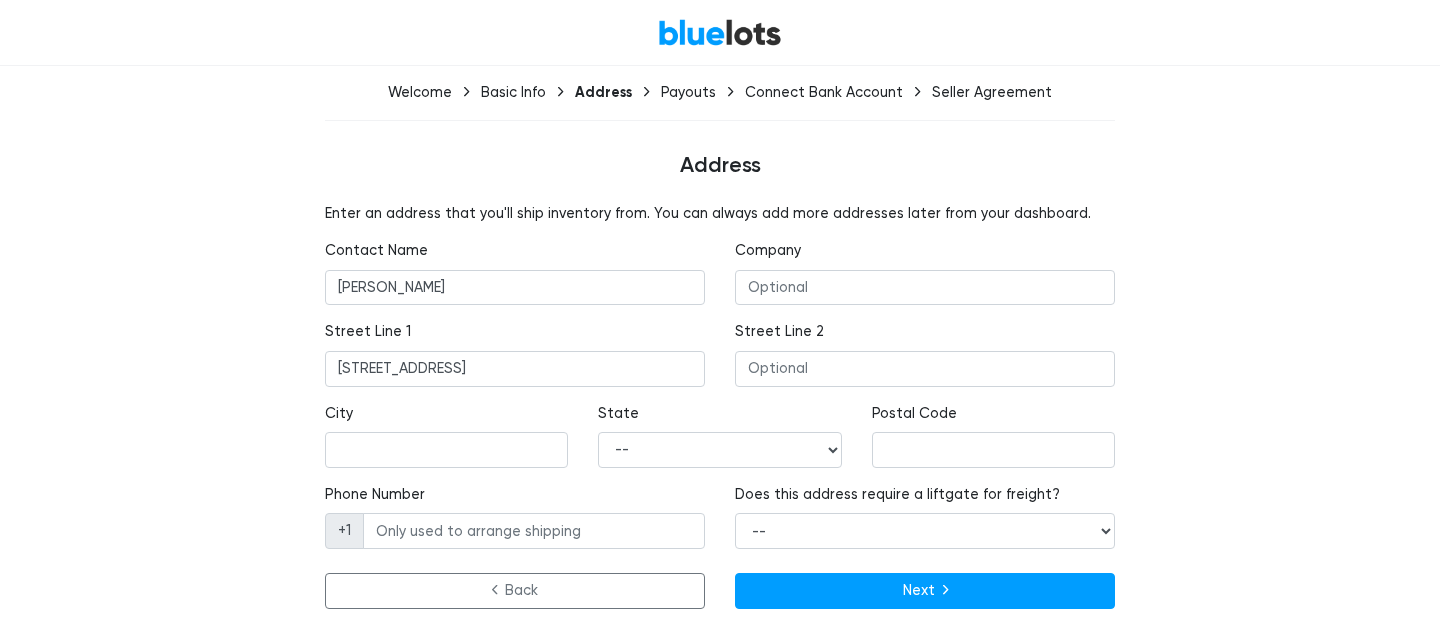 click on "Enter an address that you'll ship inventory from. You can always add more addresses later from your dashboard.
Contact Name
eduarda Muller
Company
Street Line 1
1120 Crown Point Rd, West Deptford, 08093, NJ
Street Line 2
City
State
--
Alabama
Alaska
Arizona
Arkansas
California
Colorado" at bounding box center [720, 410] 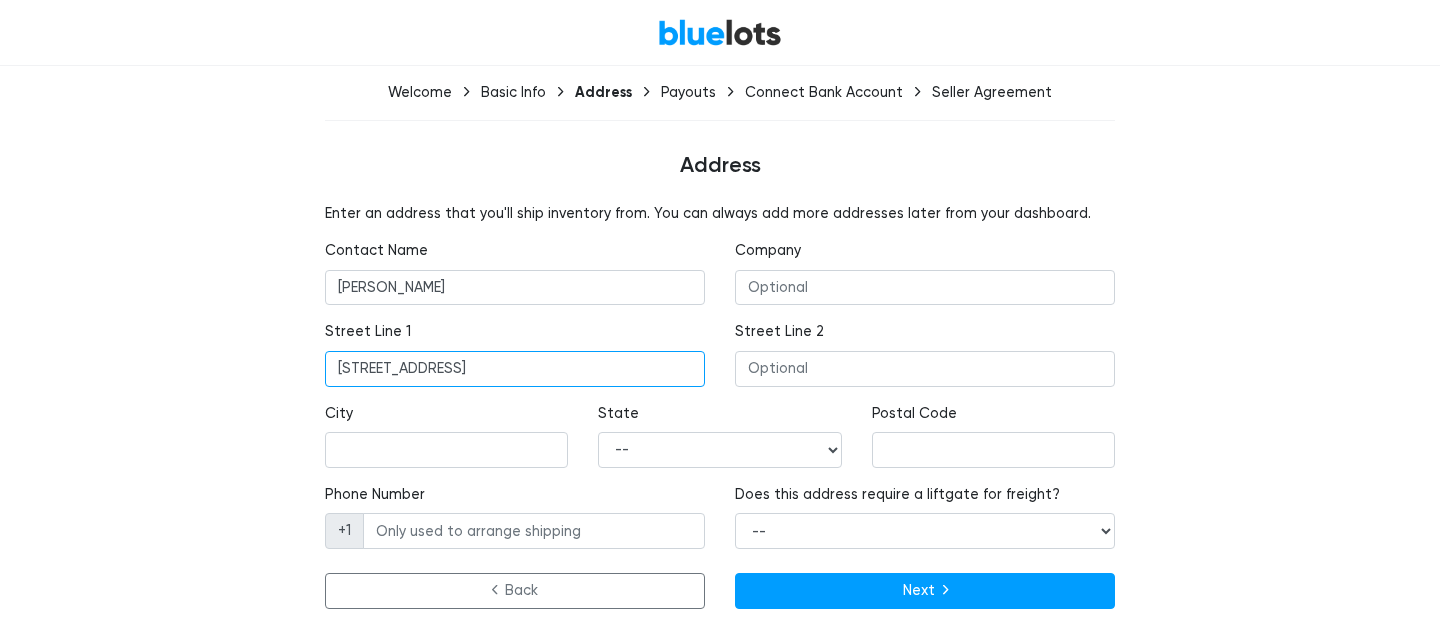 drag, startPoint x: 571, startPoint y: 366, endPoint x: 479, endPoint y: 366, distance: 92 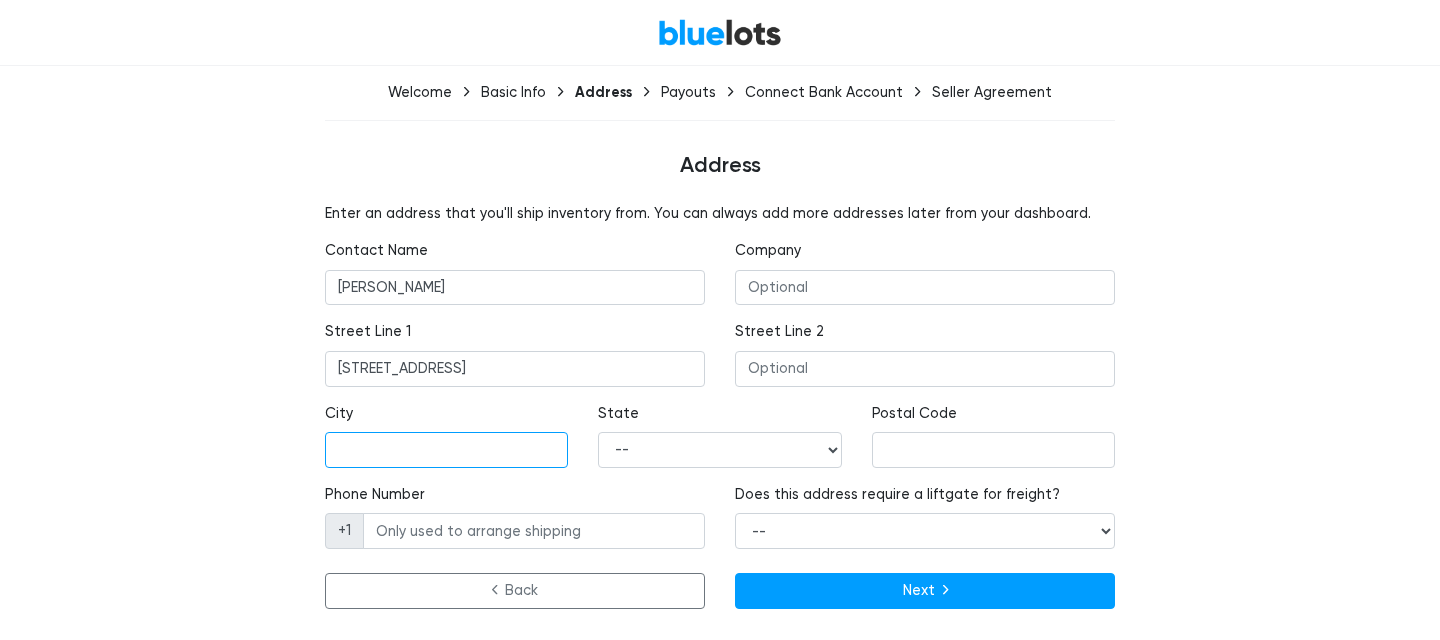 click at bounding box center [446, 450] 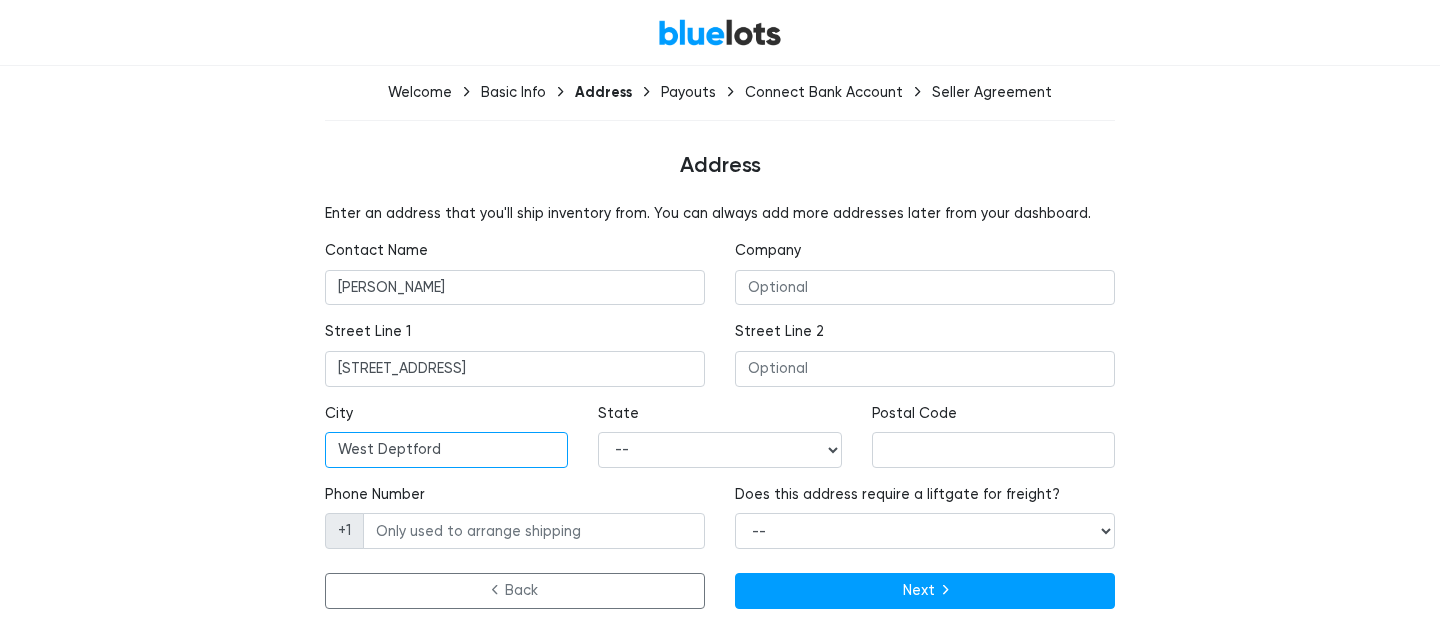 type on "West Deptford" 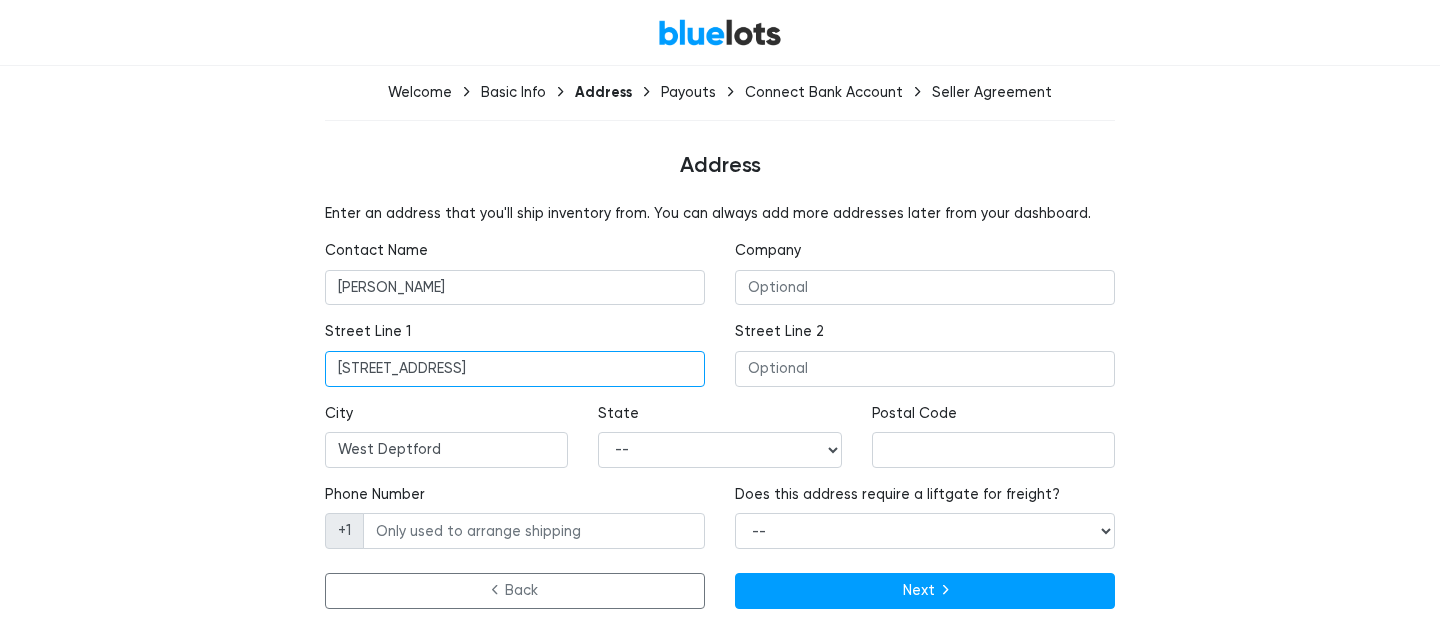 drag, startPoint x: 644, startPoint y: 365, endPoint x: 629, endPoint y: 366, distance: 15.033297 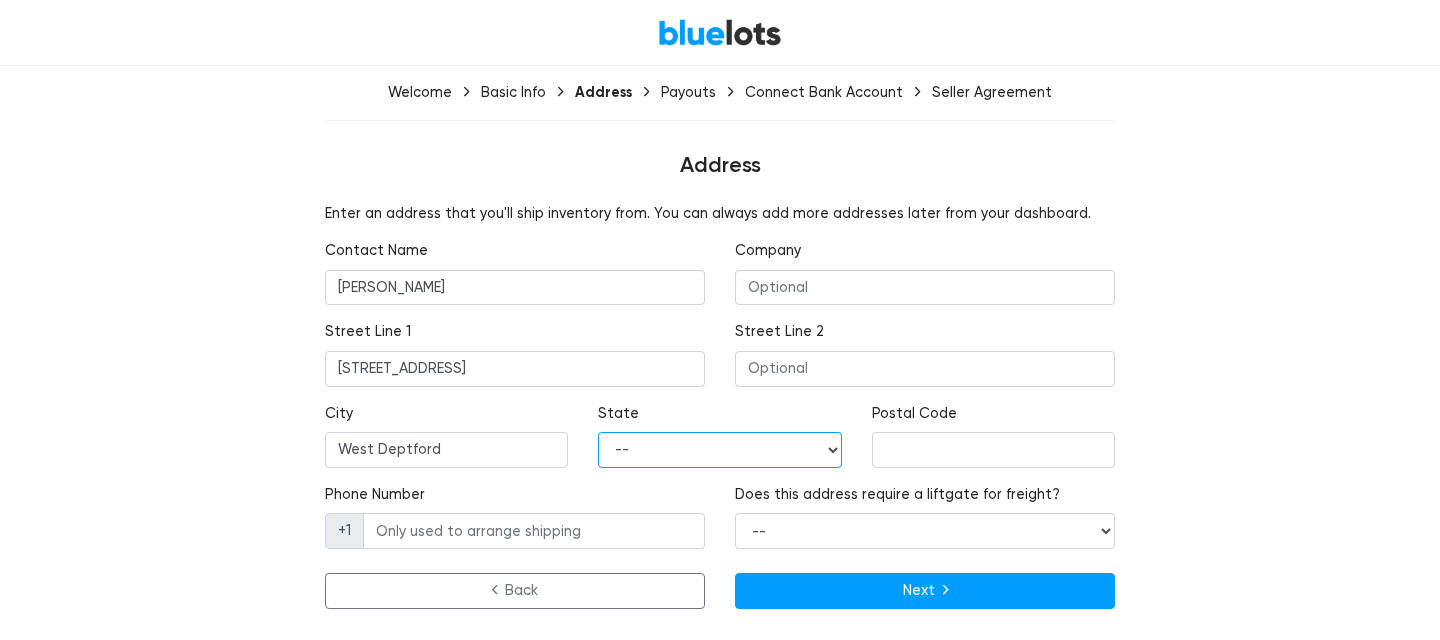 click on "--
Alabama
Alaska
Arizona
Arkansas
California
Colorado
Connecticut
Delaware
District of Columbia
Florida
Georgia
Hawaii
Idaho
Illinois
Indiana
Iowa
Kansas
Kentucky
Louisiana
Maine
Maryland
Massachusetts
Michigan
Minnesota
Mississippi
Missouri
Montana
Nebraska
Nevada
New Hampshire
New Jersey
New Mexico
New York
North Carolina
North Dakota
Ohio
Oklahoma
Oregon
Pennsylvania
Rhode Island
South Carolina
South Dakota
Tennessee
Texas
Utah
Vermont
Virginia
Washington
West Virginia
Wisconsin
Wyoming" at bounding box center (719, 450) 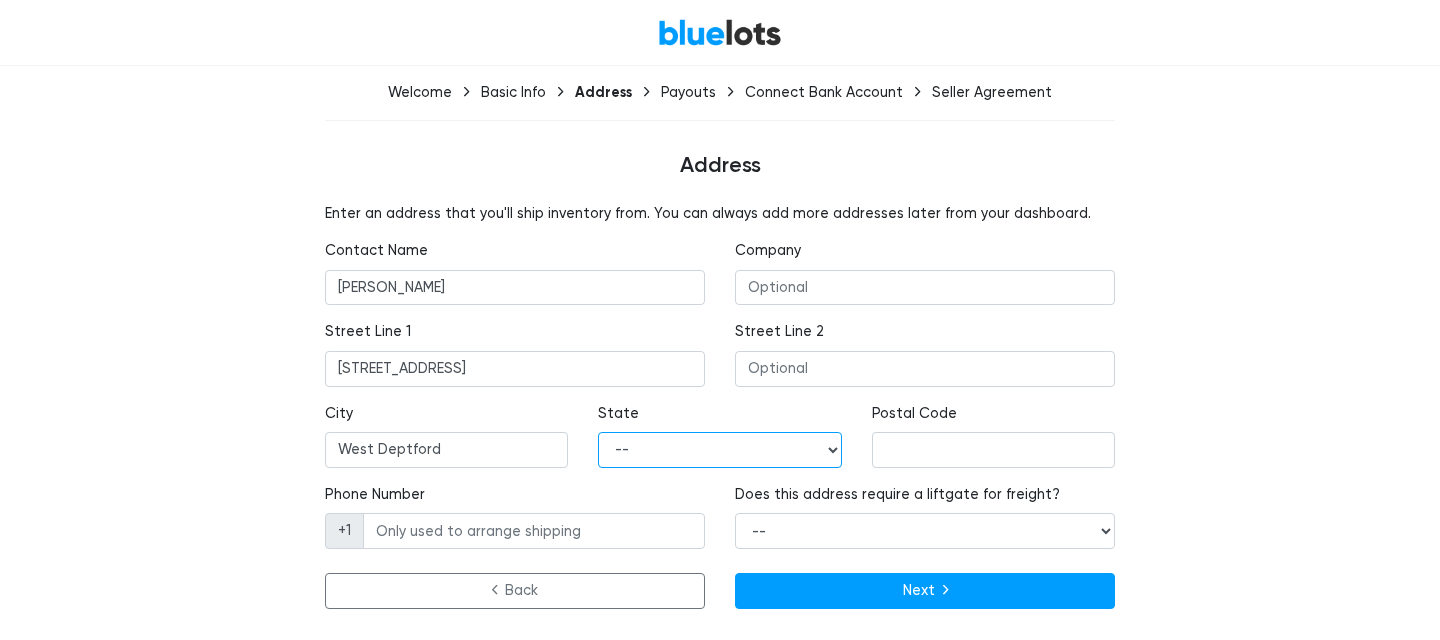 select on "NJ" 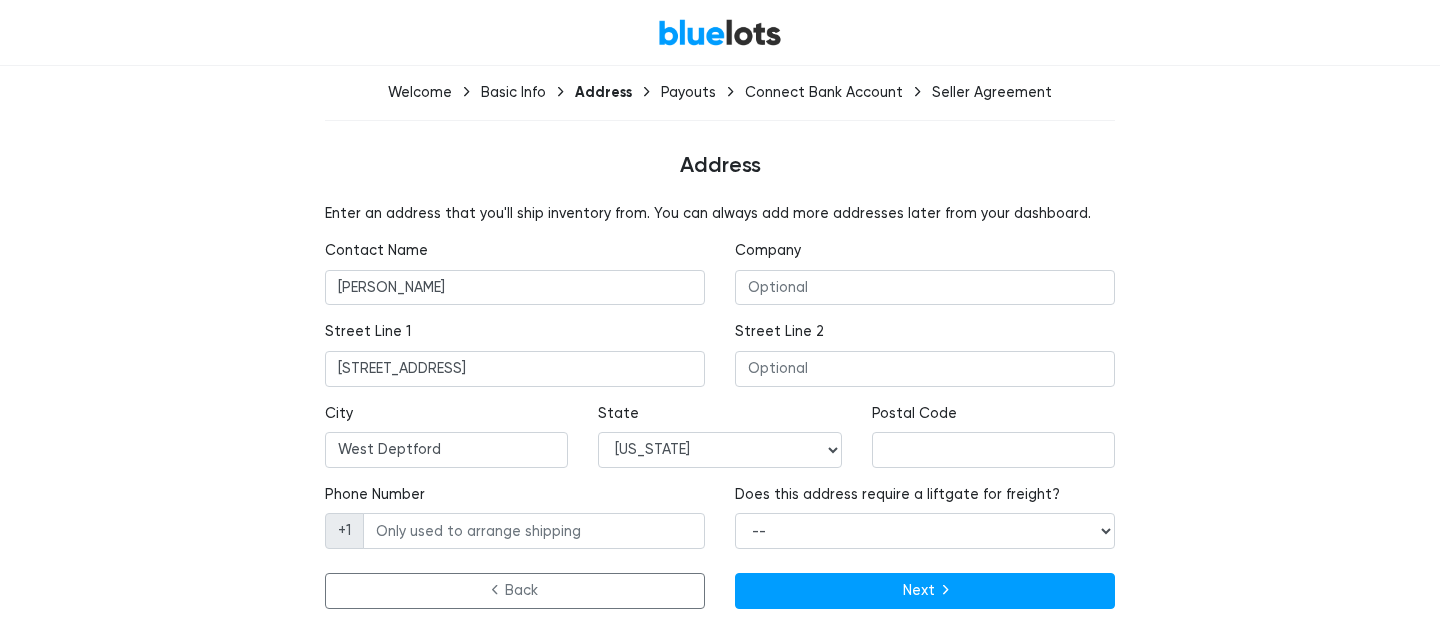 click on "BlueLots
Welcome
Basic Info
Address
Payouts
Connect Bank Account
Seller Agreement
Address
Enter an address that you'll ship inventory from. You can always add more addresses later from your dashboard.
Contact Name
eduarda Muller
Company
Street Line 1
1120 Crown Point Rd, West Deptford, 08093, NJ
Street Line 2
City State" at bounding box center (720, 308) 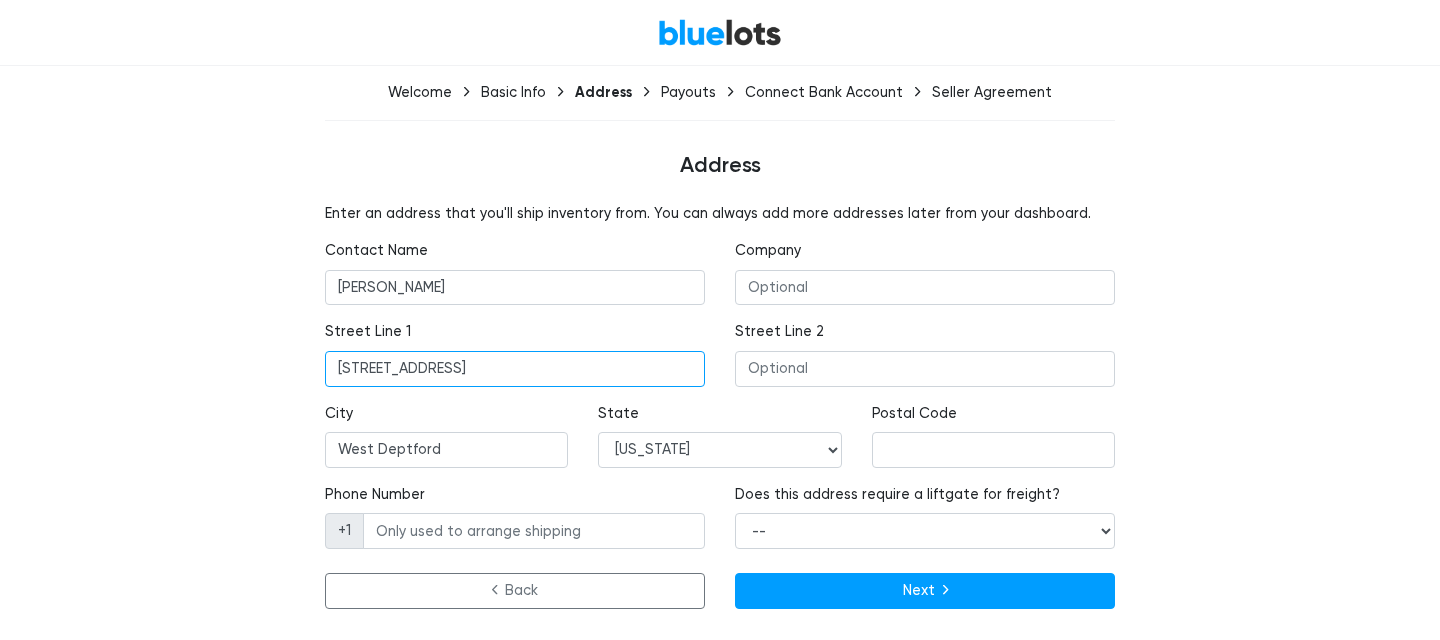 click on "1120 Crown Point Rd, West Deptford, 08093, NJ" at bounding box center (515, 369) 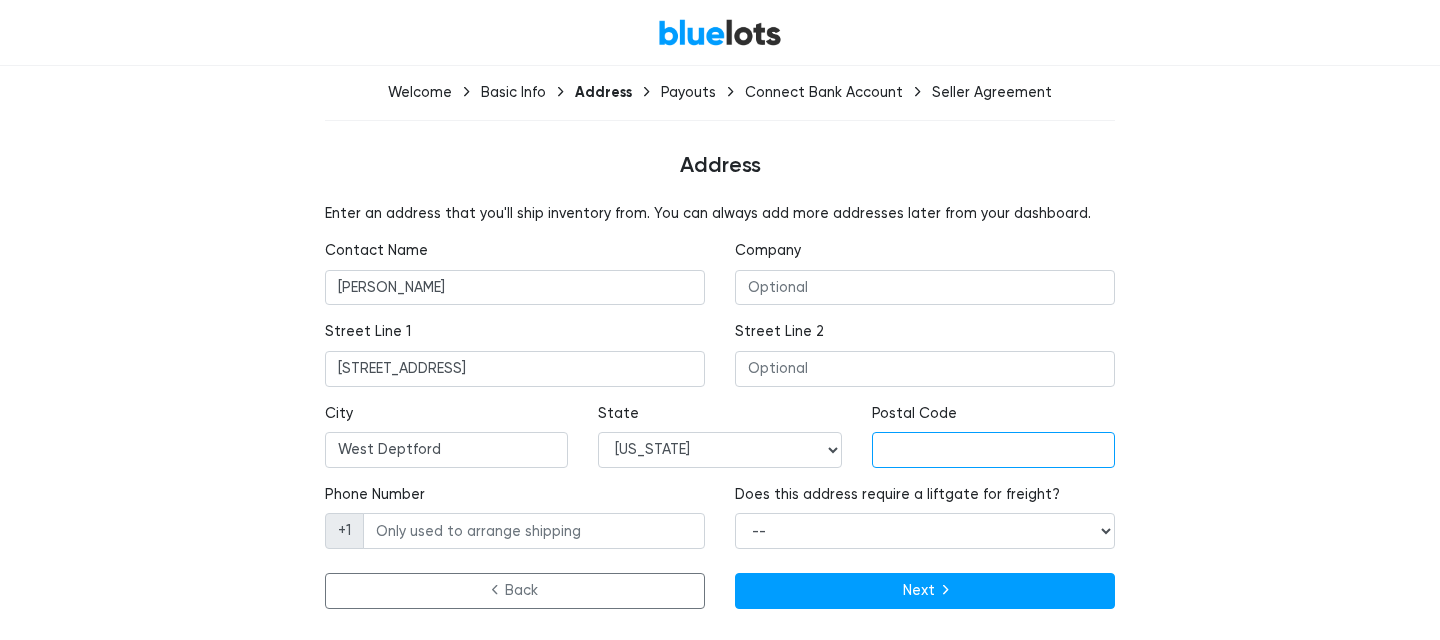 click at bounding box center [993, 450] 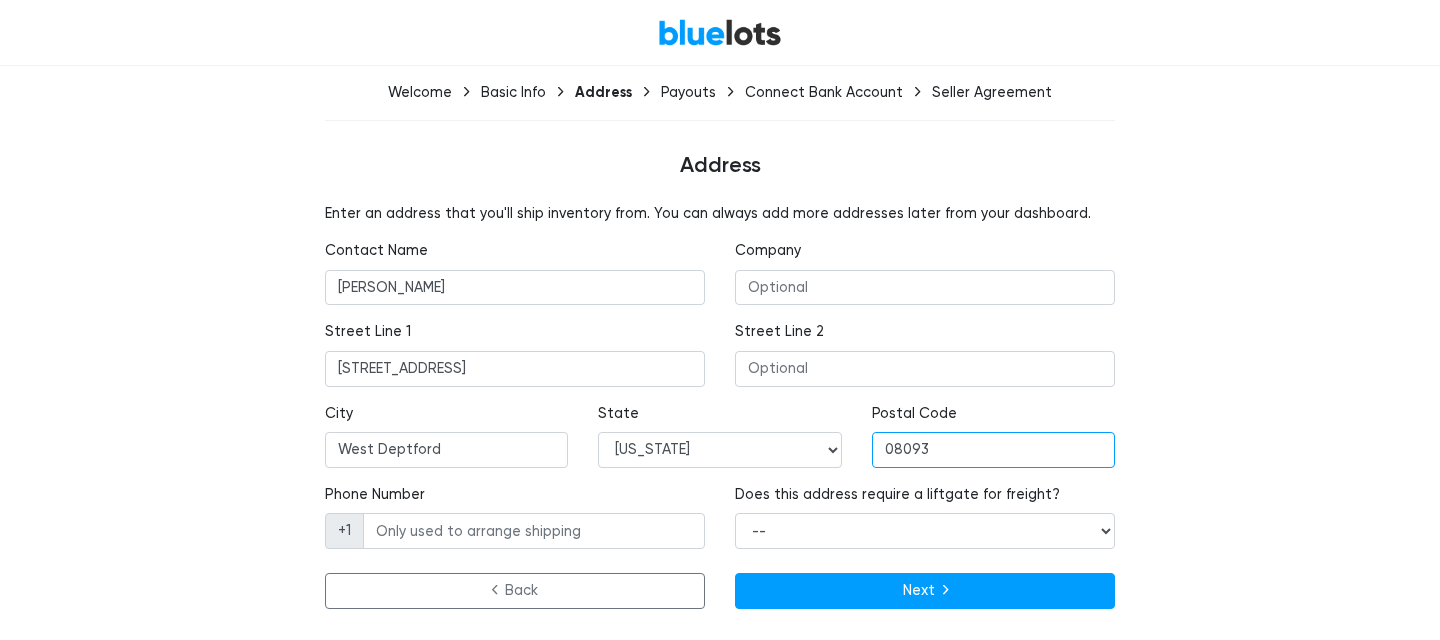 type on "08093" 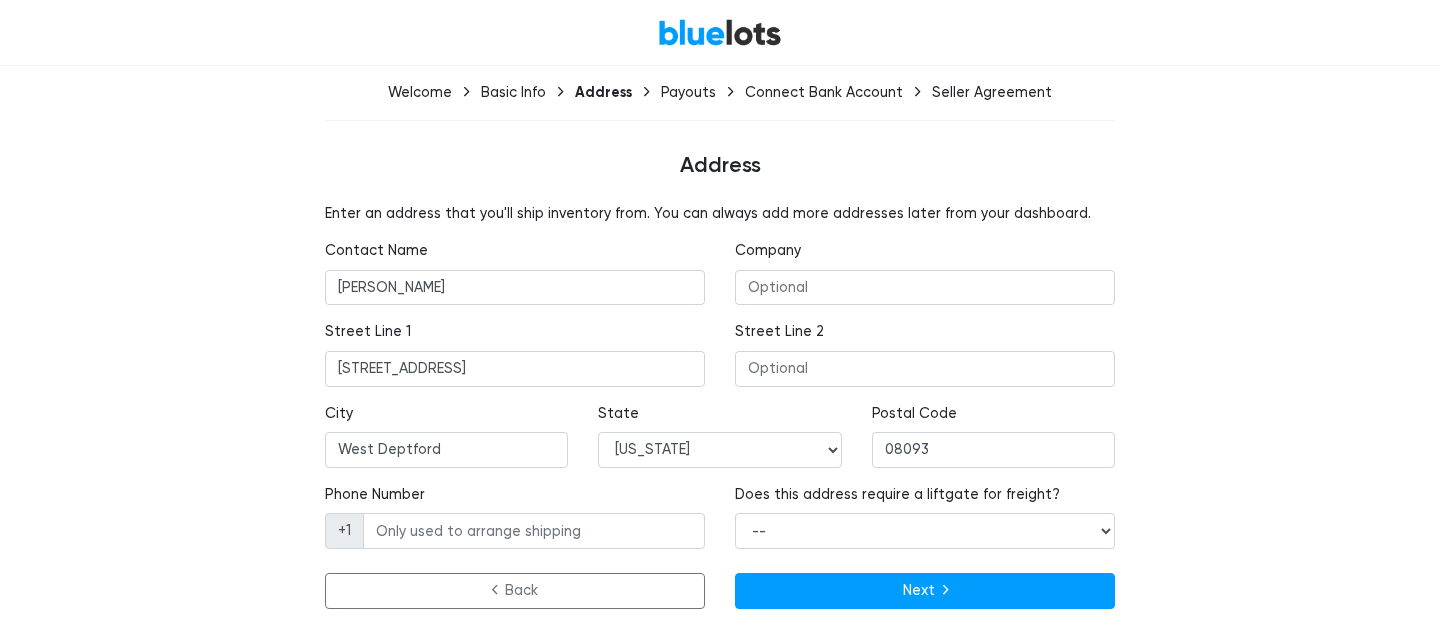 click on "BlueLots
Welcome
Basic Info
Address
Payouts
Connect Bank Account
Seller Agreement
Address
Enter an address that you'll ship inventory from. You can always add more addresses later from your dashboard.
Contact Name
eduarda Muller
Company
Street Line 1
1120 Crown Point Rd, West Deptford, 08093, NJ
Street Line 2
City State" at bounding box center (720, 308) 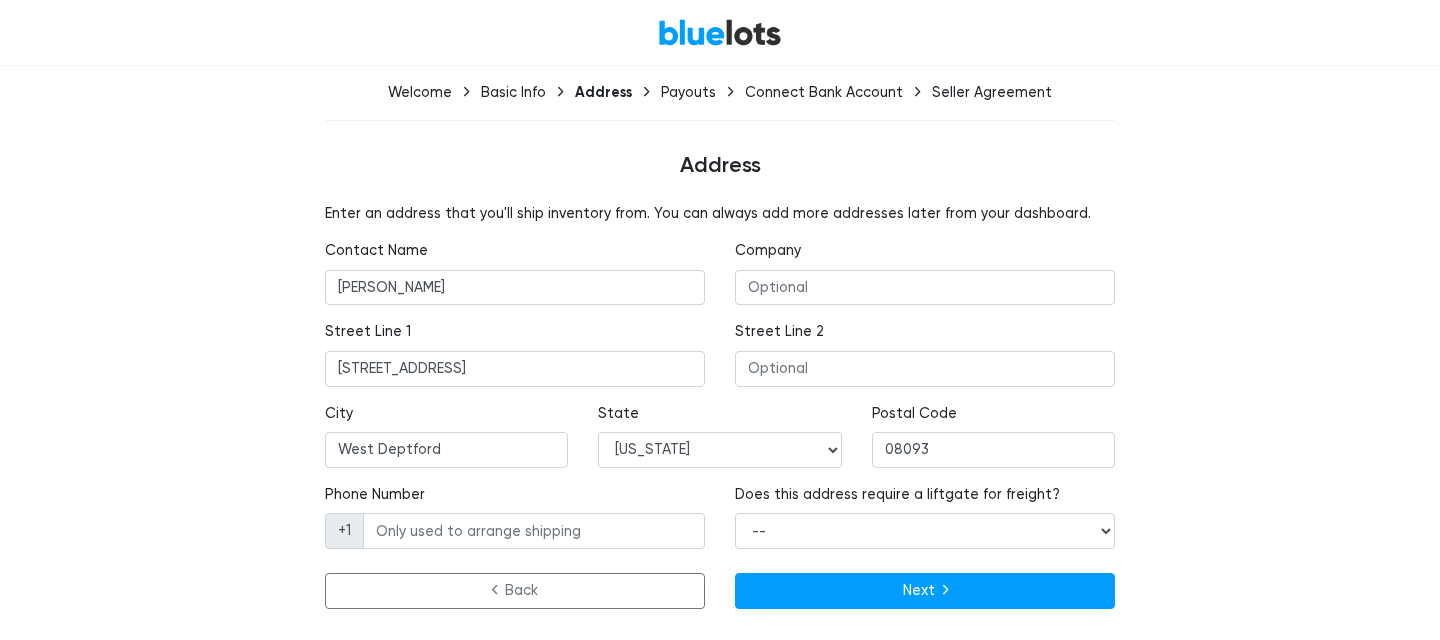 click on "BlueLots
Welcome
Basic Info
Address
Payouts
Connect Bank Account
Seller Agreement
Address
Enter an address that you'll ship inventory from. You can always add more addresses later from your dashboard.
Contact Name
eduarda Muller
Company
Street Line 1
1120 Crown Point Rd, West Deptford, 08093, NJ
Street Line 2
City State" at bounding box center (720, 308) 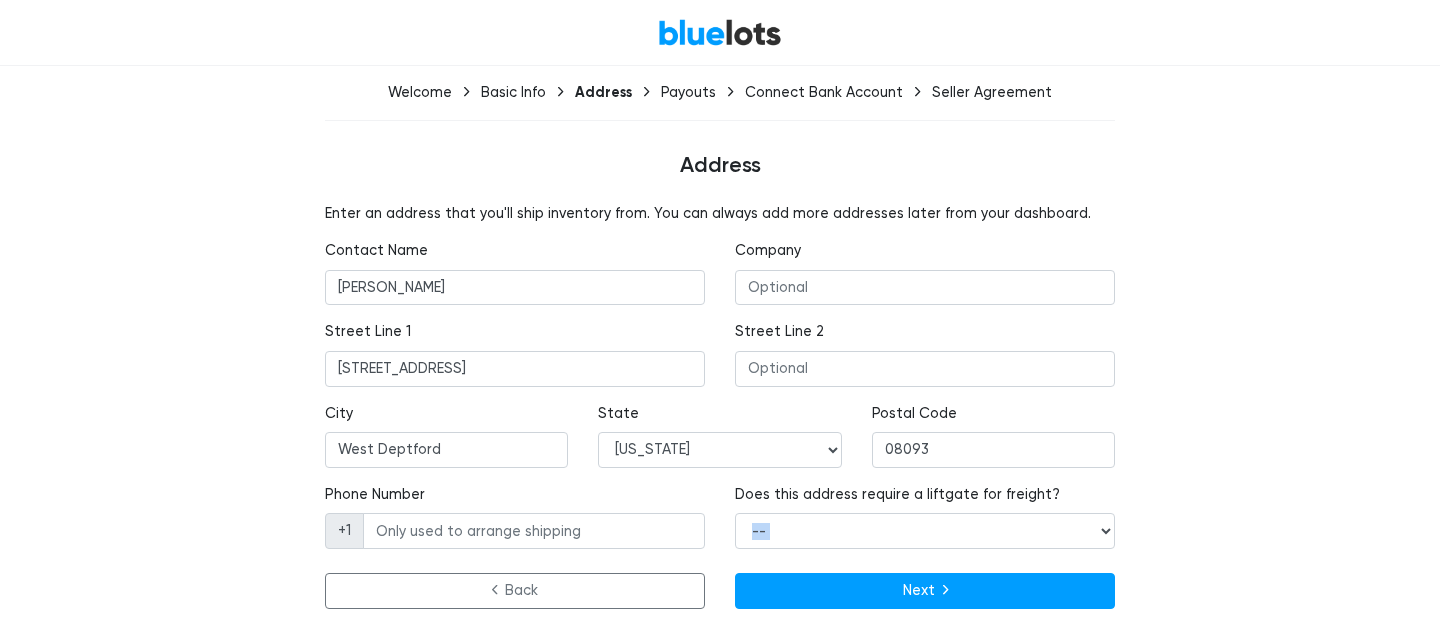 click on "BlueLots
Welcome
Basic Info
Address
Payouts
Connect Bank Account
Seller Agreement
Address
Enter an address that you'll ship inventory from. You can always add more addresses later from your dashboard.
Contact Name
eduarda Muller
Company
Street Line 1
1120 Crown Point Rd, West Deptford, 08093, NJ
Street Line 2
City State" at bounding box center [720, 308] 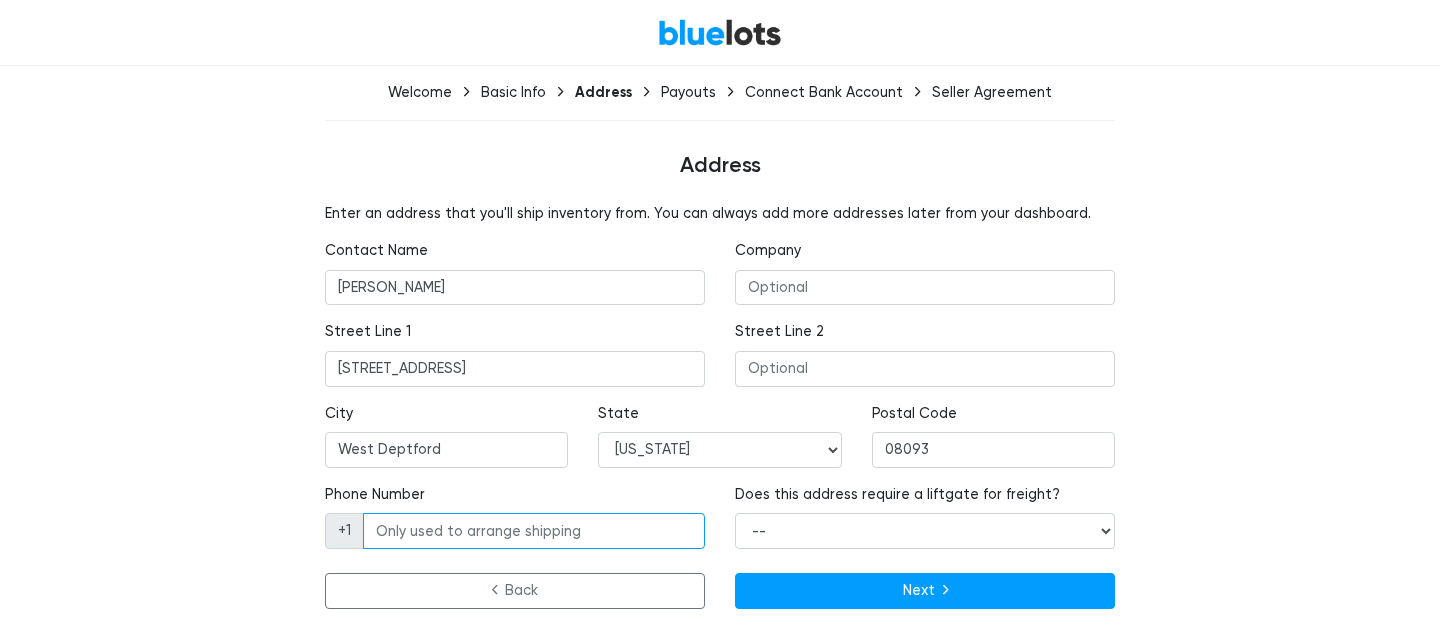 click on "Phone Number" at bounding box center [534, 531] 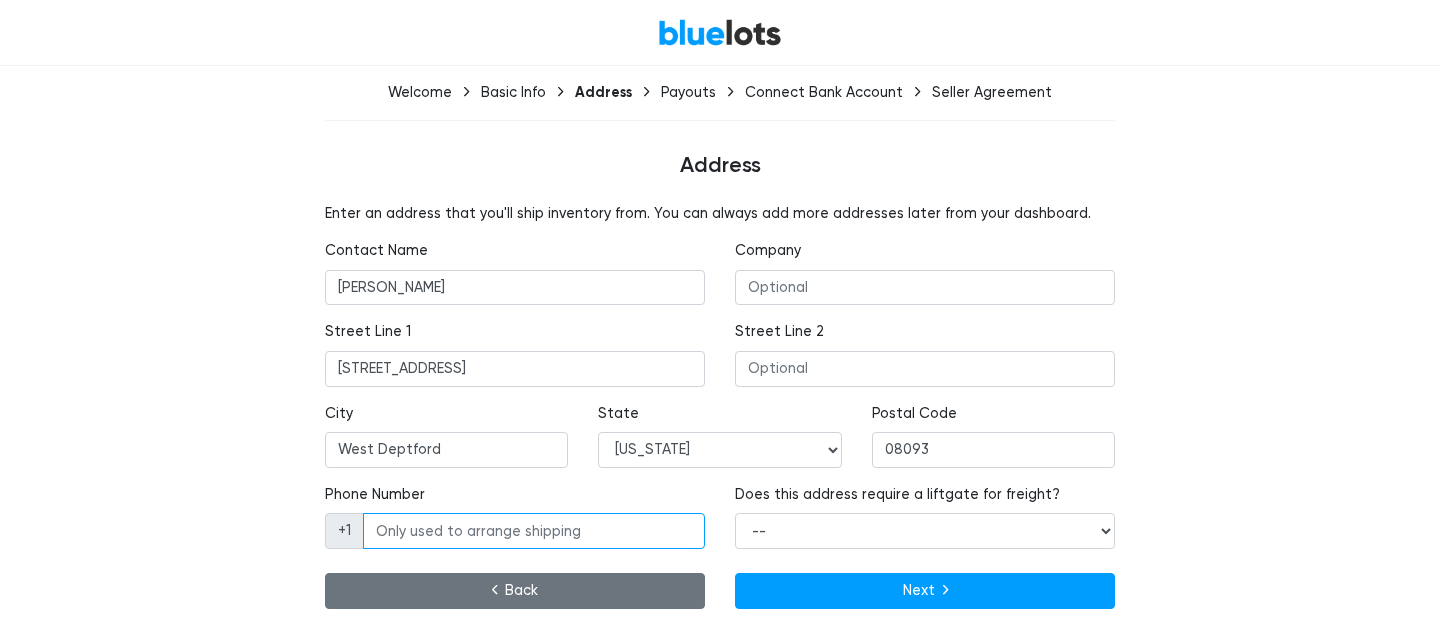 paste on "+1 786 780 2273" 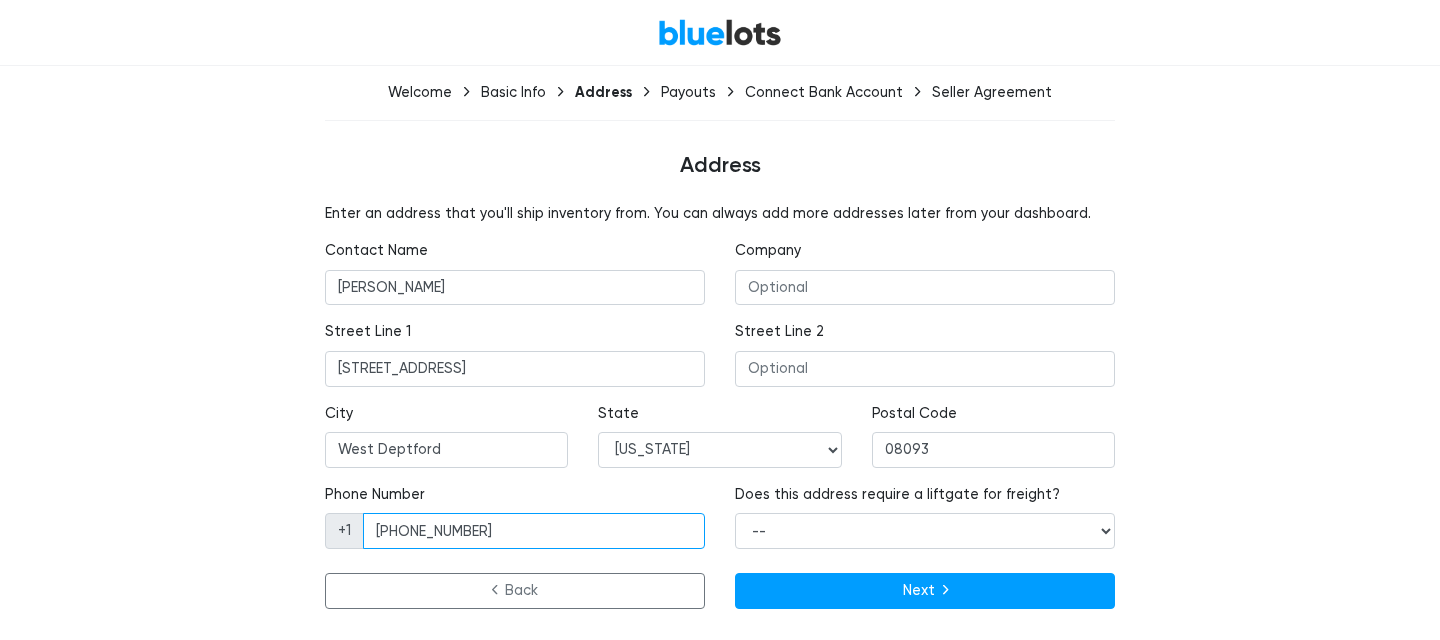 type on "+1 786 780 2273" 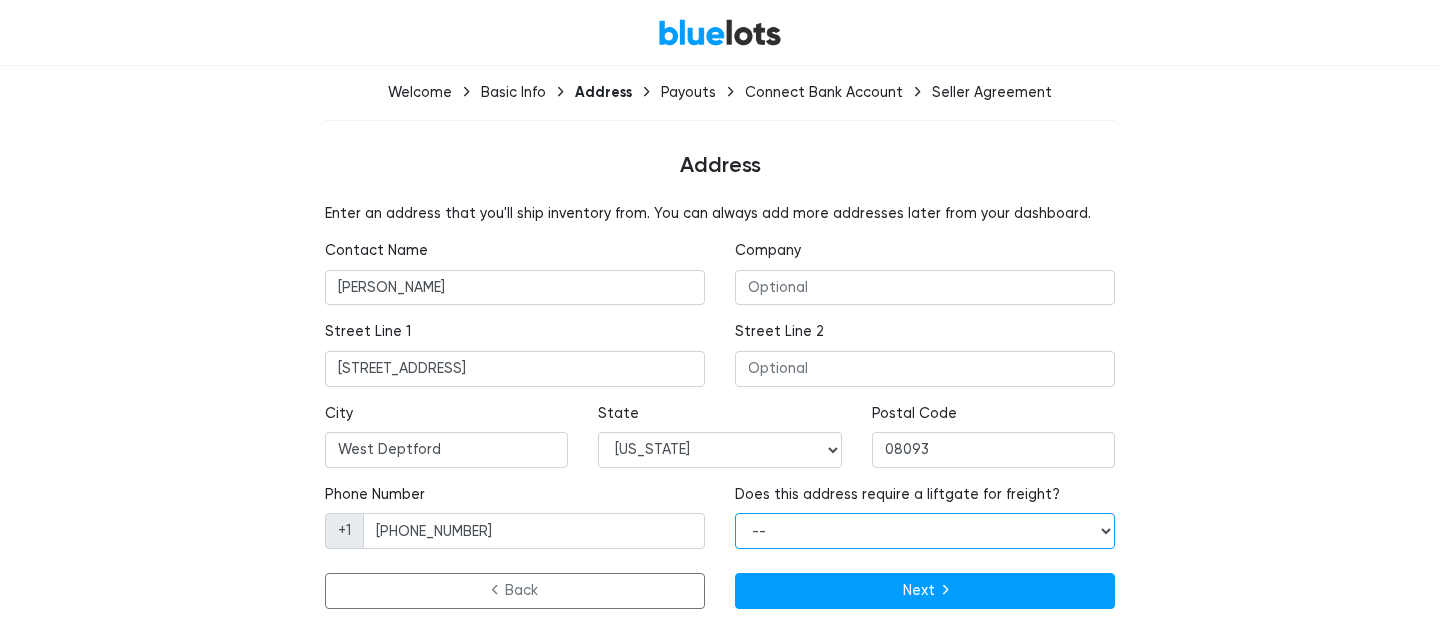 click on "--
Yes
No" at bounding box center (925, 531) 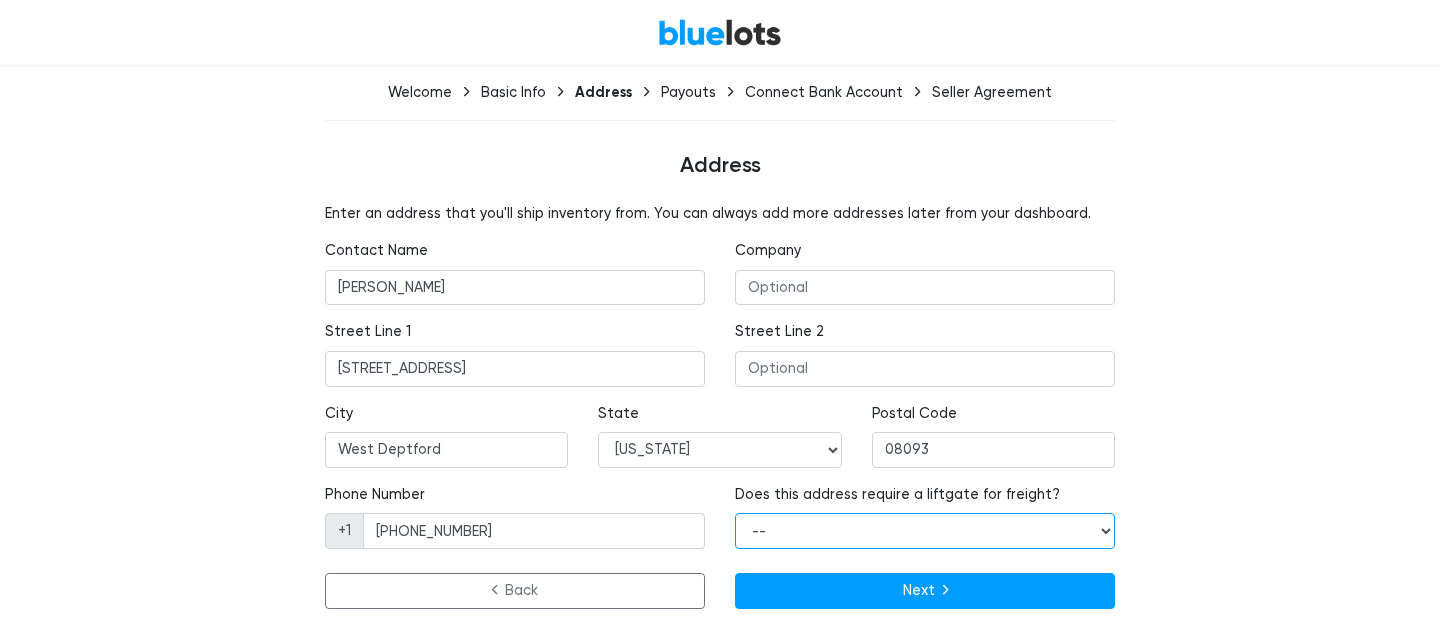 select on "true" 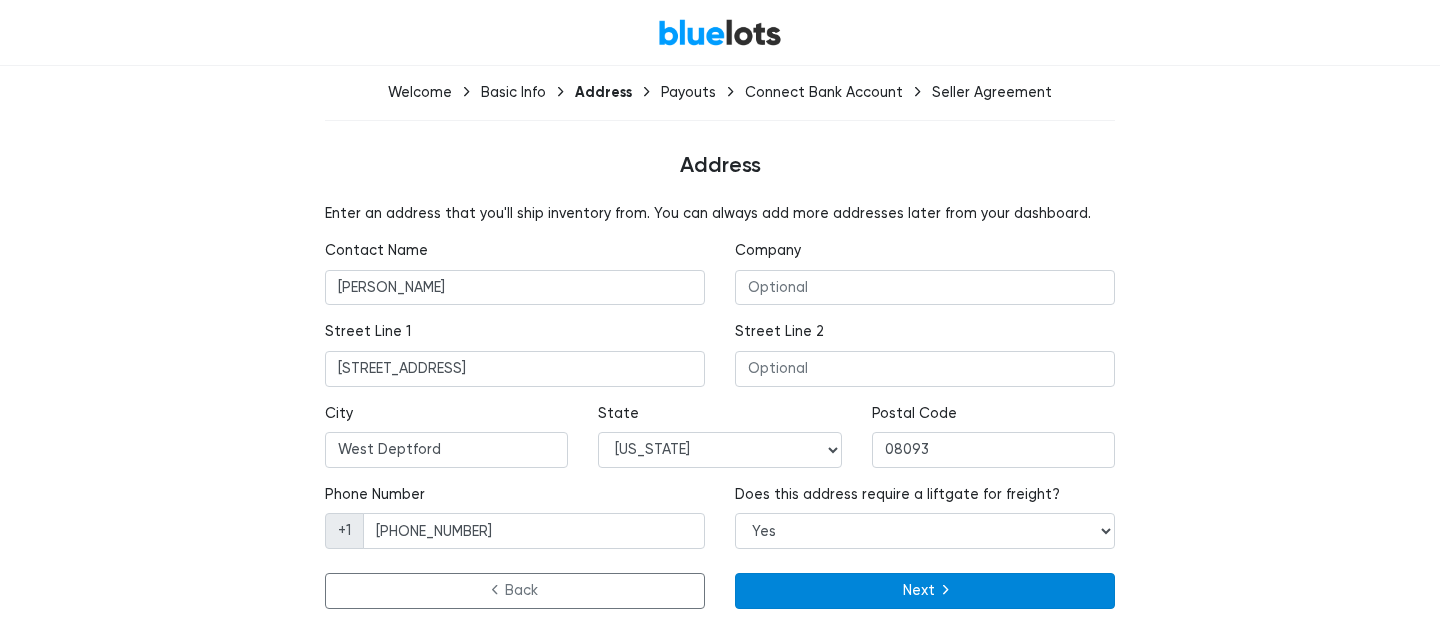 click on "Next" at bounding box center (925, 591) 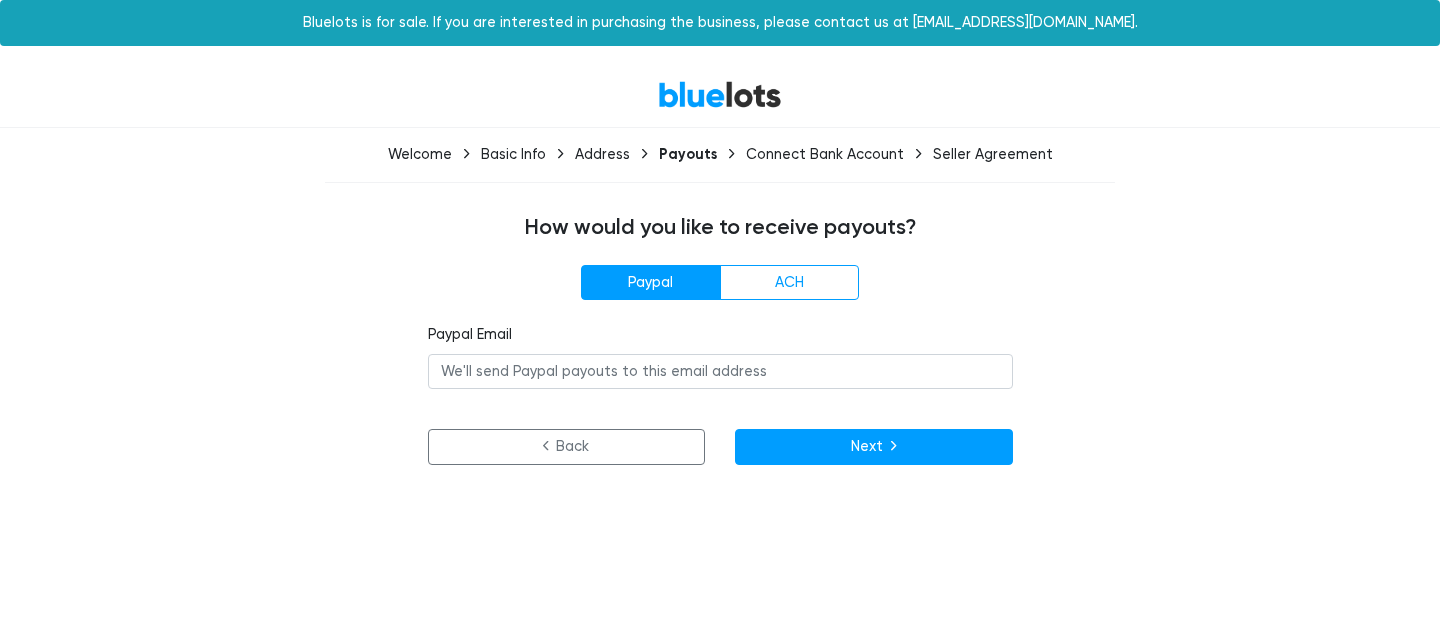 scroll, scrollTop: 0, scrollLeft: 0, axis: both 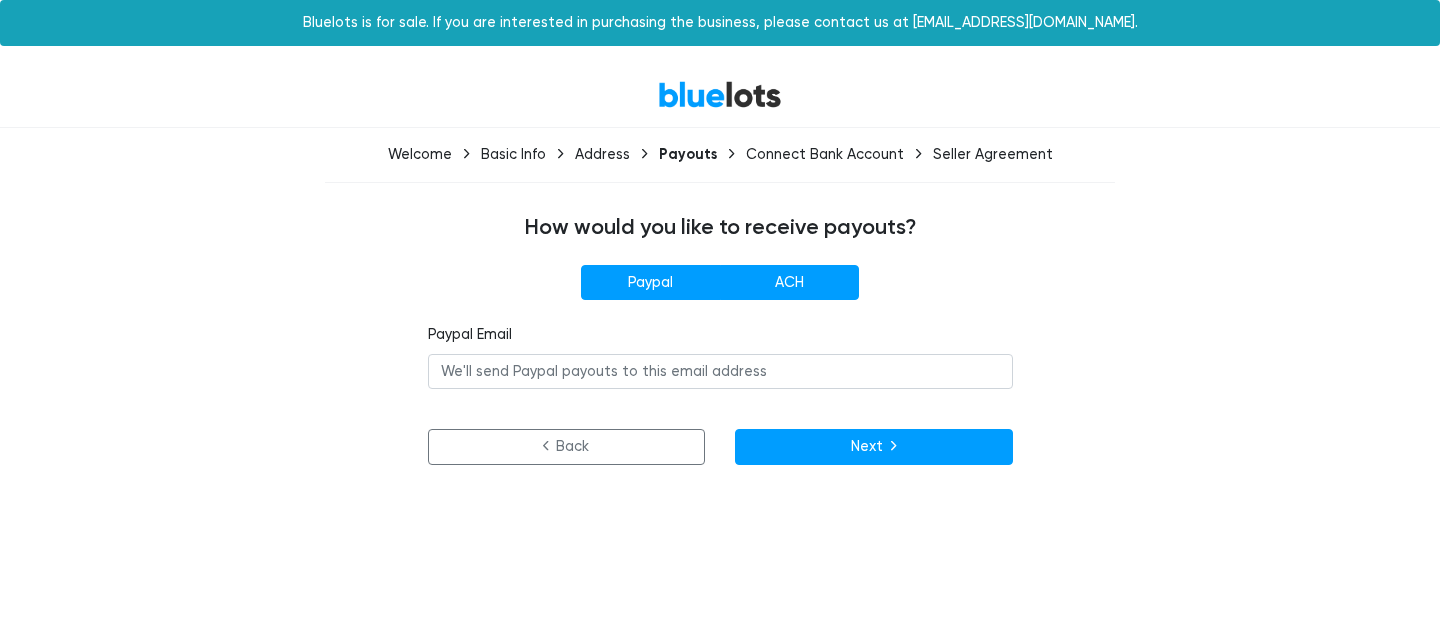 click on "ACH" at bounding box center (789, 283) 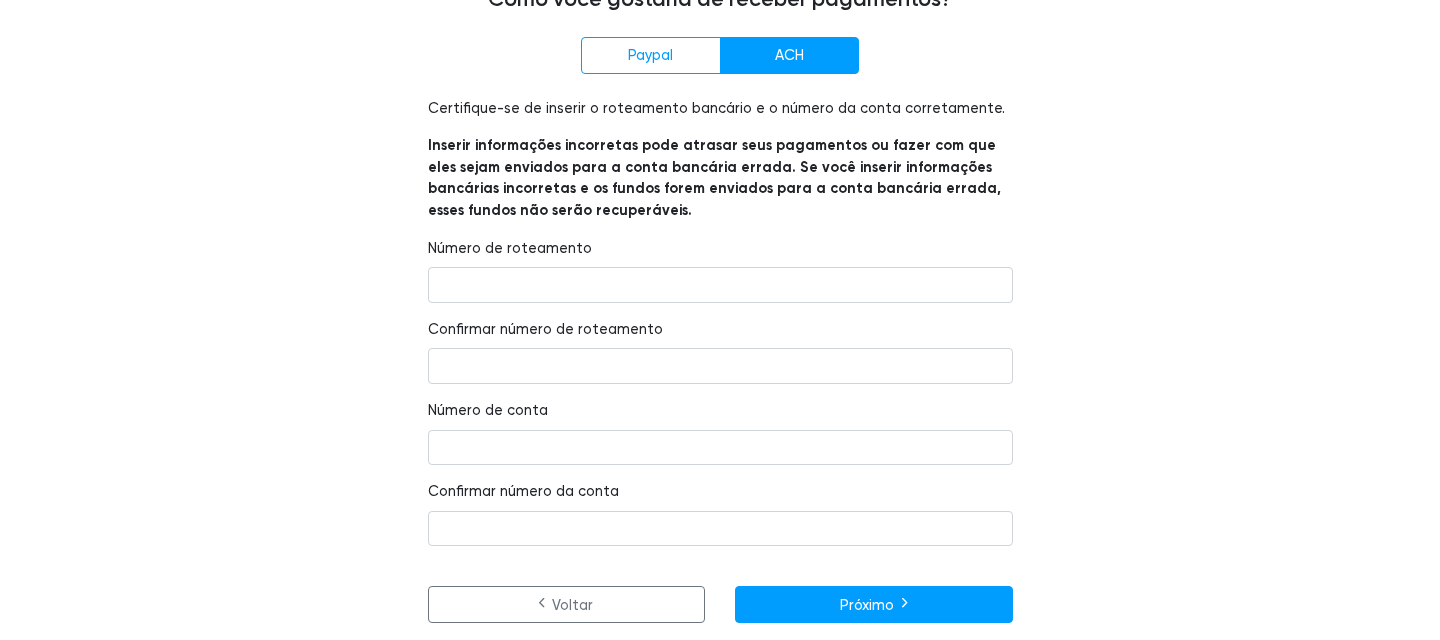 scroll, scrollTop: 251, scrollLeft: 0, axis: vertical 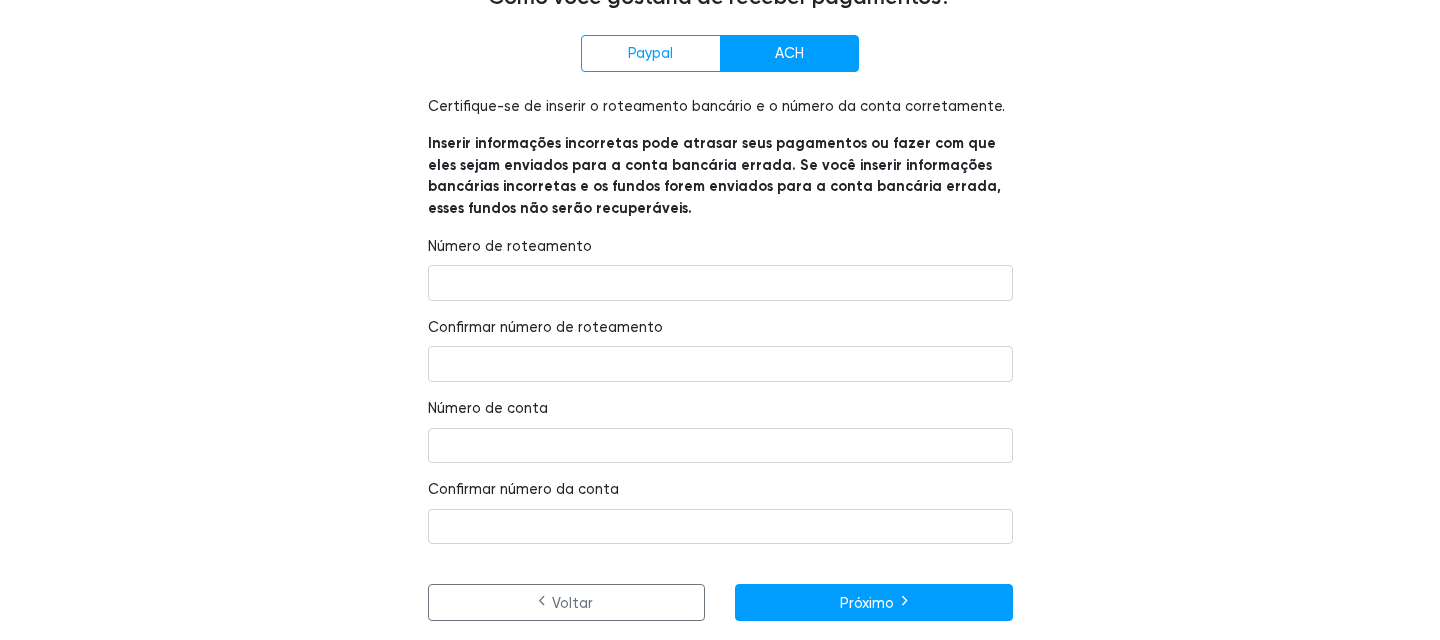 click on "Paypal
ACH
E-mail do PayPal
Certifique-se de inserir o roteamento bancário e o número da conta corretamente.   Inserir informações incorretas pode atrasar seus pagamentos ou fazer com que eles sejam enviados para a conta bancária errada. Se você inserir informações bancárias incorretas e os fundos forem enviados para a conta bancária errada, esses fundos não serão recuperáveis.
Número de roteamento
Confirmar número de roteamento Número de conta" at bounding box center [720, 328] 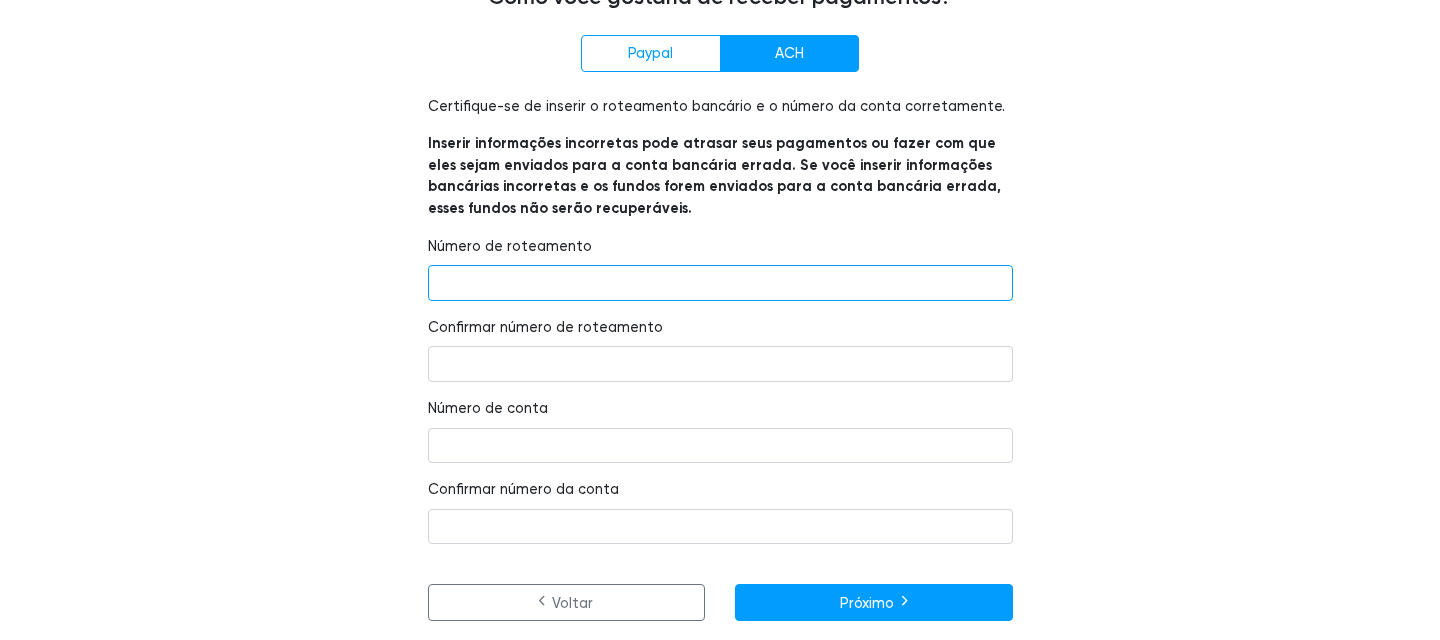 click at bounding box center (720, 283) 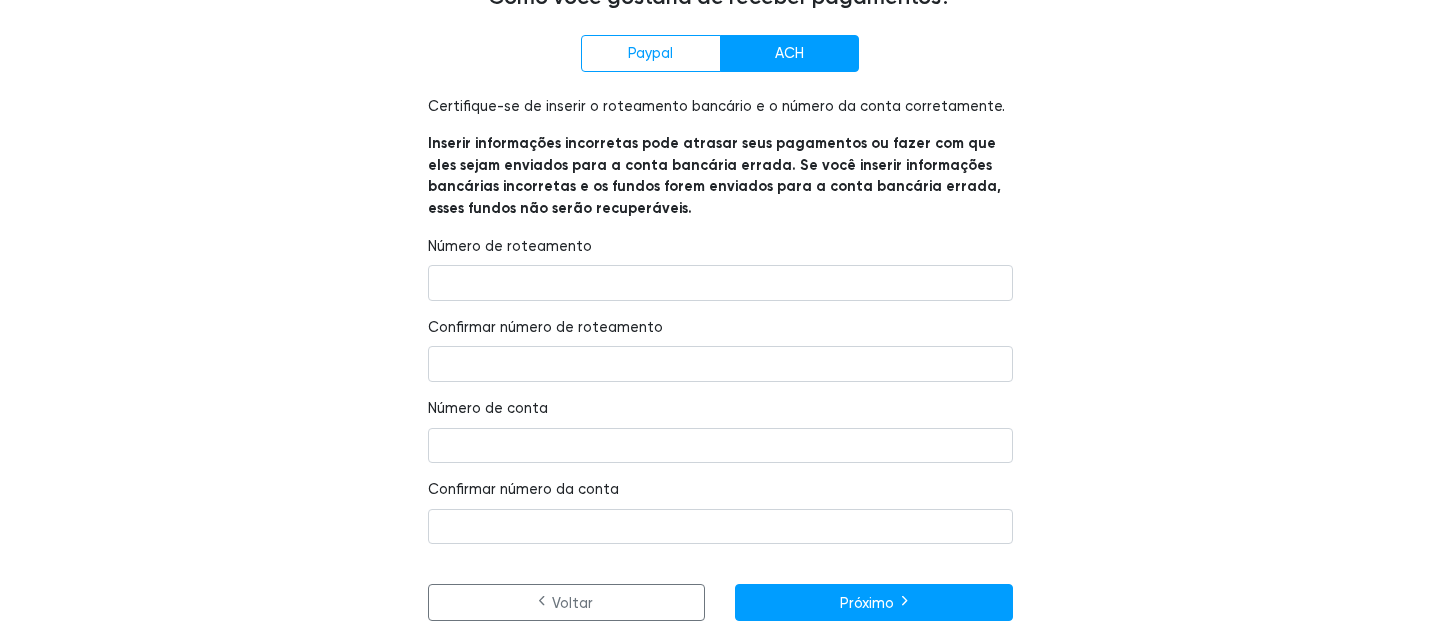 scroll, scrollTop: 211, scrollLeft: 0, axis: vertical 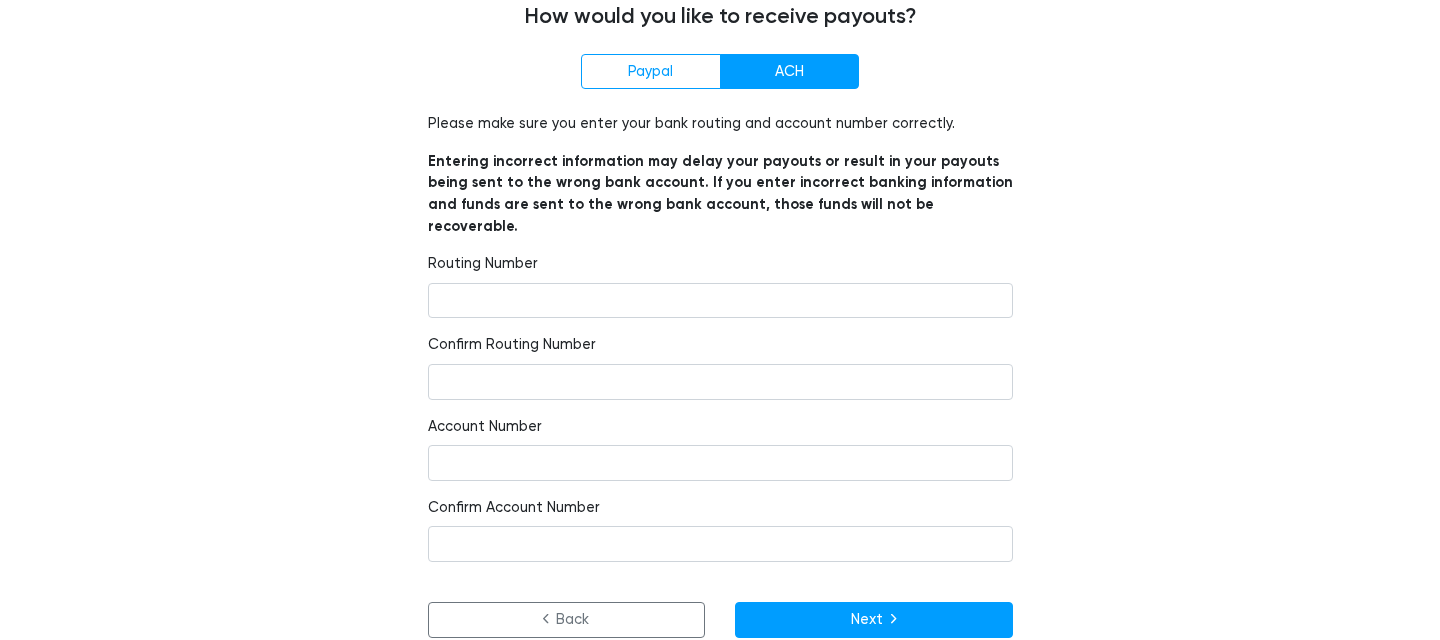 click on "Paypal
ACH
Paypal Email
Please make sure you enter your bank routing and account number correctly.   Entering incorrect information may delay your payouts or result in your payouts being sent to the wrong bank account. If you enter incorrect banking information and funds are sent to the wrong bank account, those funds will not be recoverable.
Routing Number
Confirm Routing Number
Account Number" at bounding box center [720, 346] 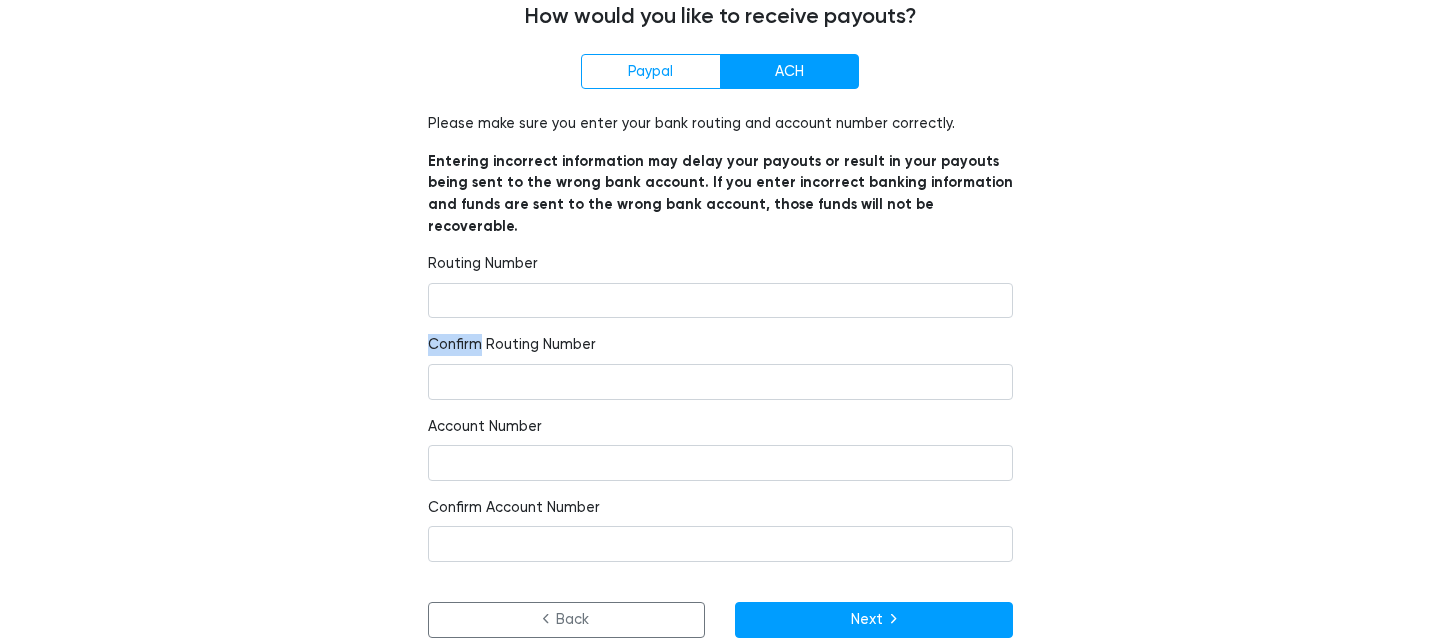 click on "Paypal
ACH
Paypal Email
Please make sure you enter your bank routing and account number correctly.   Entering incorrect information may delay your payouts or result in your payouts being sent to the wrong bank account. If you enter incorrect banking information and funds are sent to the wrong bank account, those funds will not be recoverable.
Routing Number
Confirm Routing Number
Account Number" at bounding box center (720, 346) 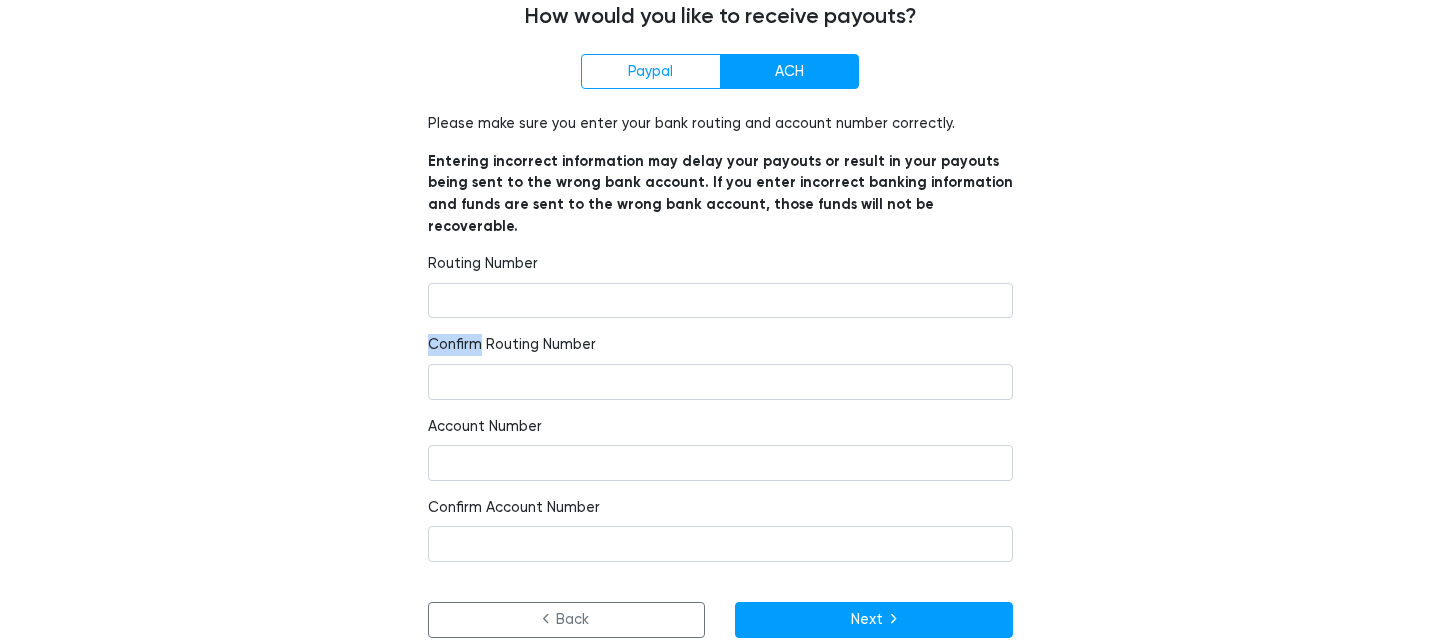 scroll, scrollTop: 0, scrollLeft: 0, axis: both 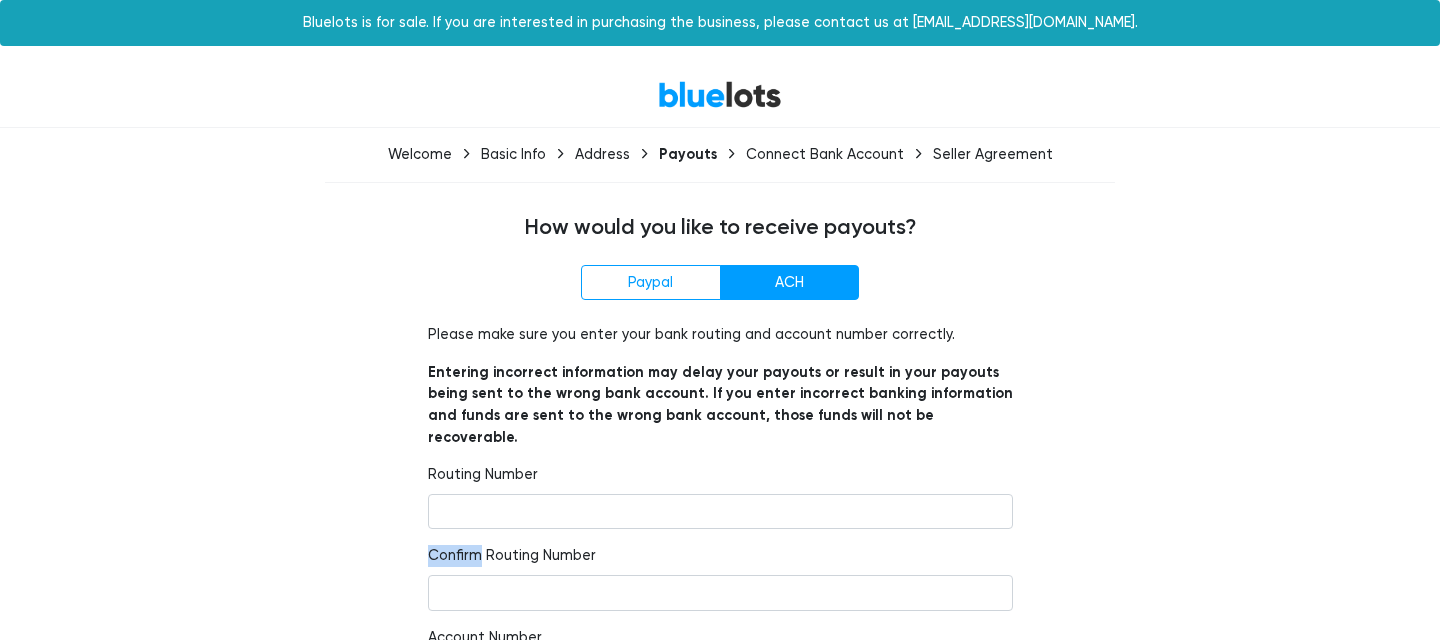 click on "Connect Bank Account" at bounding box center [825, 154] 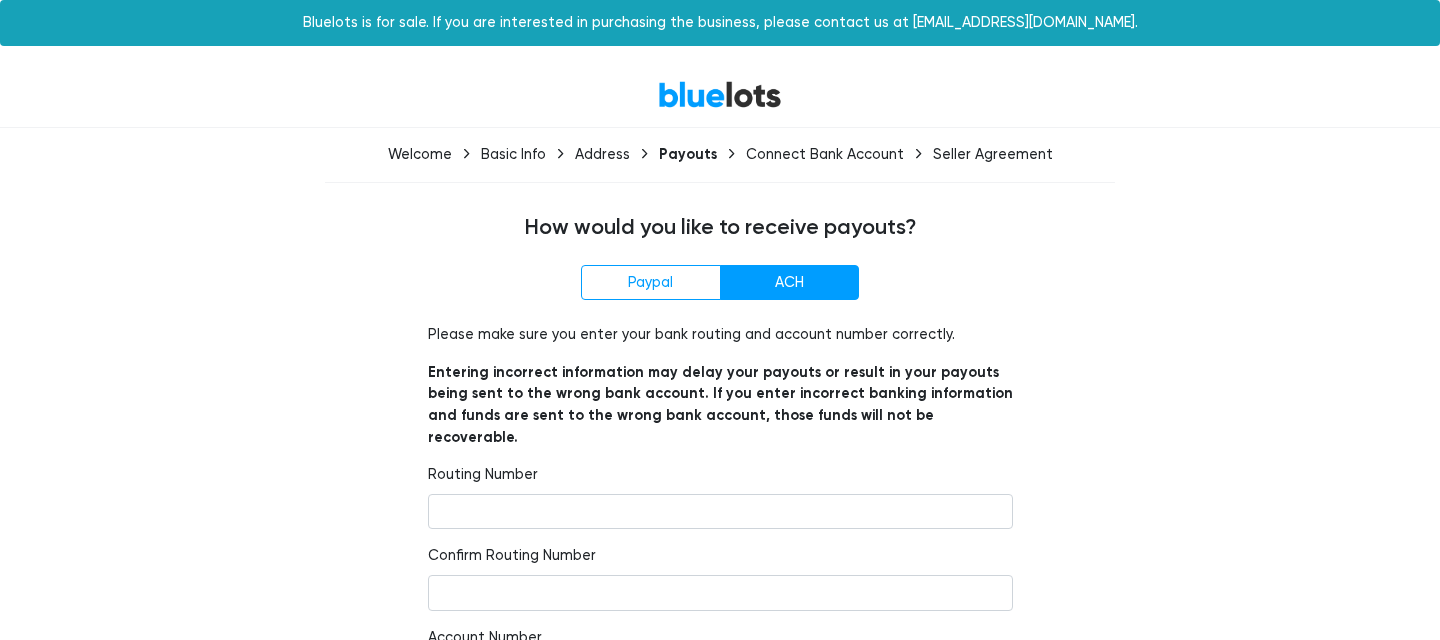 scroll, scrollTop: 211, scrollLeft: 0, axis: vertical 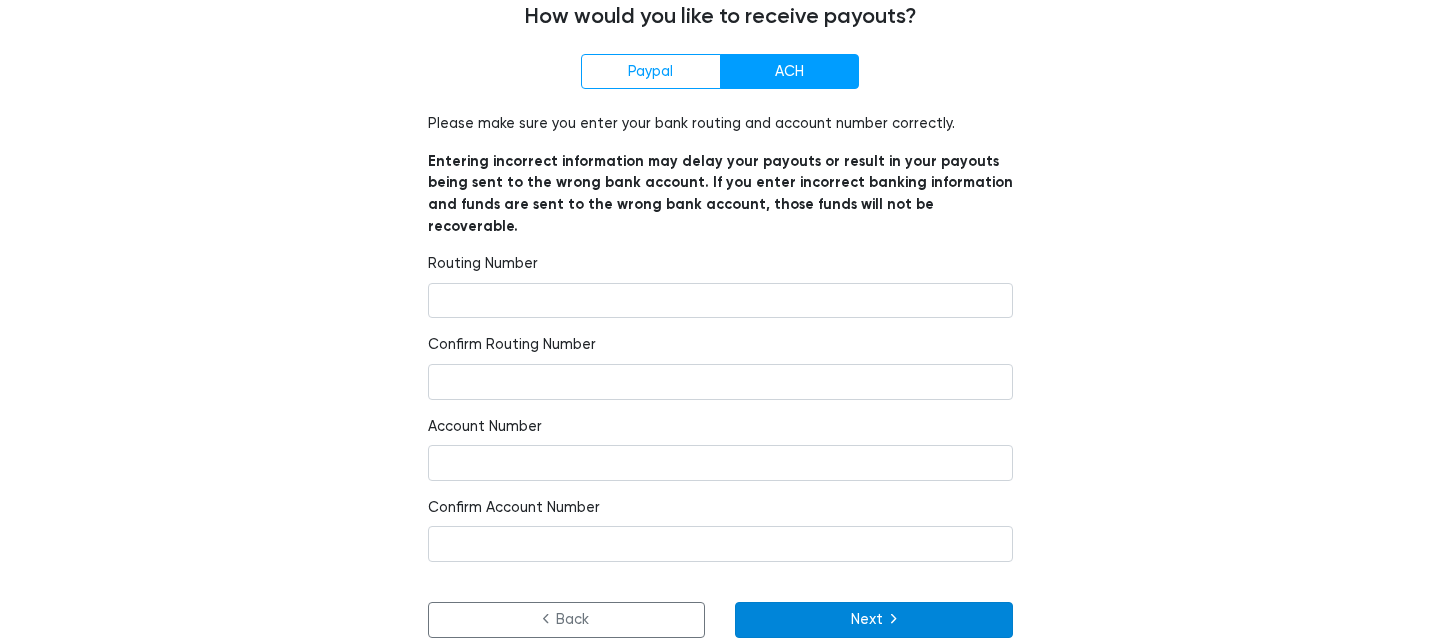 click on "Next" at bounding box center (874, 620) 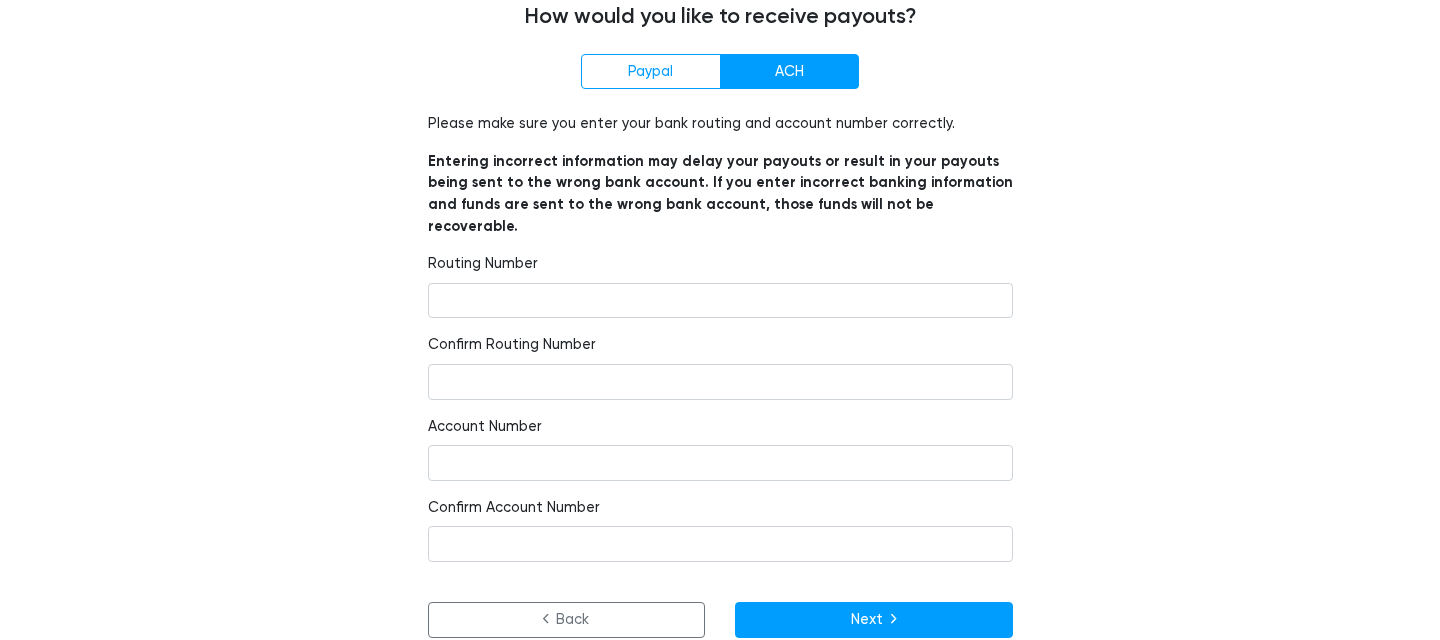 click on "Paypal
ACH
Paypal Email
Please make sure you enter your bank routing and account number correctly.   Entering incorrect information may delay your payouts or result in your payouts being sent to the wrong bank account. If you enter incorrect banking information and funds are sent to the wrong bank account, those funds will not be recoverable.
Routing Number
Confirm Routing Number
Account Number" at bounding box center (720, 346) 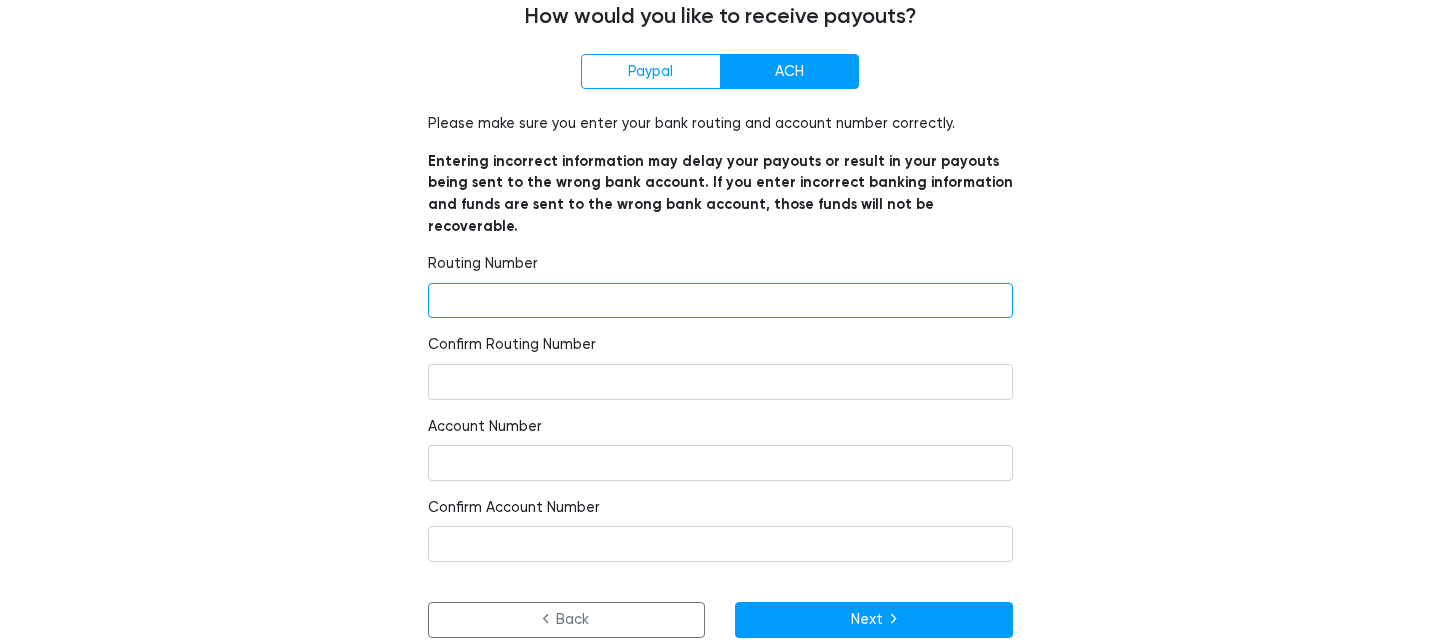 click at bounding box center [720, 301] 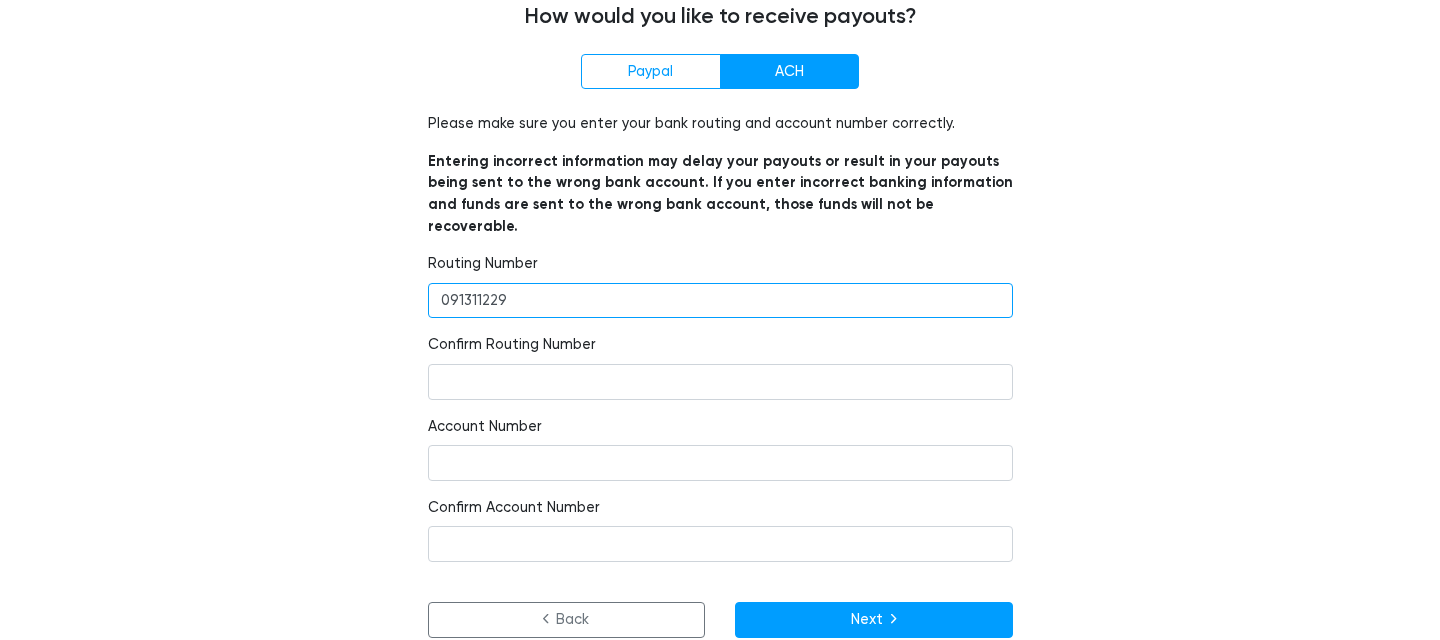 type on "091311229" 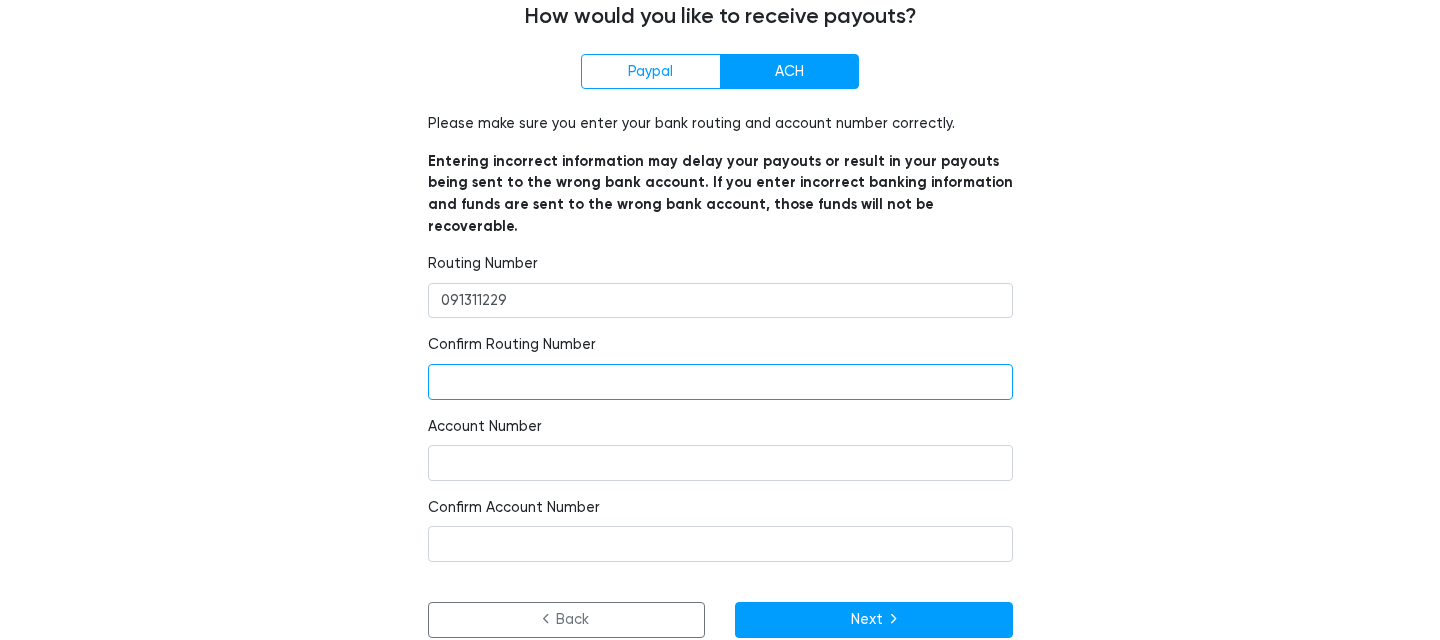 click at bounding box center [720, 382] 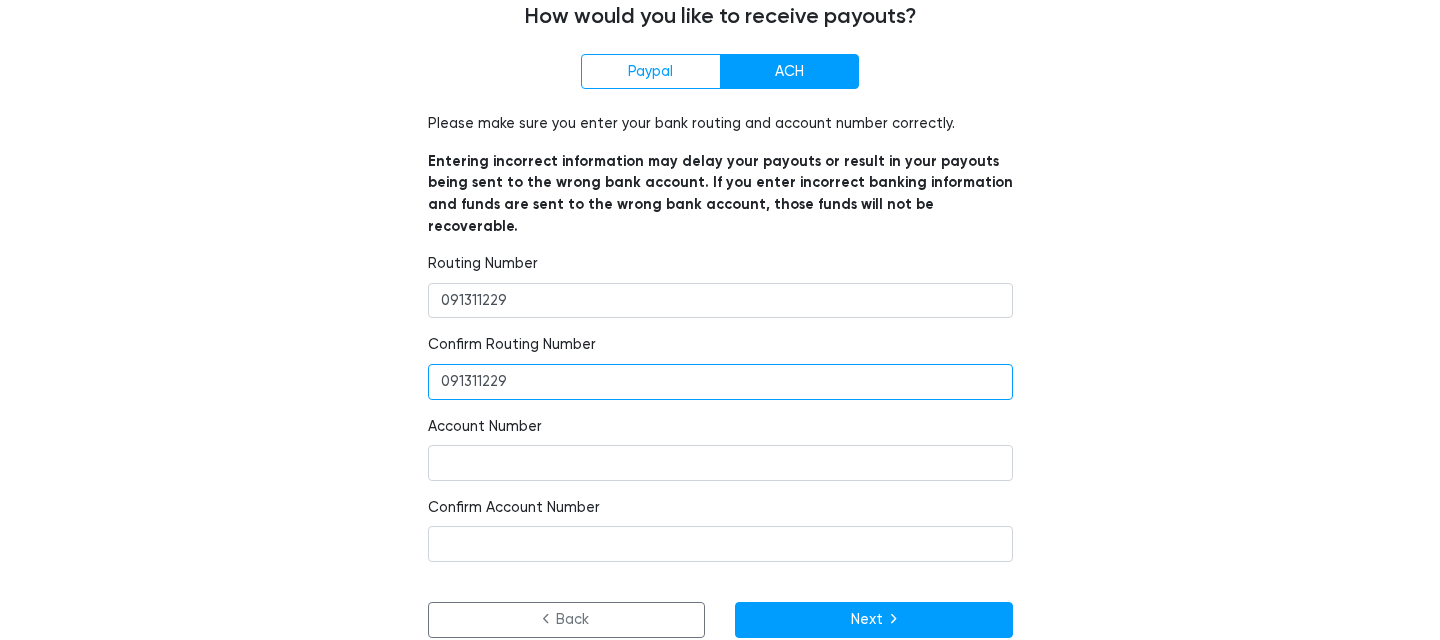 paste on "202312152961" 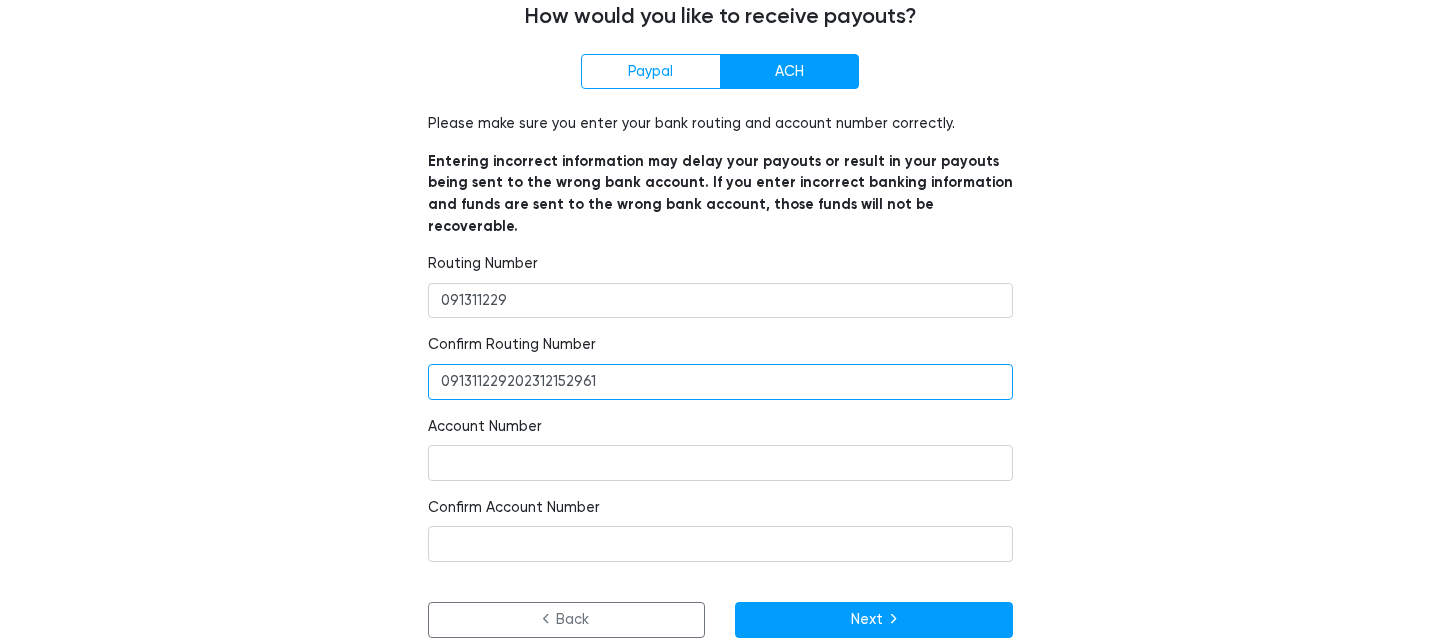 type on "091311229" 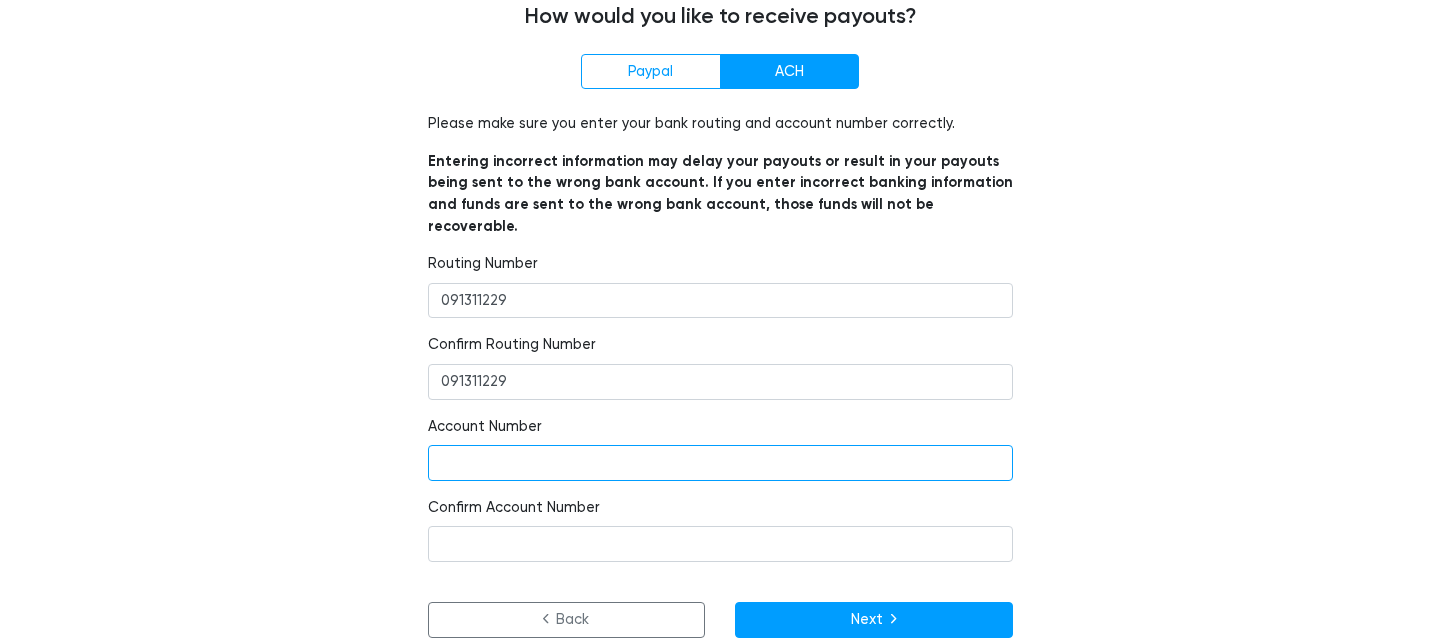 click at bounding box center (720, 463) 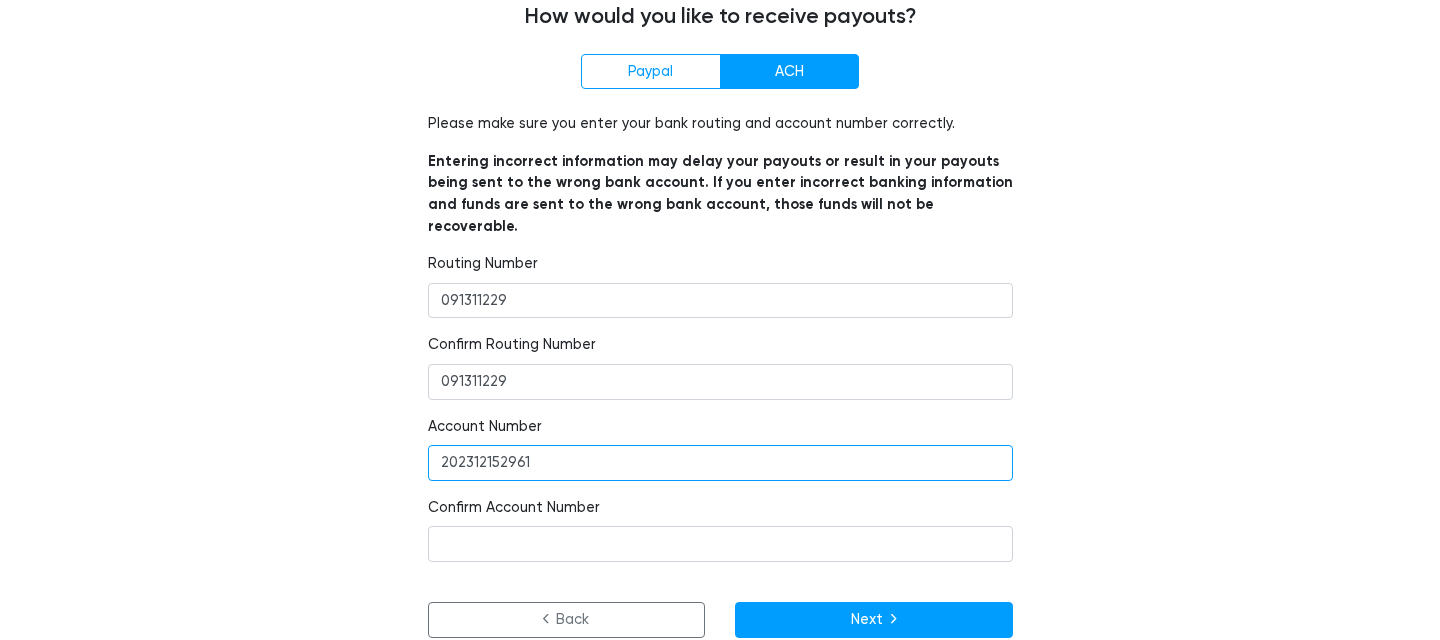 type on "202312152961" 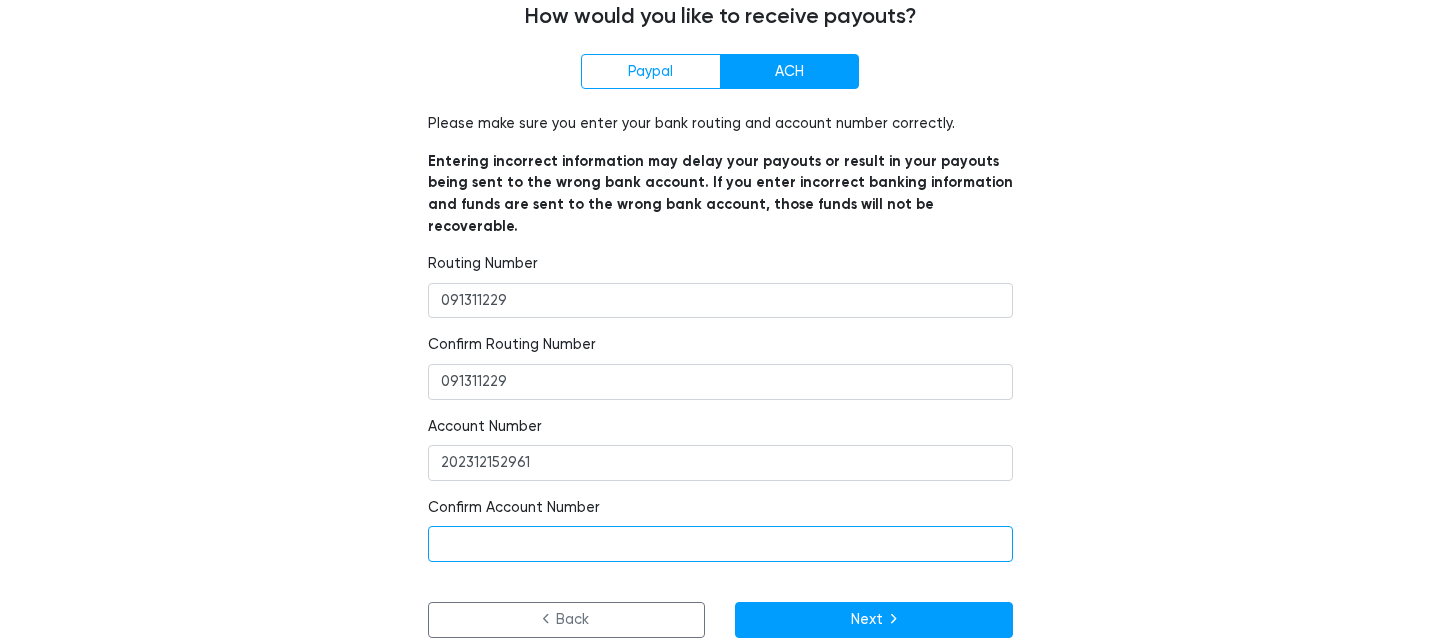 click at bounding box center [720, 544] 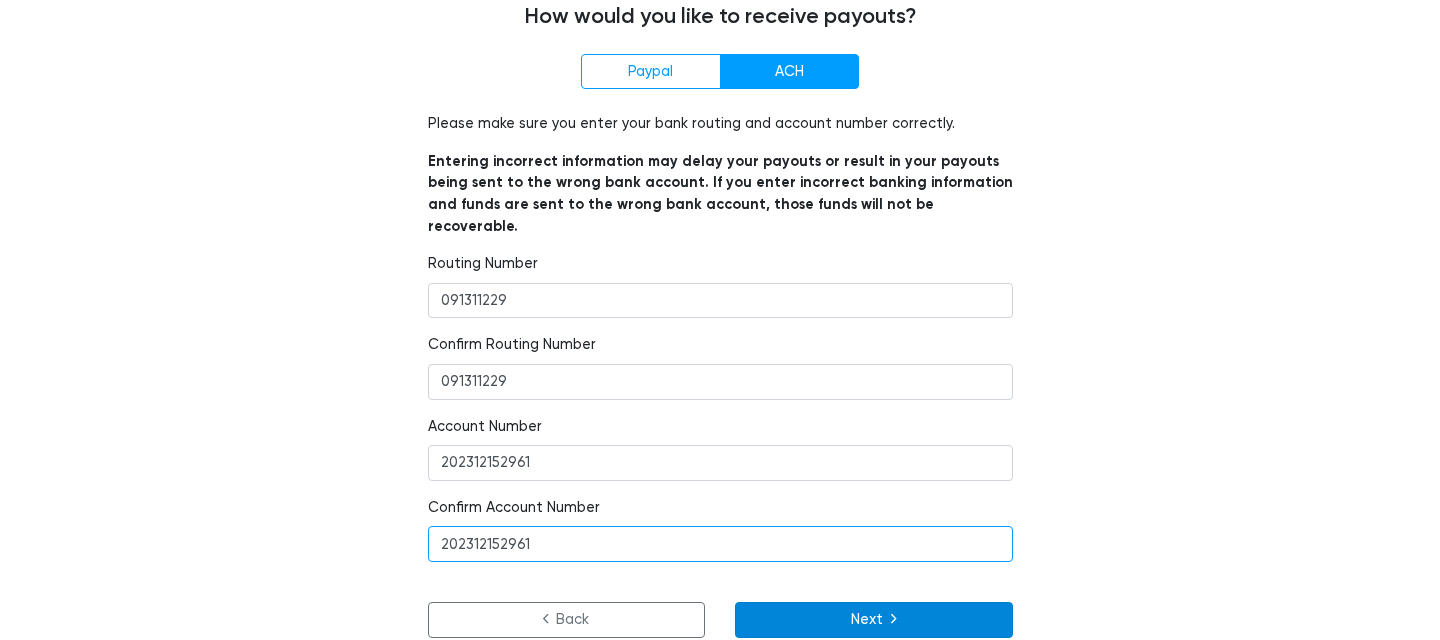 type on "202312152961" 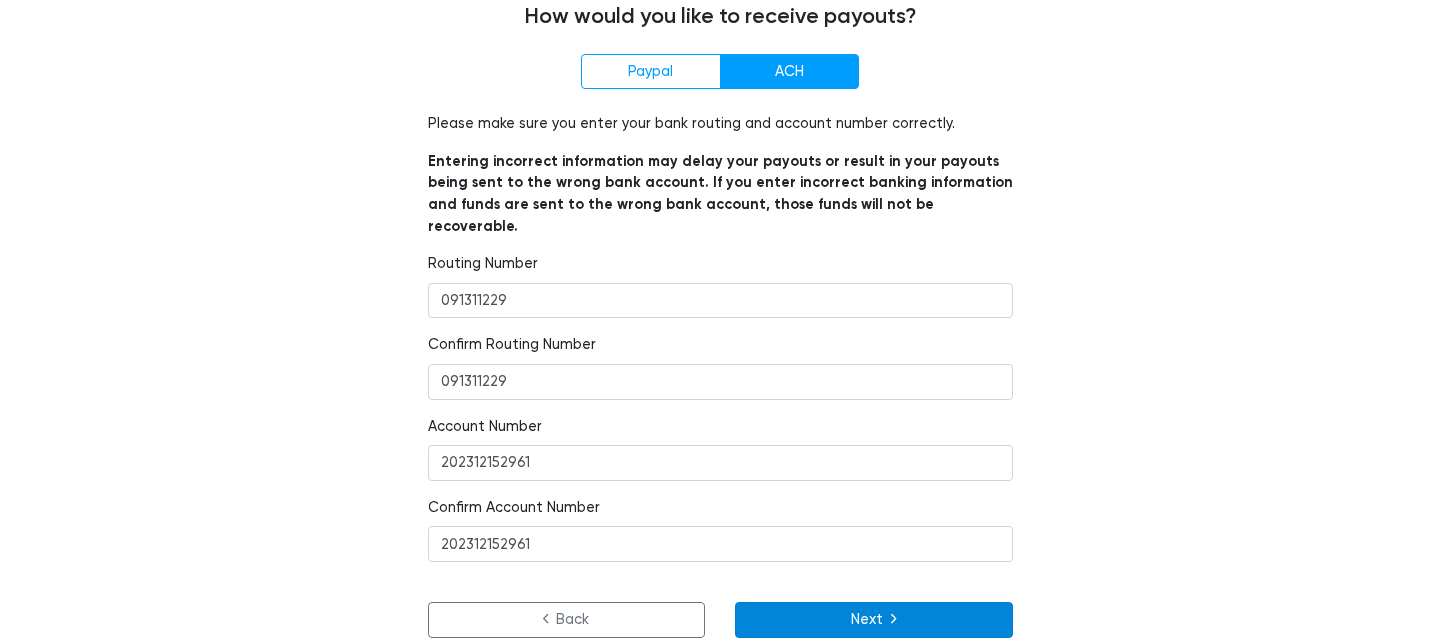 click on "Next" at bounding box center [874, 620] 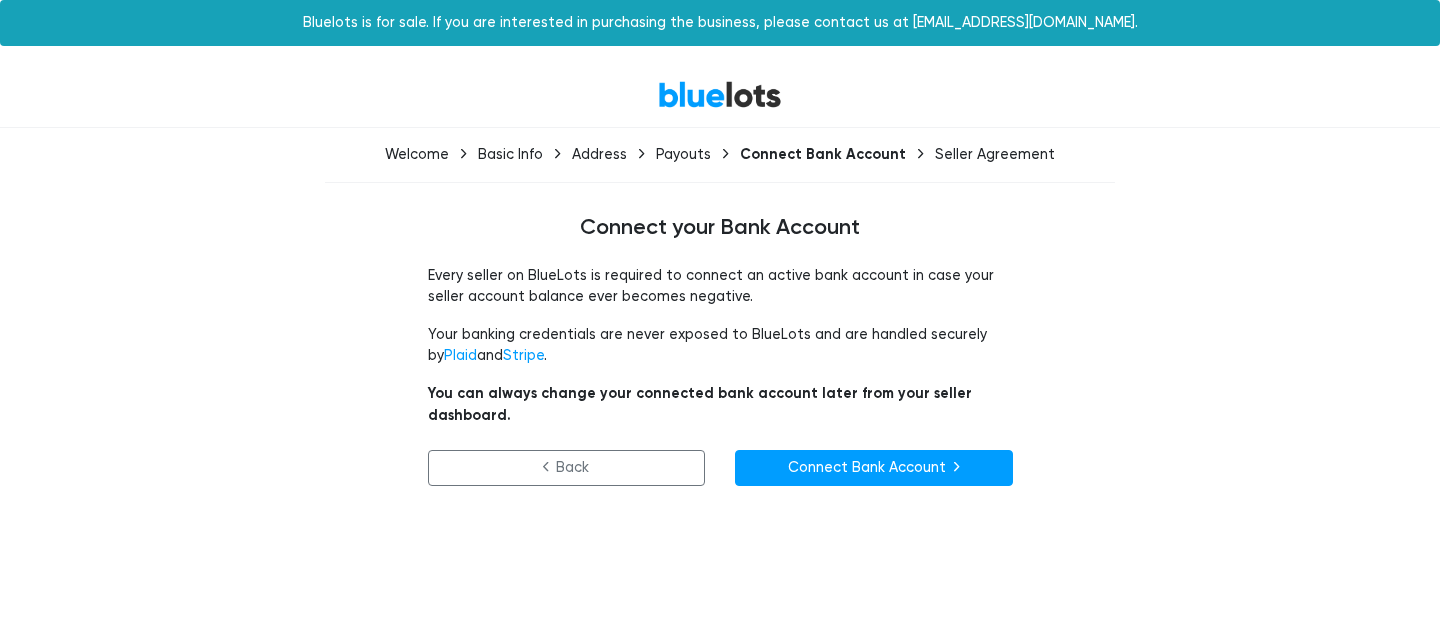 scroll, scrollTop: 0, scrollLeft: 0, axis: both 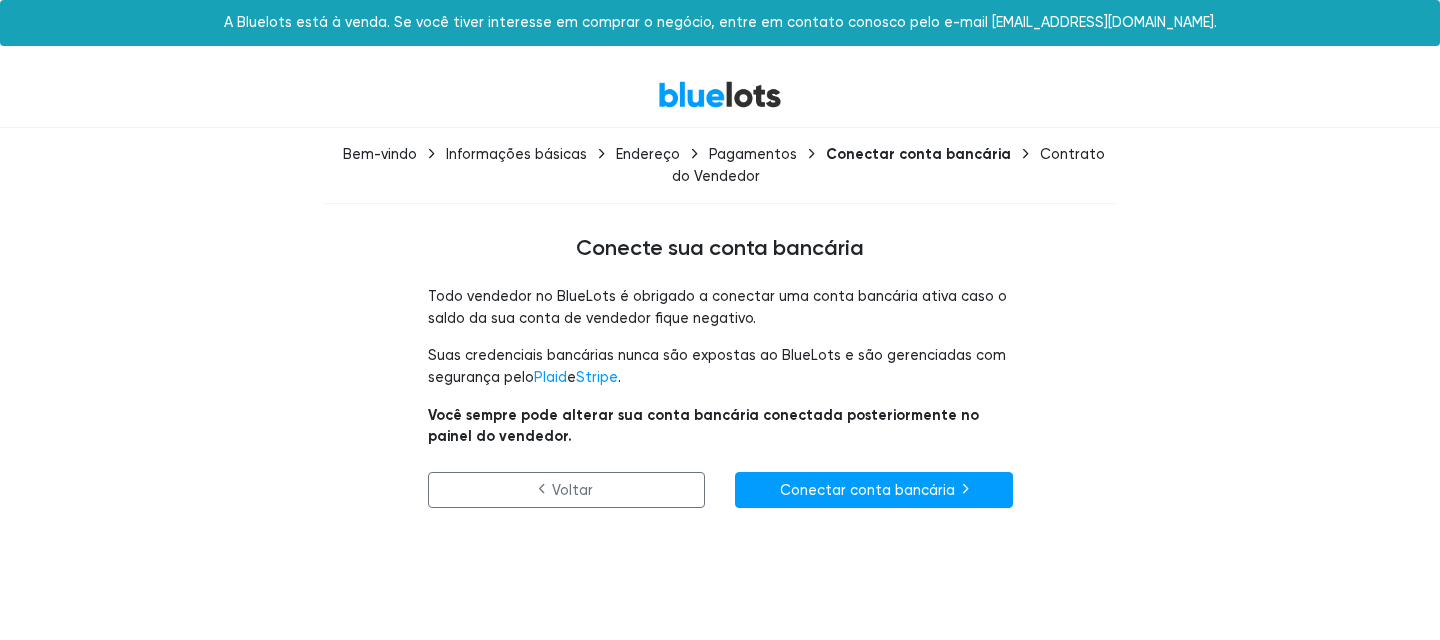 click on "Todo vendedor no BlueLots é obrigado a conectar uma conta bancária ativa caso o saldo da sua conta de vendedor fique negativo.
Suas credenciais bancárias nunca são expostas ao BlueLots e são gerenciadas com segurança pelo  Plaid  e  Stripe  .
Você sempre pode alterar sua conta bancária conectada posteriormente no painel do vendedor.
Voltar
Conectar conta bancária" at bounding box center [720, 409] 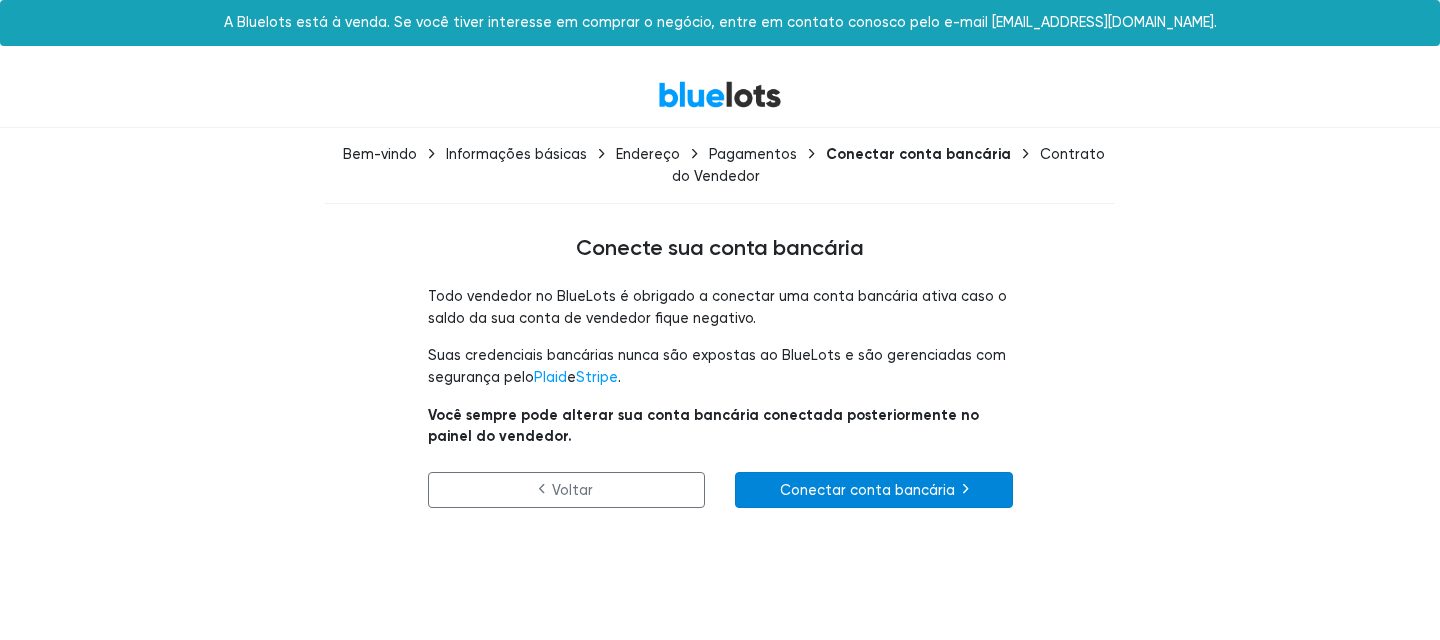 click on "Conectar conta bancária" at bounding box center [874, 490] 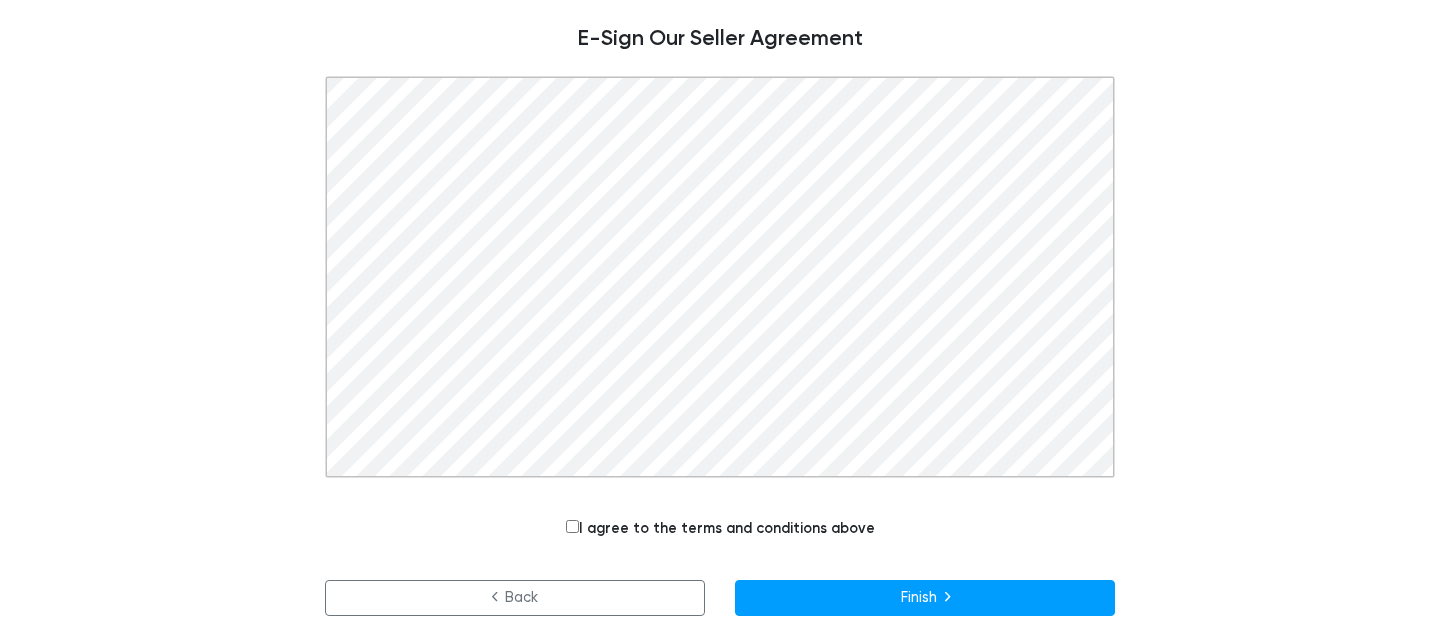 scroll, scrollTop: 187, scrollLeft: 0, axis: vertical 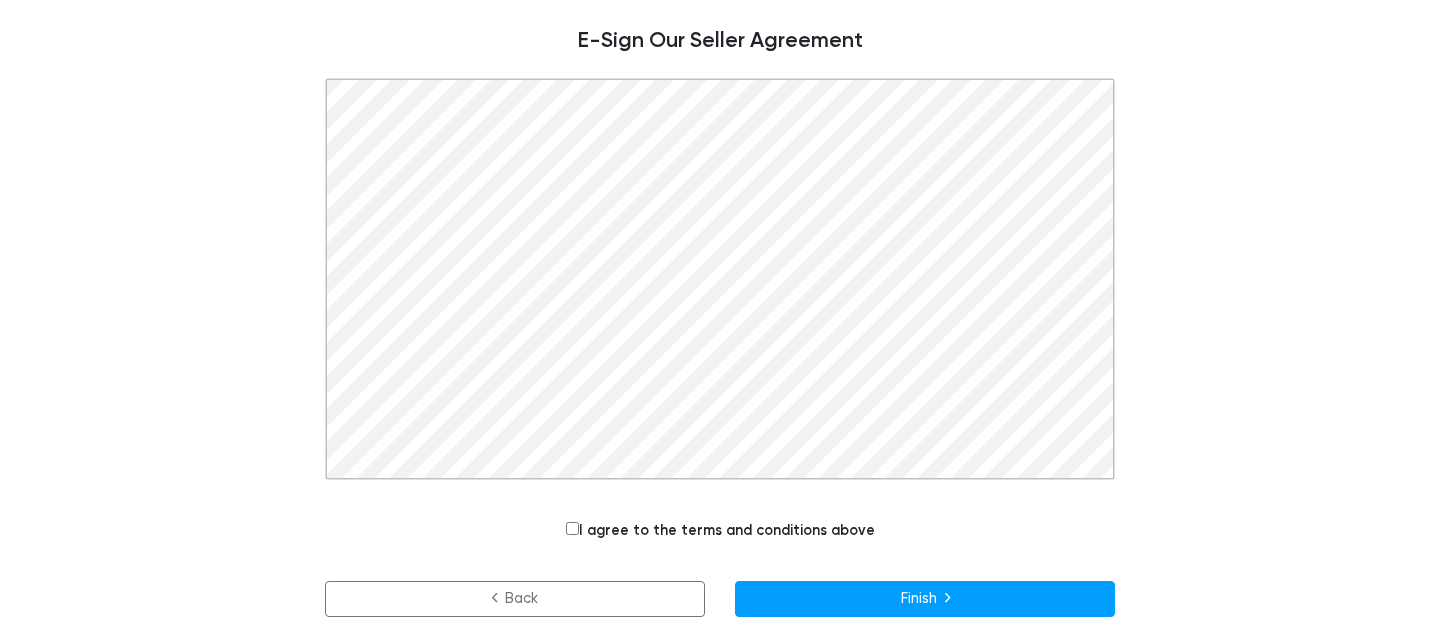 click on "I agree to the terms and conditions above
Back
Finish" at bounding box center [720, 347] 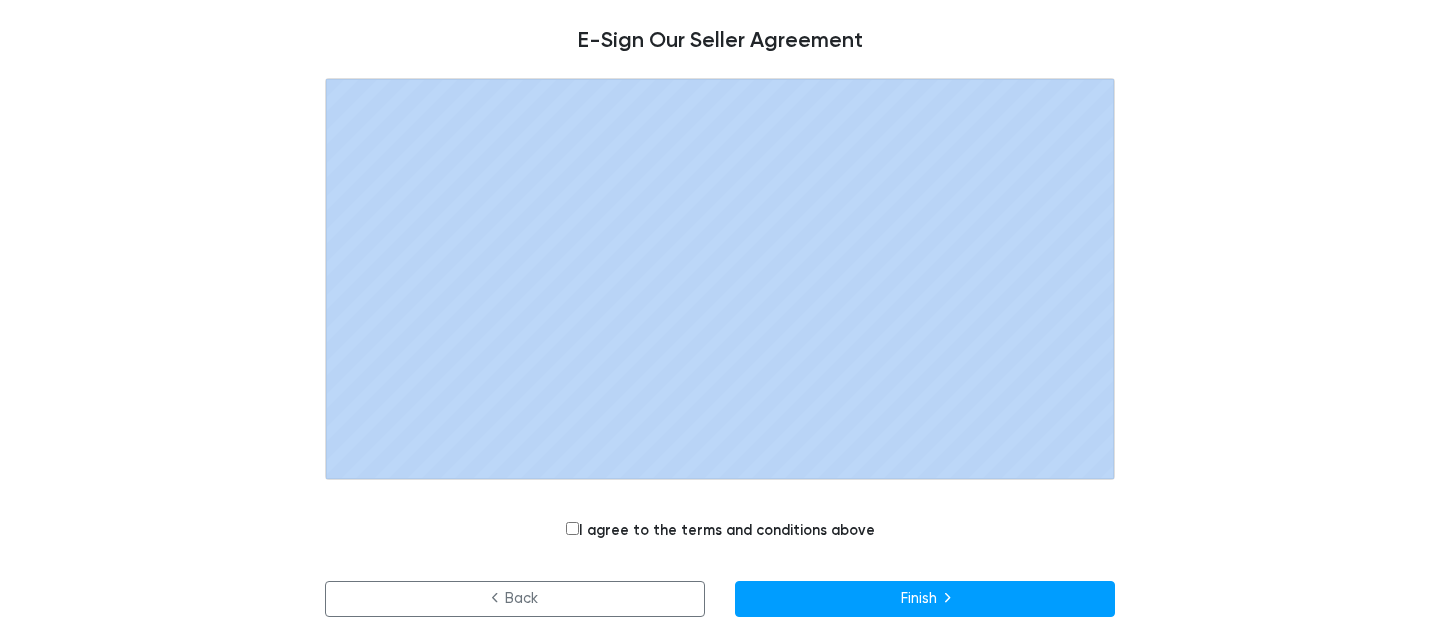 click on "I agree to the terms and conditions above
Back
Finish" at bounding box center (720, 347) 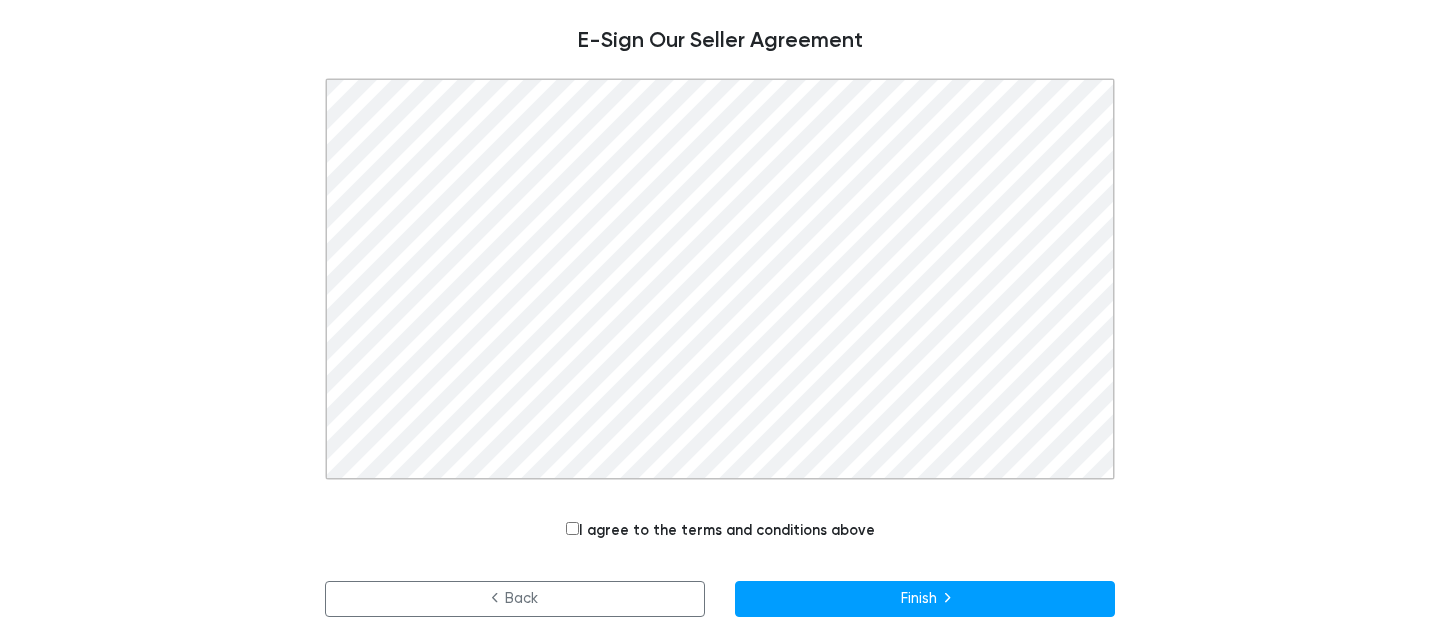 click on "I agree to the terms and conditions above" at bounding box center [720, 531] 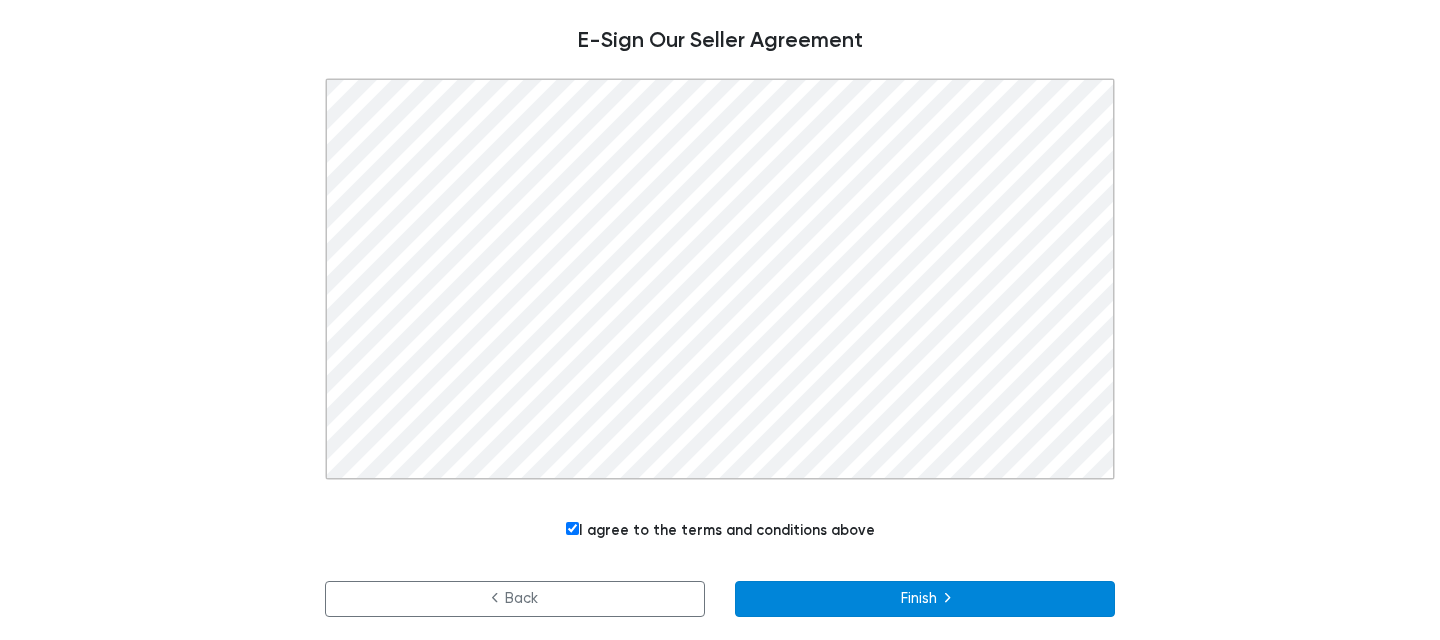 click on "Finish" at bounding box center [925, 599] 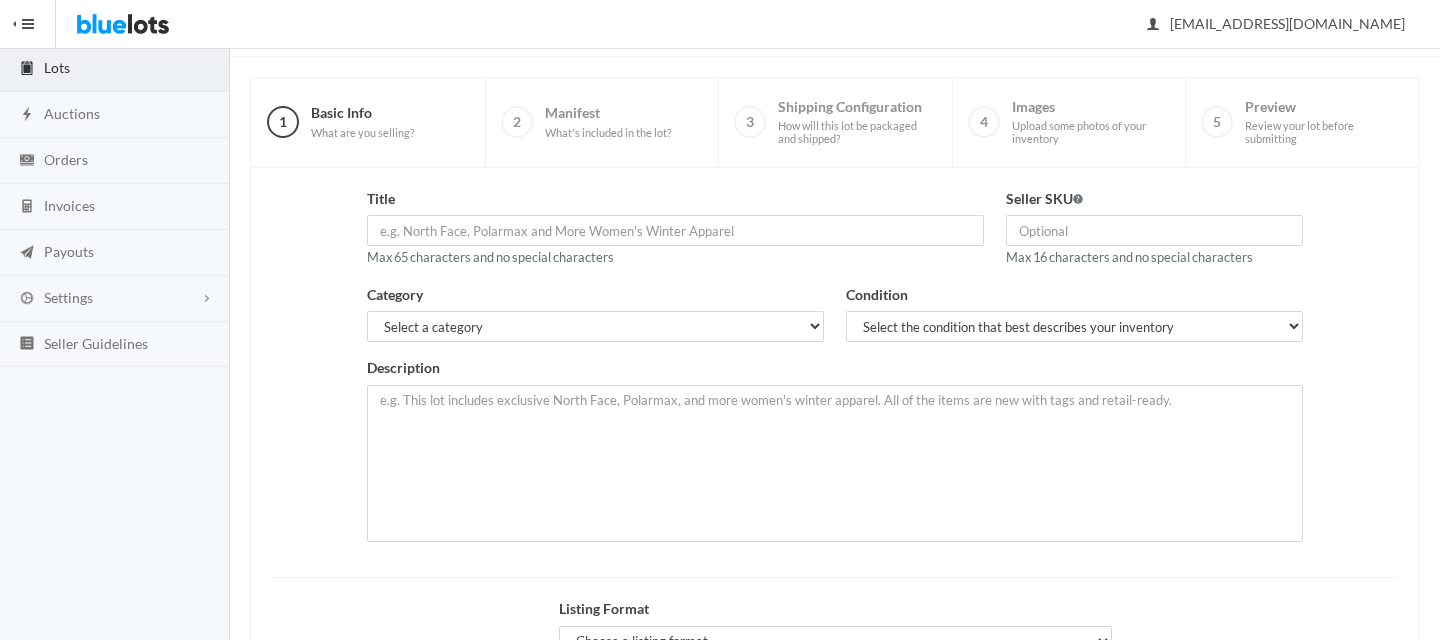 scroll, scrollTop: 0, scrollLeft: 0, axis: both 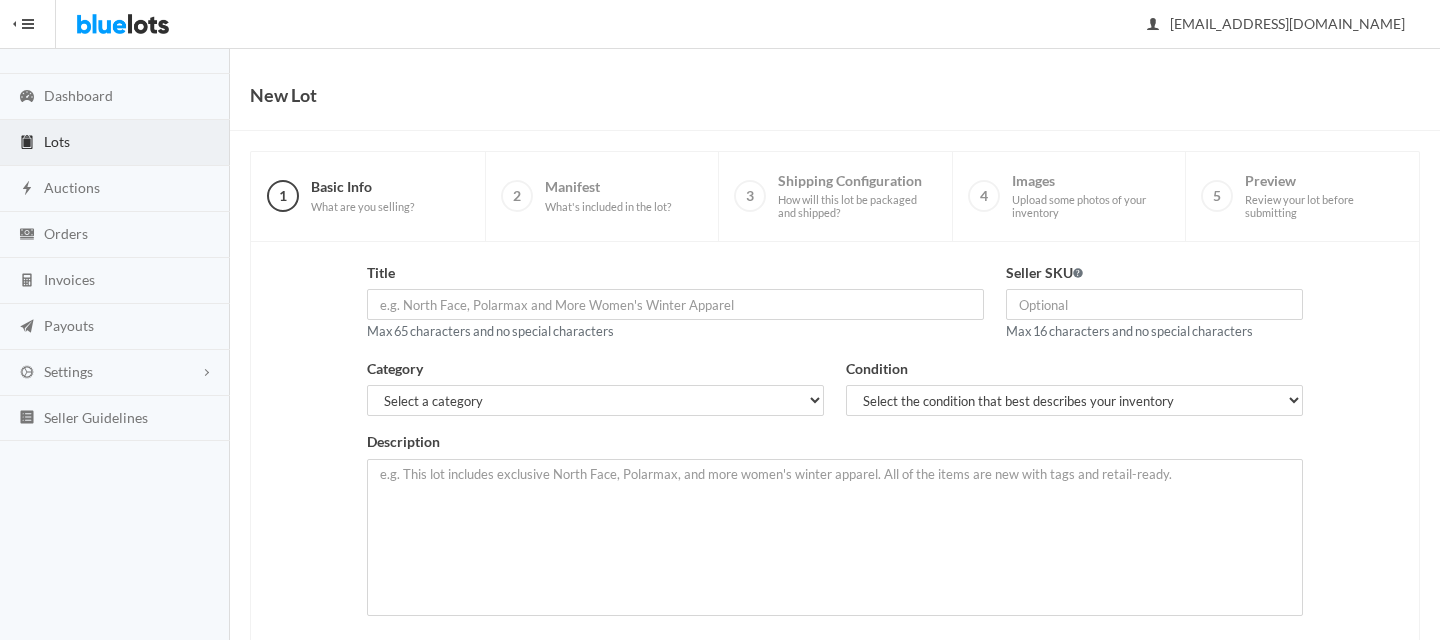 click on "Title
Max 65 characters and no special characters
Seller SKU
Max 16 characters and no special characters
Category
Select a category
Electronics
Clothing, Shoes & Accessories
Appliances
Home & Garden
Sporting Goods
Toys & Baby
Health & Beauty
Business & Industrial
General Merchandise
Condition
Select the condition that best describes your inventory
Brand New
Shelf Pulls
Customer Returns
Used
Mixed
Description" at bounding box center (835, 446) 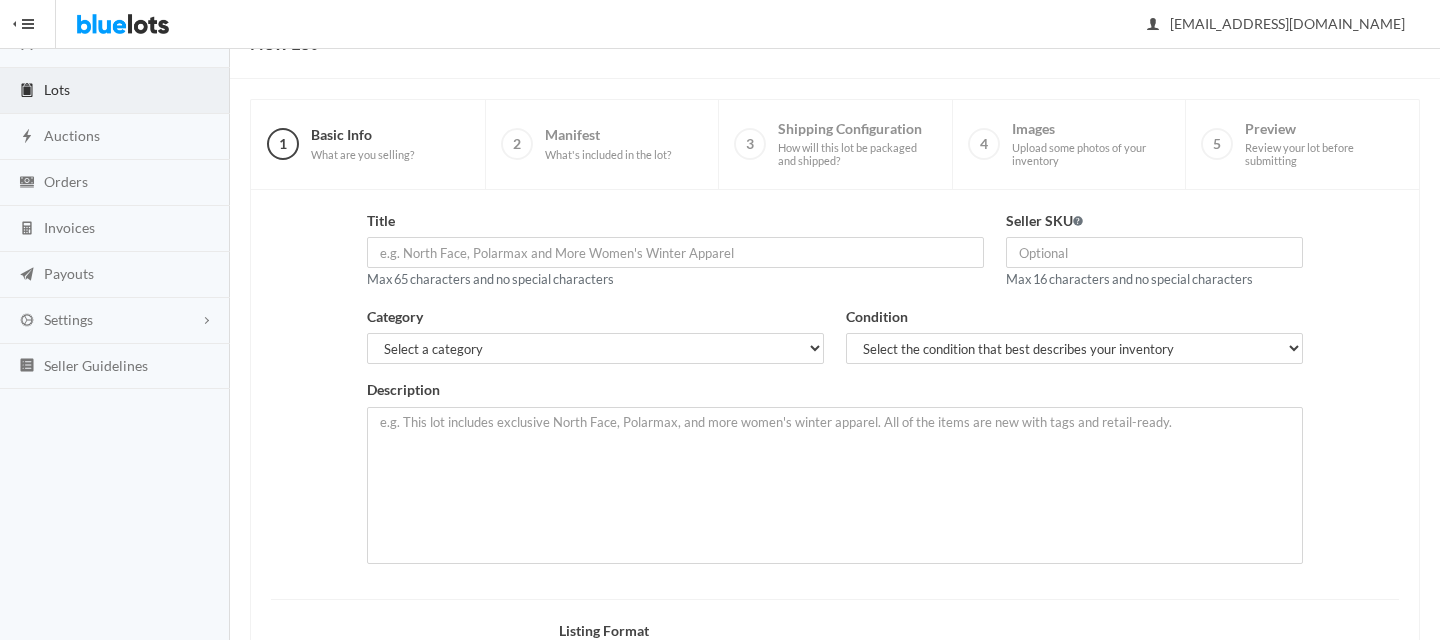 click on "Title
Max 65 characters and no special characters
Seller SKU
Max 16 characters and no special characters
Category
Select a category
Electronics
Clothing, Shoes & Accessories
Appliances
Home & Garden
Sporting Goods
Toys & Baby
Health & Beauty
Business & Industrial
General Merchandise
Condition
Select the condition that best describes your inventory
Brand New
Shelf Pulls
Customer Returns
Used
Mixed
Description" at bounding box center (835, 394) 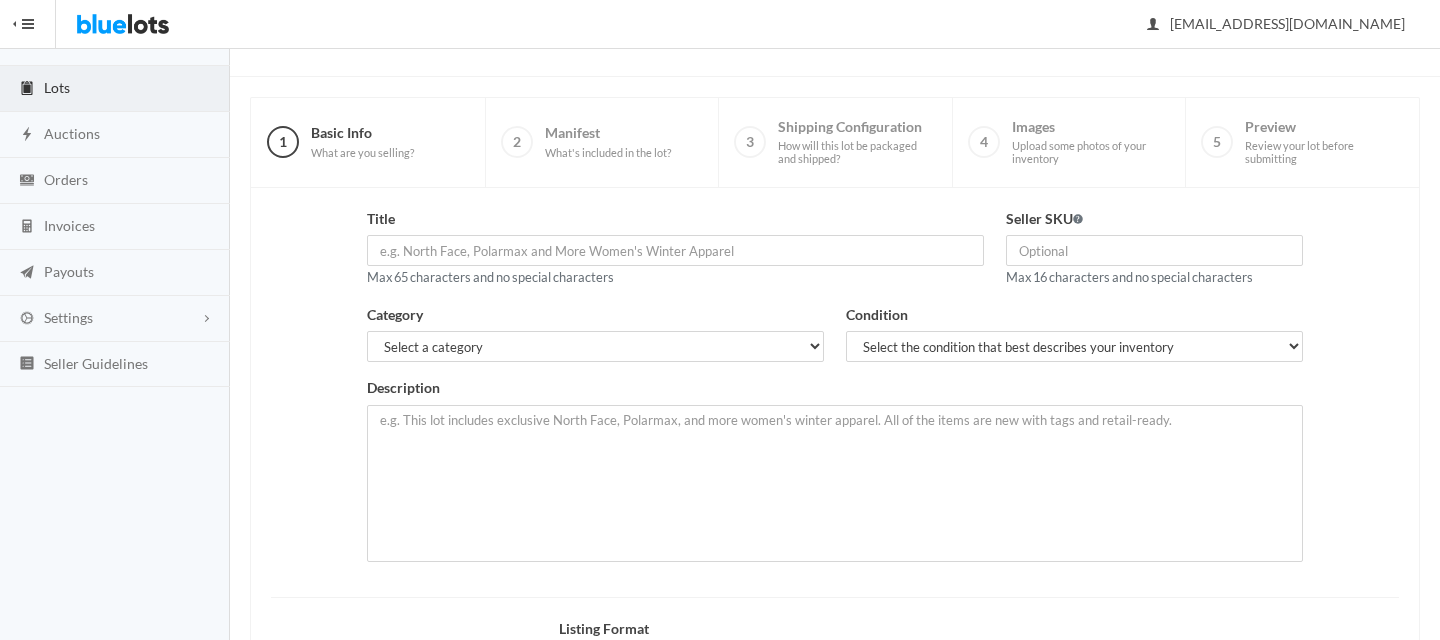 click on "Title
Max 65 characters and no special characters
Seller SKU
Max 16 characters and no special characters
Category
Select a category
Electronics
Clothing, Shoes & Accessories
Appliances
Home & Garden
Sporting Goods
Toys & Baby
Health & Beauty
Business & Industrial
General Merchandise
Condition
Select the condition that best describes your inventory
Brand New
Shelf Pulls
Customer Returns
Used
Mixed
Description" at bounding box center [835, 392] 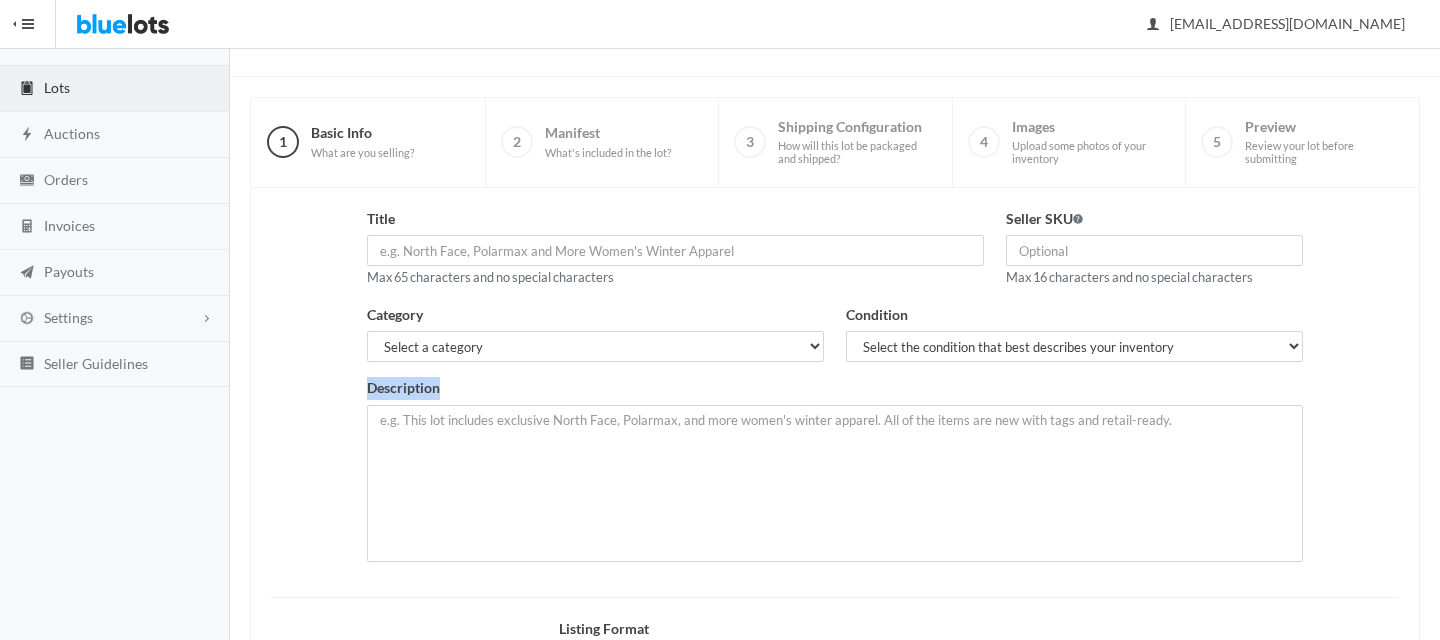 click on "Title
Max 65 characters and no special characters
Seller SKU
Max 16 characters and no special characters
Category
Select a category
Electronics
Clothing, Shoes & Accessories
Appliances
Home & Garden
Sporting Goods
Toys & Baby
Health & Beauty
Business & Industrial
General Merchandise
Condition
Select the condition that best describes your inventory
Brand New
Shelf Pulls
Customer Returns
Used
Mixed
Description" at bounding box center [835, 392] 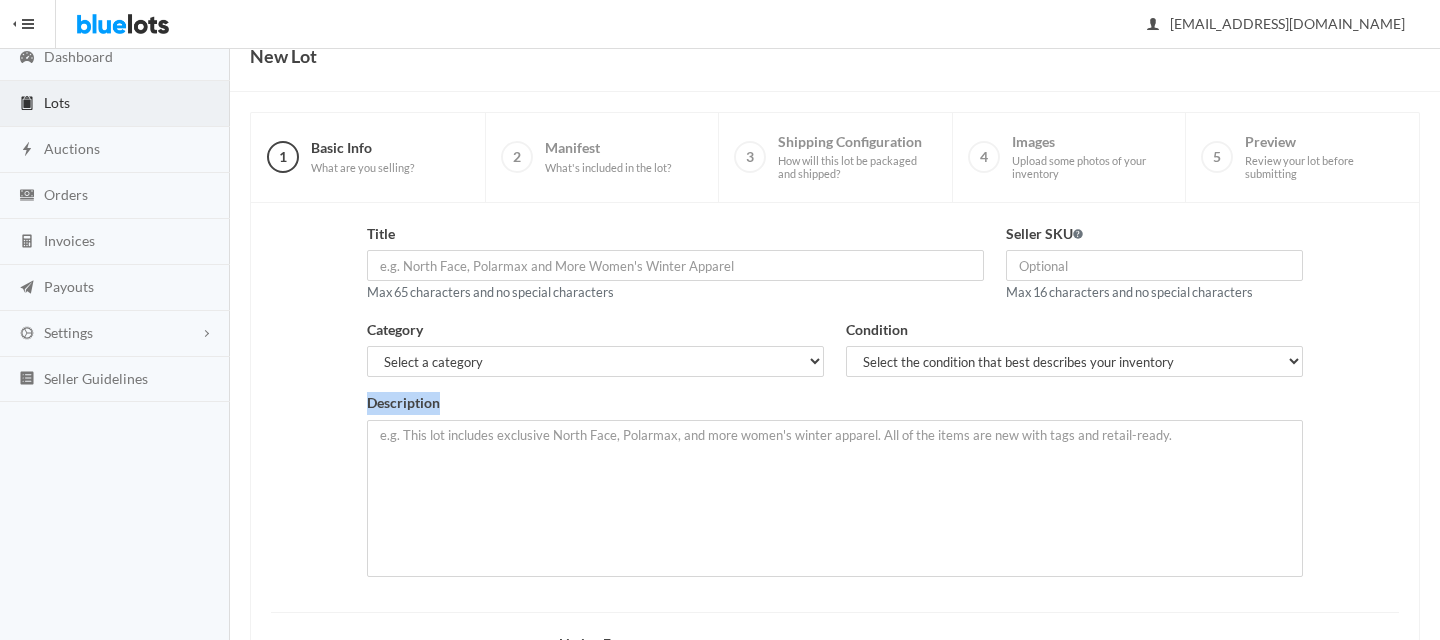 scroll, scrollTop: 79, scrollLeft: 0, axis: vertical 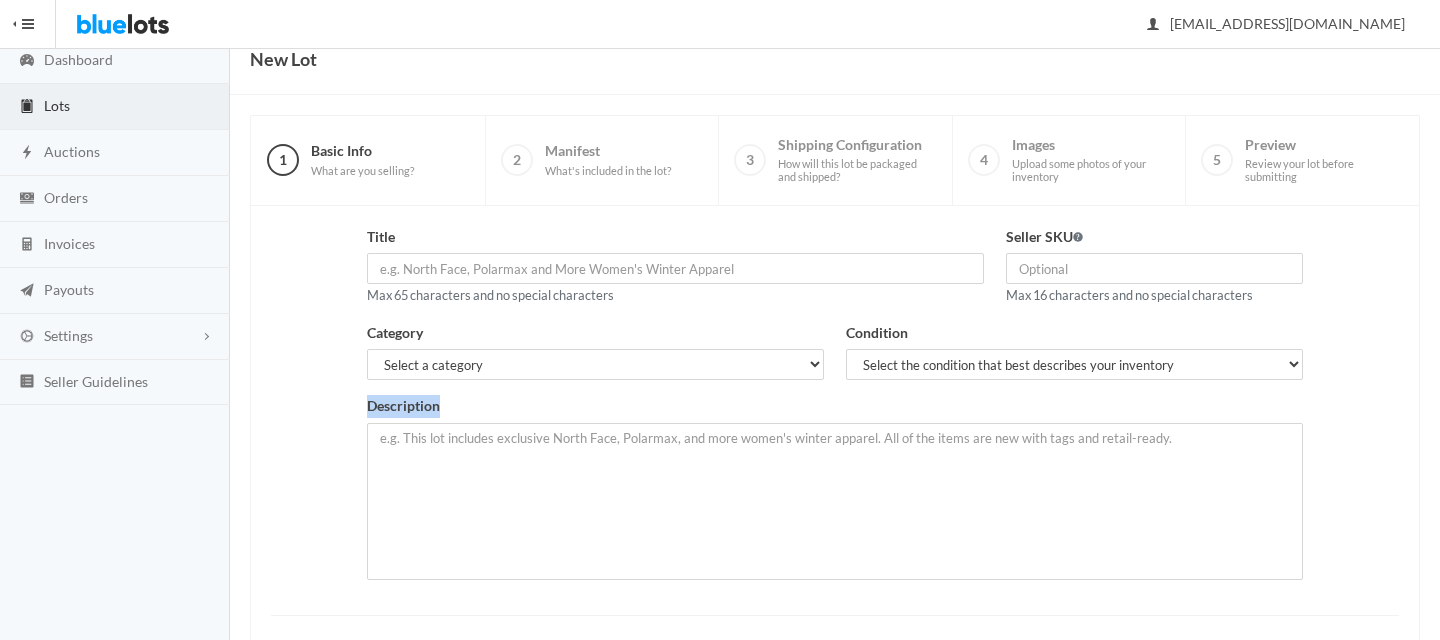 click on "Title
Max 65 characters and no special characters
Seller SKU
Max 16 characters and no special characters
Category
Select a category
Electronics
Clothing, Shoes & Accessories
Appliances
Home & Garden
Sporting Goods
Toys & Baby
Health & Beauty
Business & Industrial
General Merchandise
Condition
Select the condition that best describes your inventory
Brand New
Shelf Pulls
Customer Returns
Used
Mixed
Description" at bounding box center [835, 410] 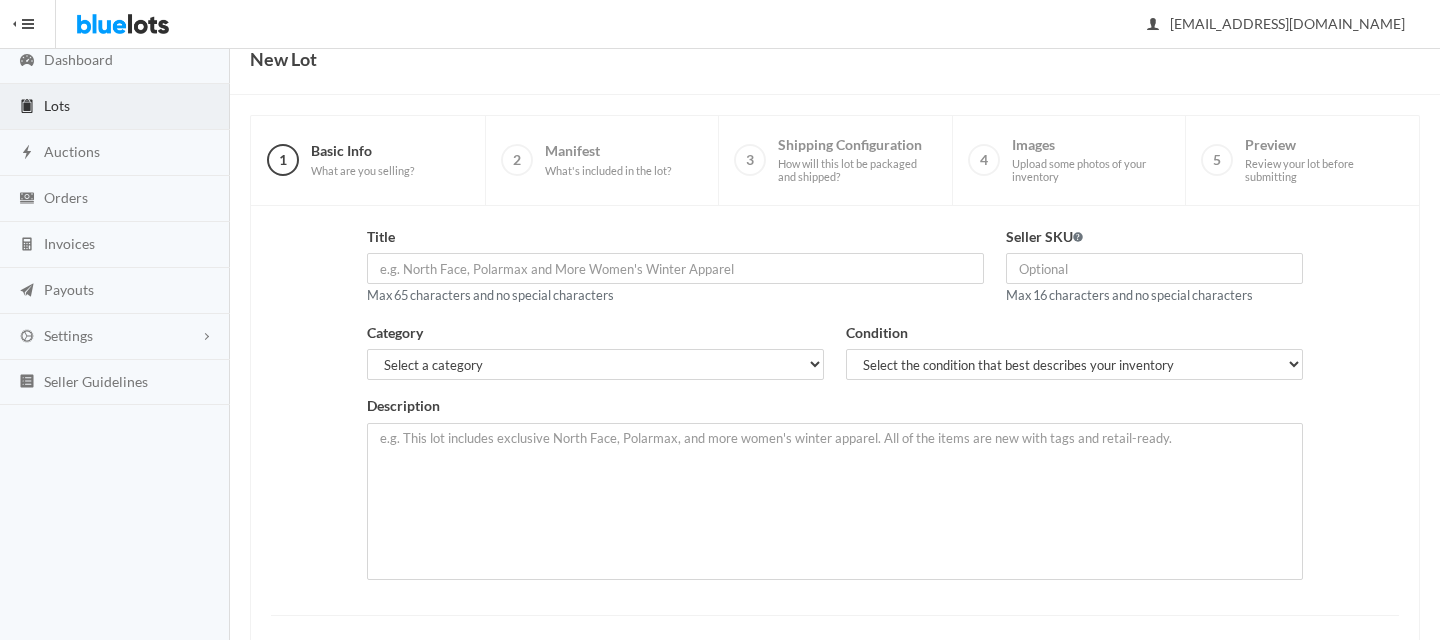 click on "Title
Max 65 characters and no special characters
Seller SKU
Max 16 characters and no special characters
Category
Select a category
Electronics
Clothing, Shoes & Accessories
Appliances
Home & Garden
Sporting Goods
Toys & Baby
Health & Beauty
Business & Industrial
General Merchandise
Condition
Select the condition that best describes your inventory
Brand New
Shelf Pulls
Customer Returns
Used
Mixed
Description" at bounding box center (835, 410) 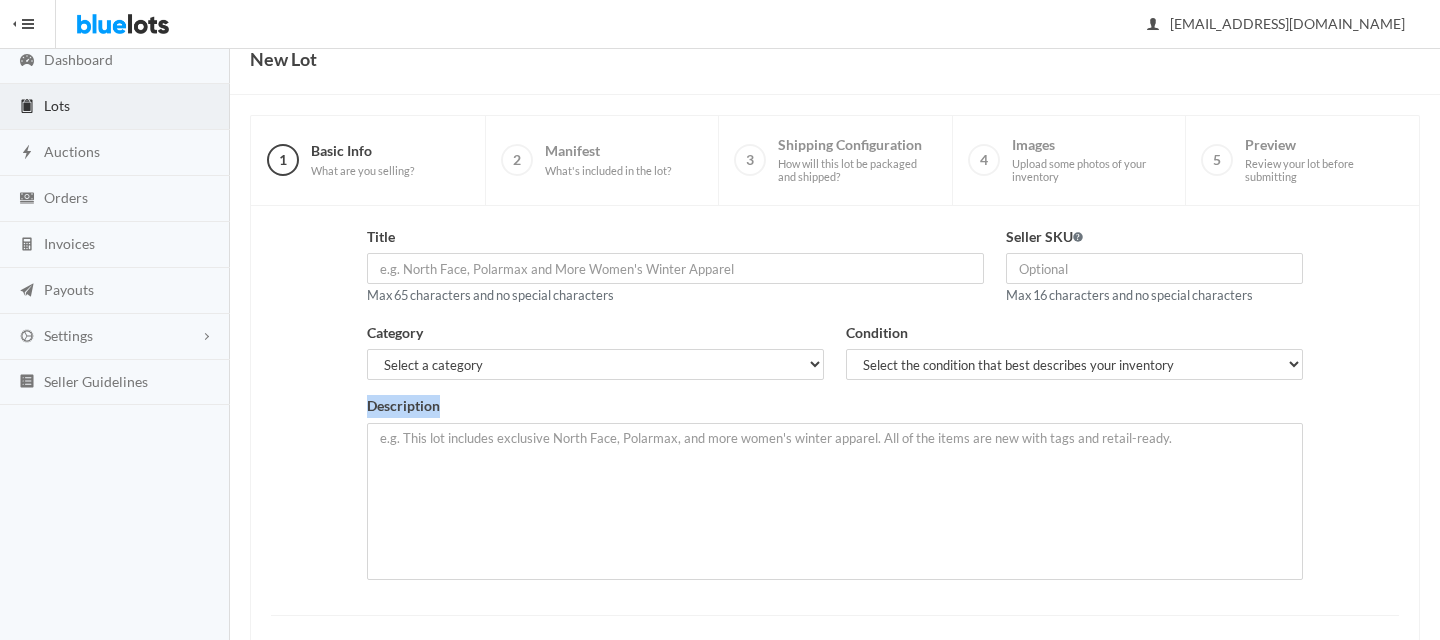 click on "Title
Max 65 characters and no special characters
Seller SKU
Max 16 characters and no special characters
Category
Select a category
Electronics
Clothing, Shoes & Accessories
Appliances
Home & Garden
Sporting Goods
Toys & Baby
Health & Beauty
Business & Industrial
General Merchandise
Condition
Select the condition that best describes your inventory
Brand New
Shelf Pulls
Customer Returns
Used
Mixed
Description" at bounding box center (835, 410) 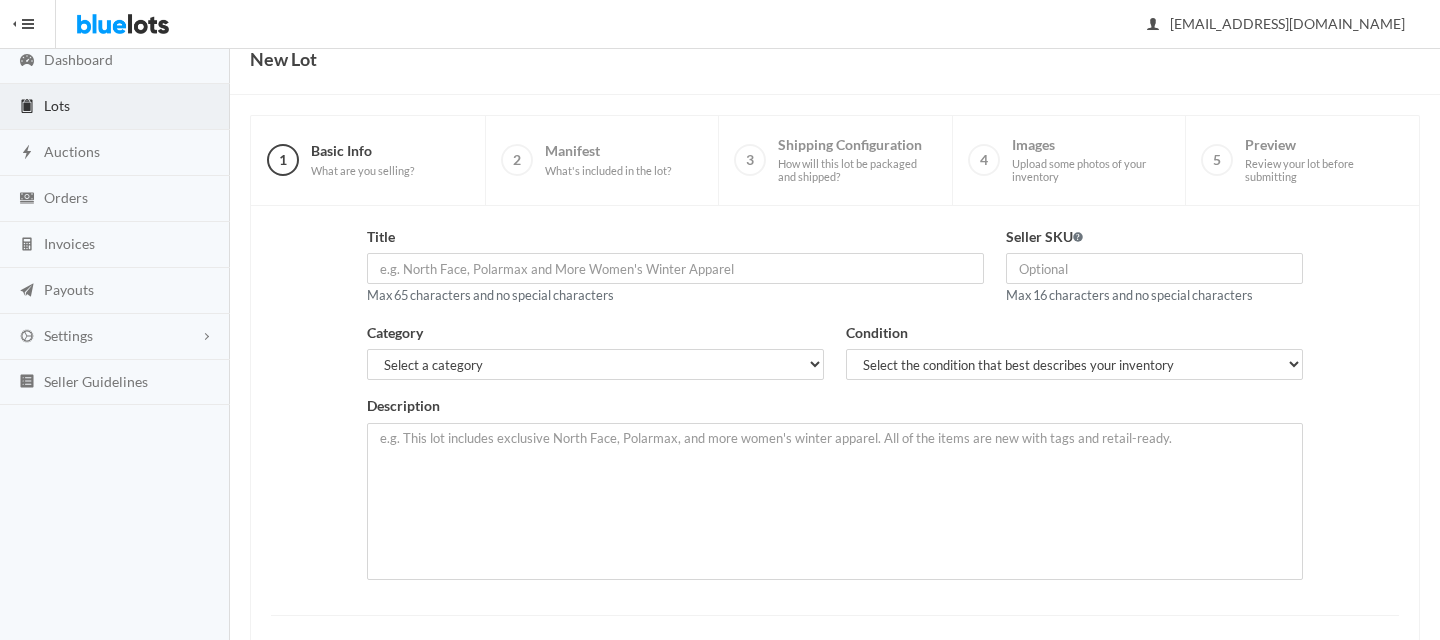 click on "Title
Max 65 characters and no special characters
Seller SKU
Max 16 characters and no special characters
Category
Select a category
Electronics
Clothing, Shoes & Accessories
Appliances
Home & Garden
Sporting Goods
Toys & Baby
Health & Beauty
Business & Industrial
General Merchandise
Condition
Select the condition that best describes your inventory
Brand New
Shelf Pulls
Customer Returns
Used
Mixed
Description" at bounding box center (835, 410) 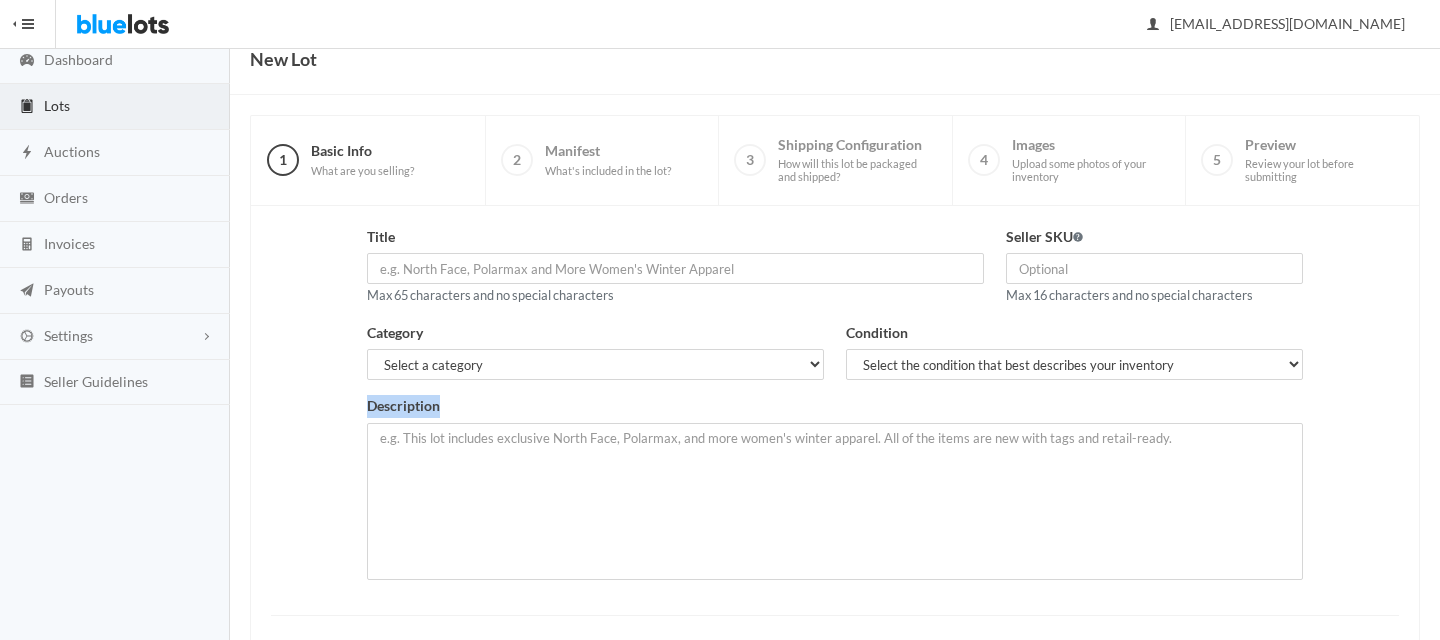 scroll, scrollTop: 0, scrollLeft: 0, axis: both 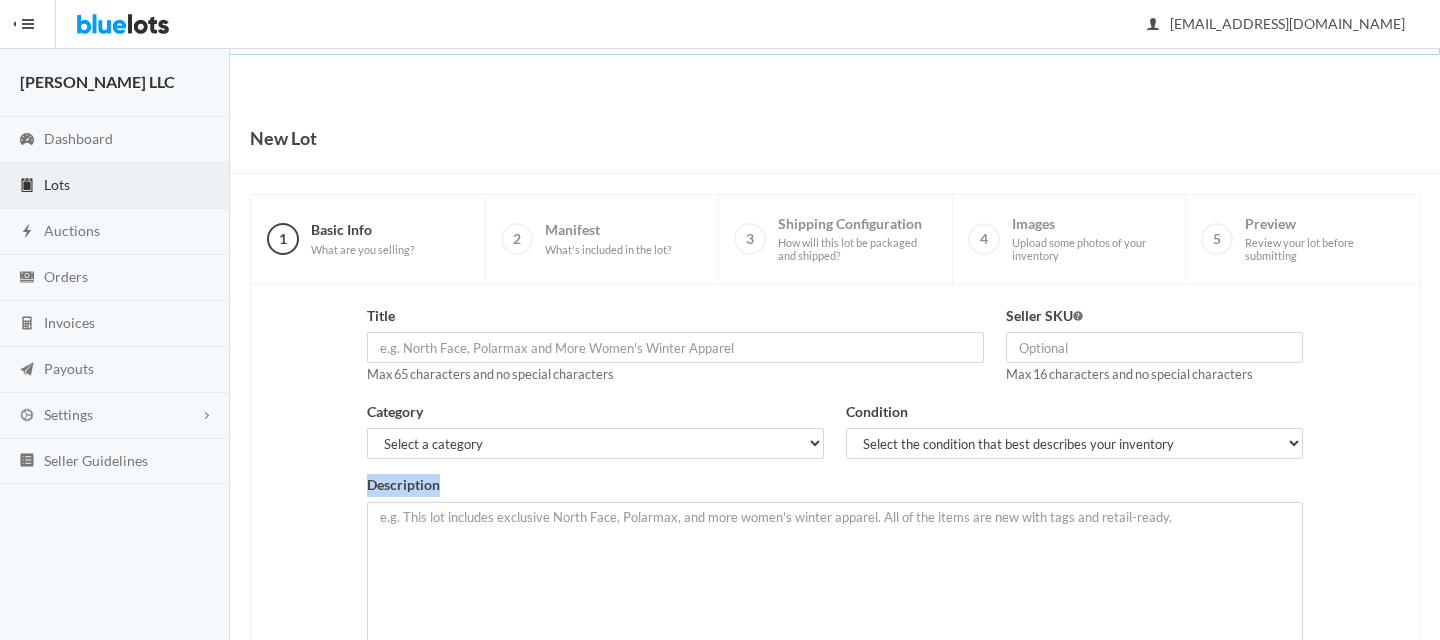 click on "Title
Max 65 characters and no special characters
Seller SKU
Max 16 characters and no special characters
Category
Select a category
Electronics
Clothing, Shoes & Accessories
Appliances
Home & Garden
Sporting Goods
Toys & Baby
Health & Beauty
Business & Industrial
General Merchandise
Condition
Select the condition that best describes your inventory
Brand New
Shelf Pulls
Customer Returns
Used
Mixed
Description" at bounding box center (835, 489) 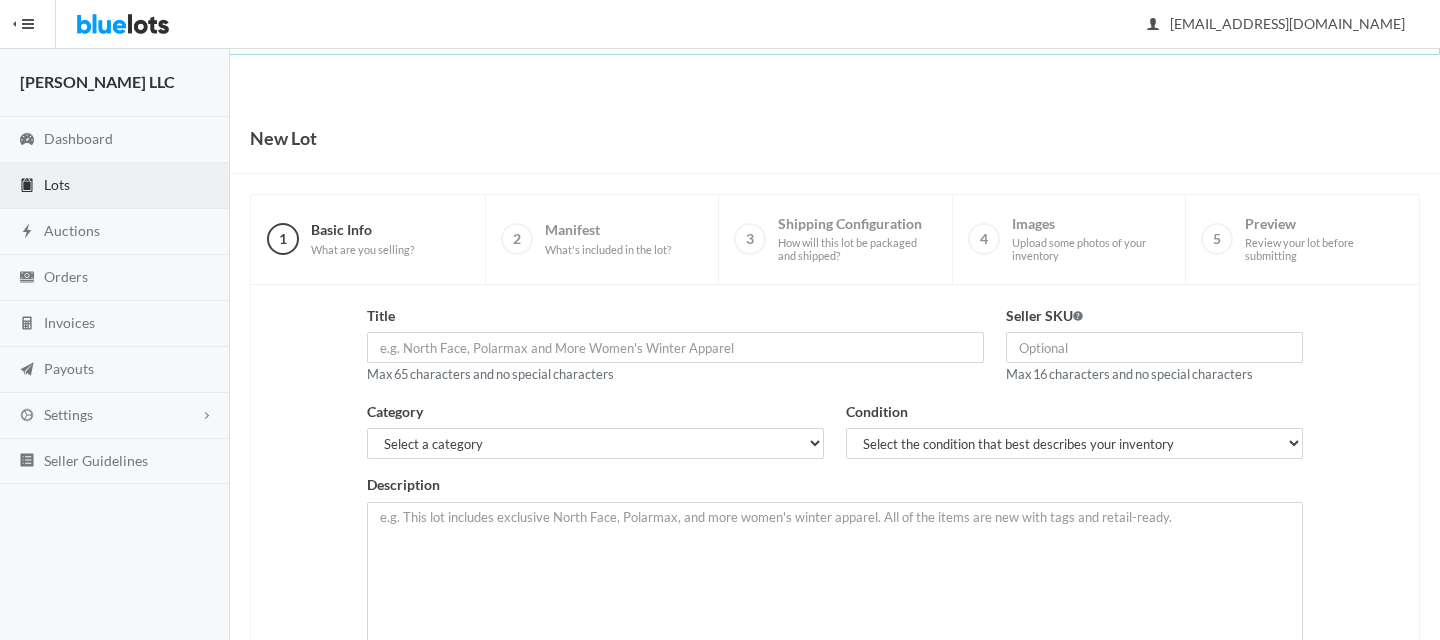 click on "Title
Max 65 characters and no special characters
Seller SKU
Max 16 characters and no special characters
Category
Select a category
Electronics
Clothing, Shoes & Accessories
Appliances
Home & Garden
Sporting Goods
Toys & Baby
Health & Beauty
Business & Industrial
General Merchandise
Condition
Select the condition that best describes your inventory
Brand New
Shelf Pulls
Customer Returns
Used
Mixed
Description" at bounding box center [835, 489] 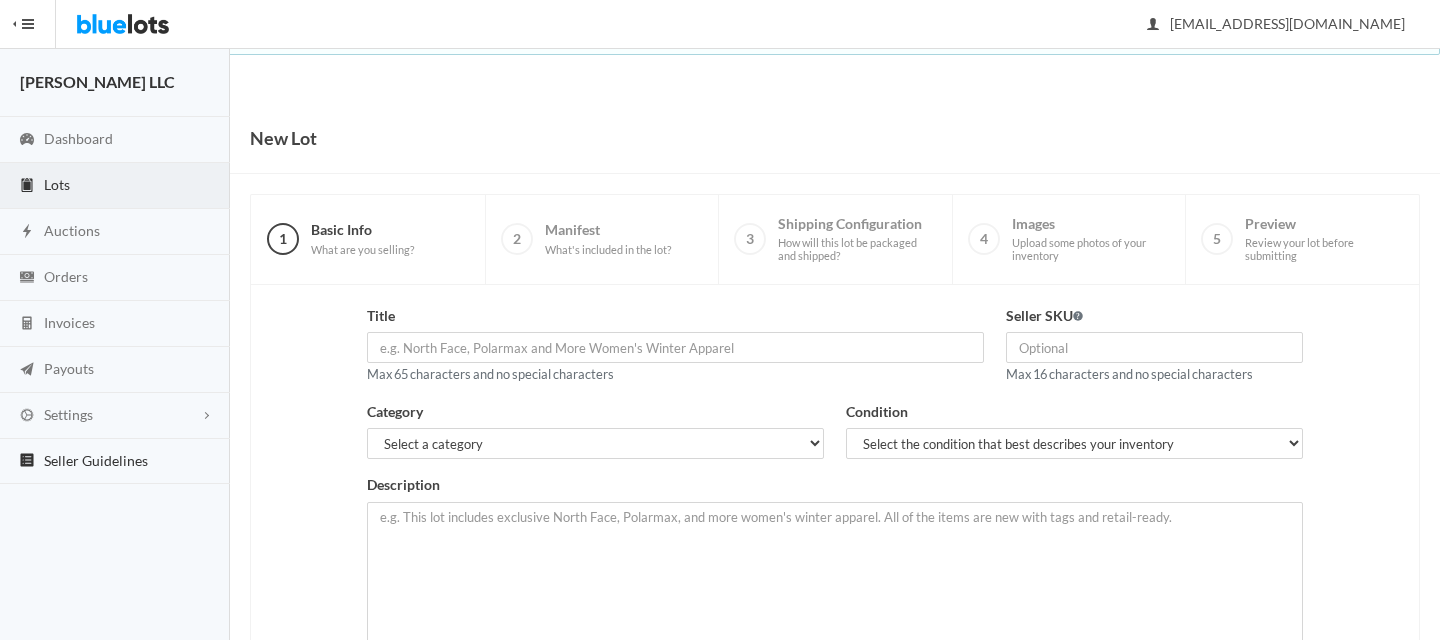 click on "Seller Guidelines" at bounding box center (96, 460) 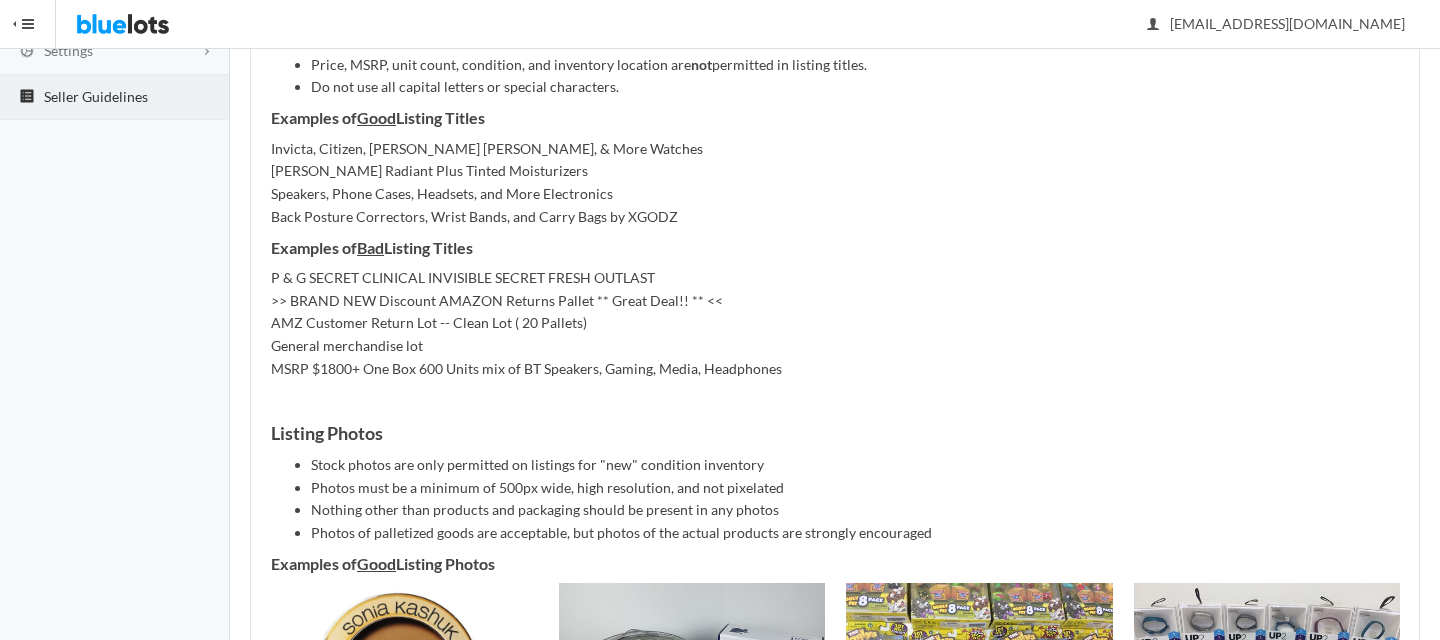 scroll, scrollTop: 371, scrollLeft: 0, axis: vertical 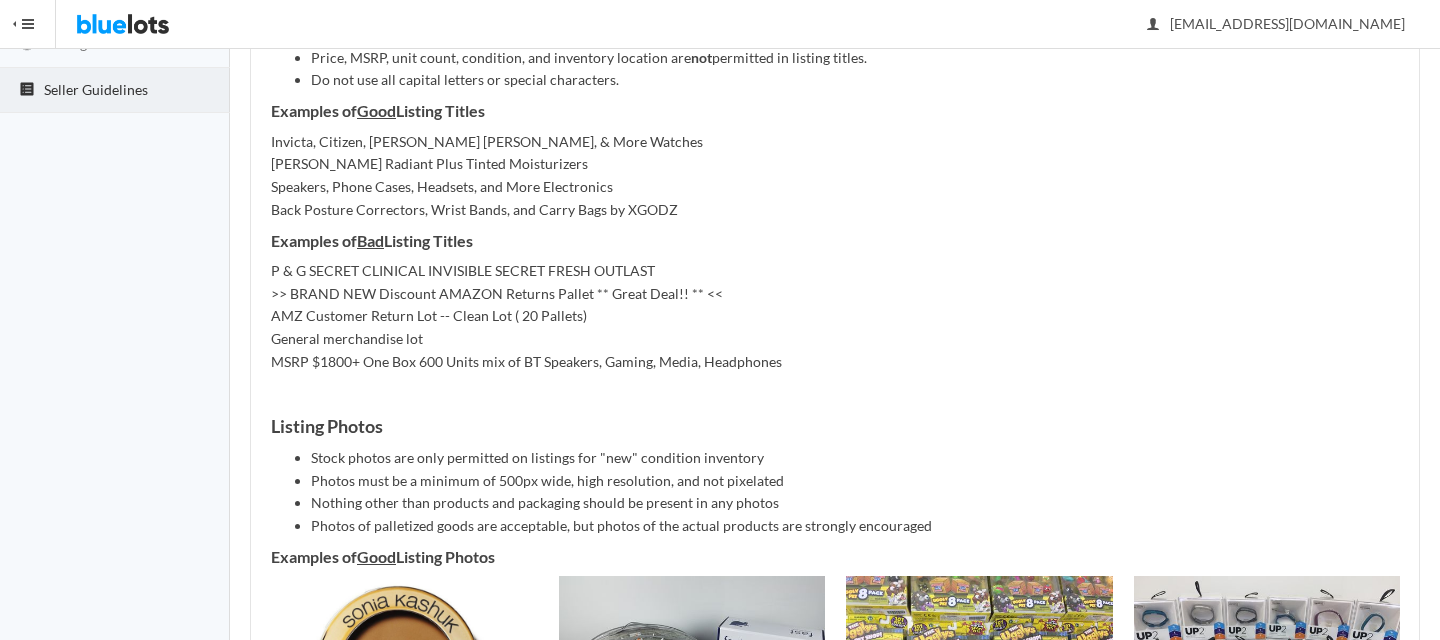 click on "Listing Titles
Titles should follow this format: "[top 3 to 4 brands] and More [category]".
The words "Liquidation Lot" may be automatically appended to the end of your title in some parts of the site. There's no need to add it yourself.
Price, MSRP, unit count, condition, and inventory location are  not  permitted in listing titles.
Do not use all capital letters or special characters.
Examples of  Good  Listing Titles
Invicta, Citizen, Anne Klein, Kenneth Cole, & More Watches
Sonia Kushuk Radiant Plus Tinted Moisturizers
Speakers, Phone Cases, Headsets, and More Electronics
Back Posture Correctors, Wrist Bands, and Carry Bags by XGODZ
Examples of  Bad  Listing Titles
P & G SECRET CLINICAL INVISIBLE SECRET FRESH OUTLAST
>> BRAND NEW Discount AMAZON Returns Pallet ** Great Deal!! ** <<
AMZ Customer Return Lot -- Clean Lot ( 20 Pallets)" at bounding box center (835, 917) 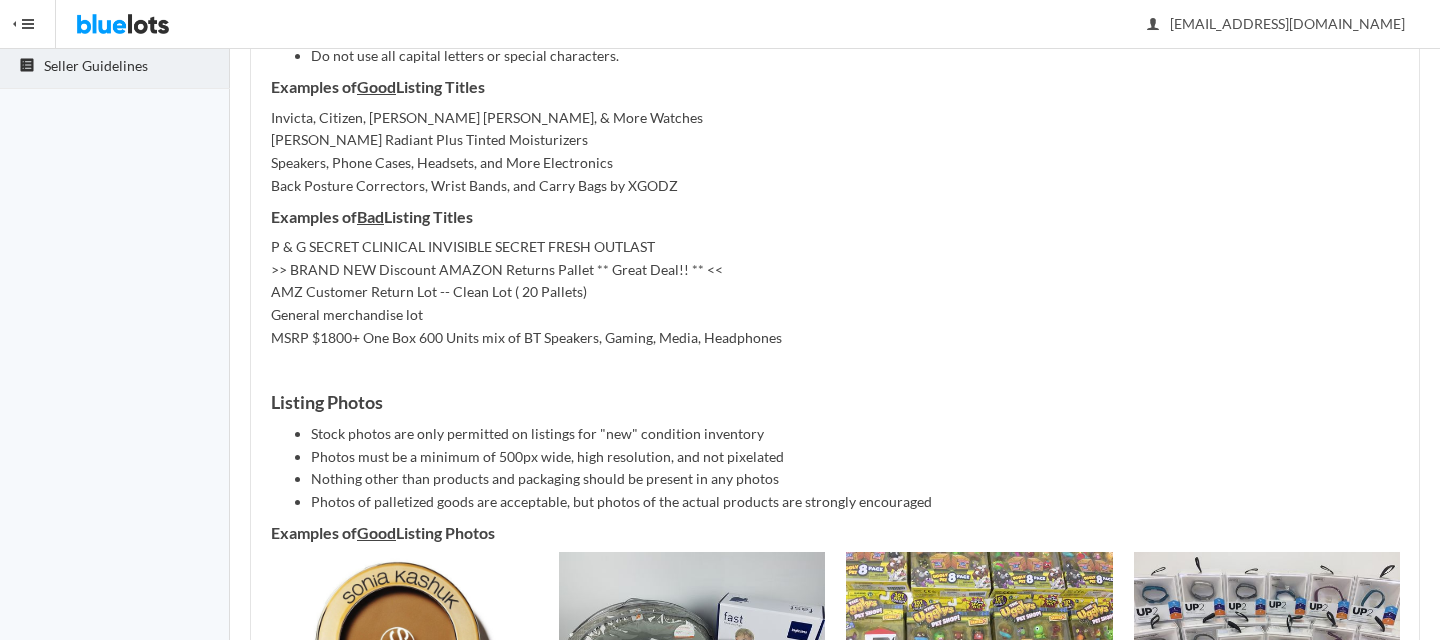 scroll, scrollTop: 399, scrollLeft: 0, axis: vertical 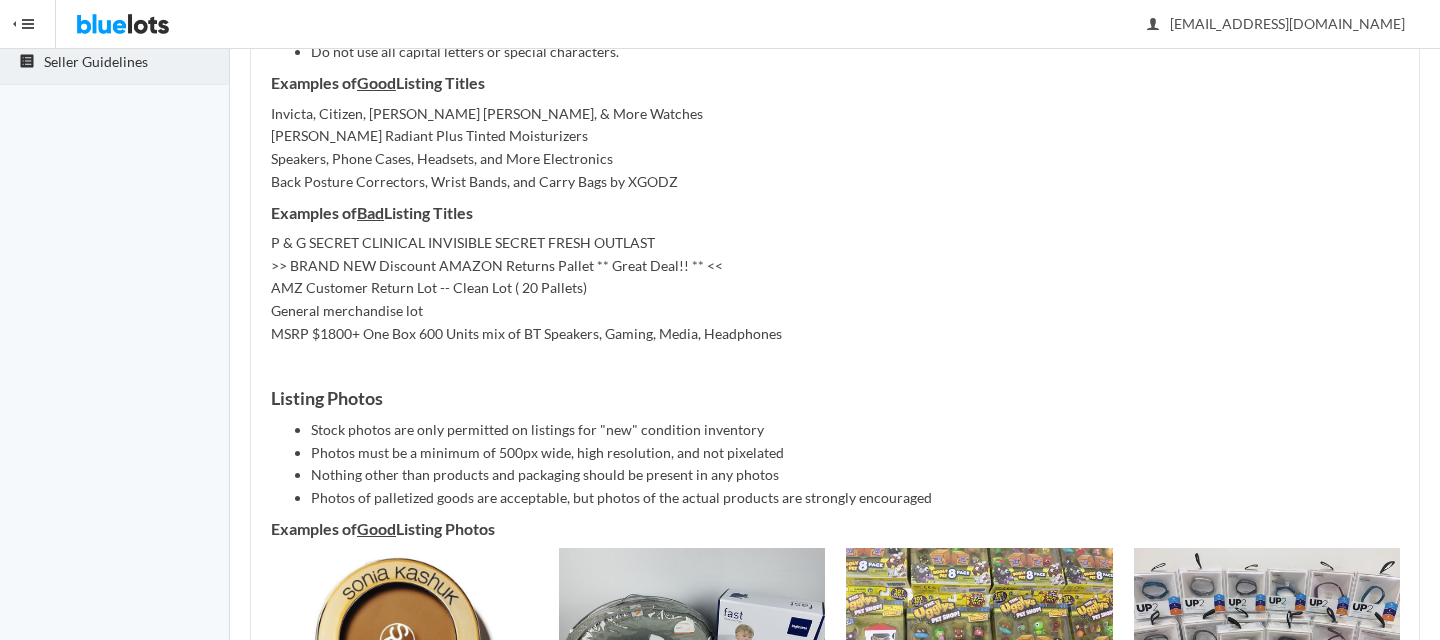 click on "General merchandise lot" at bounding box center [835, 311] 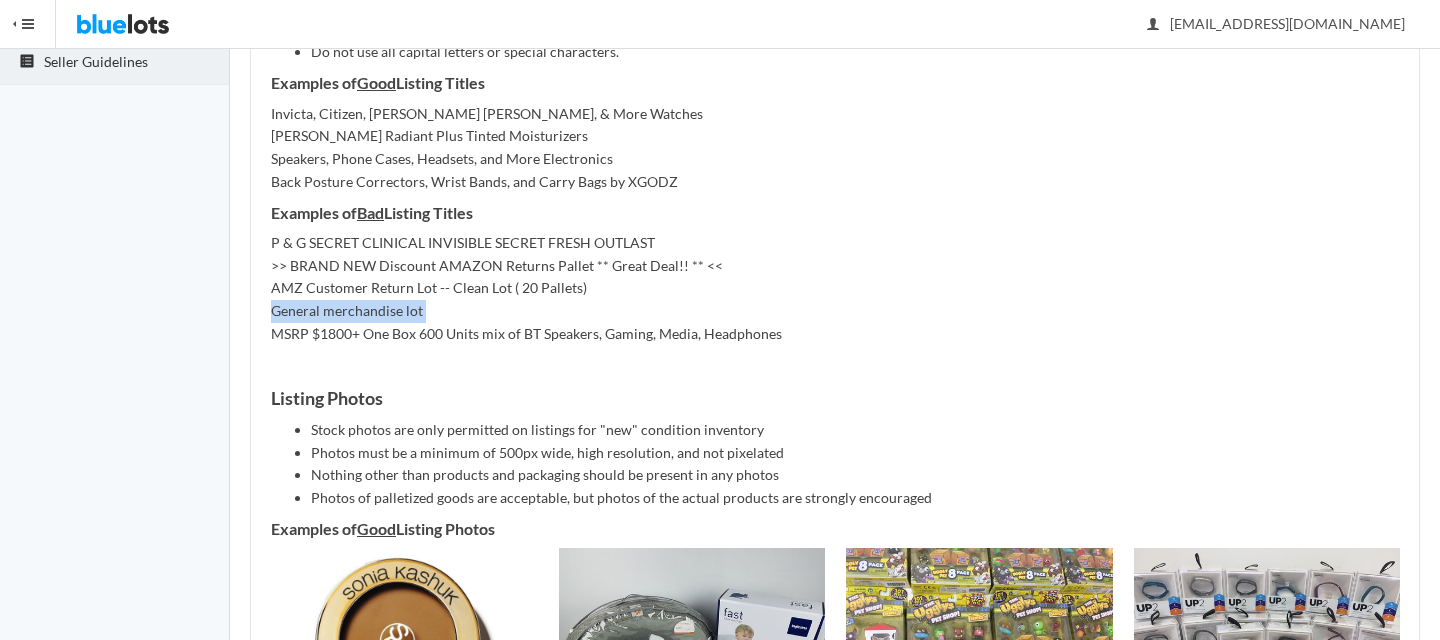 click on "General merchandise lot" at bounding box center [835, 311] 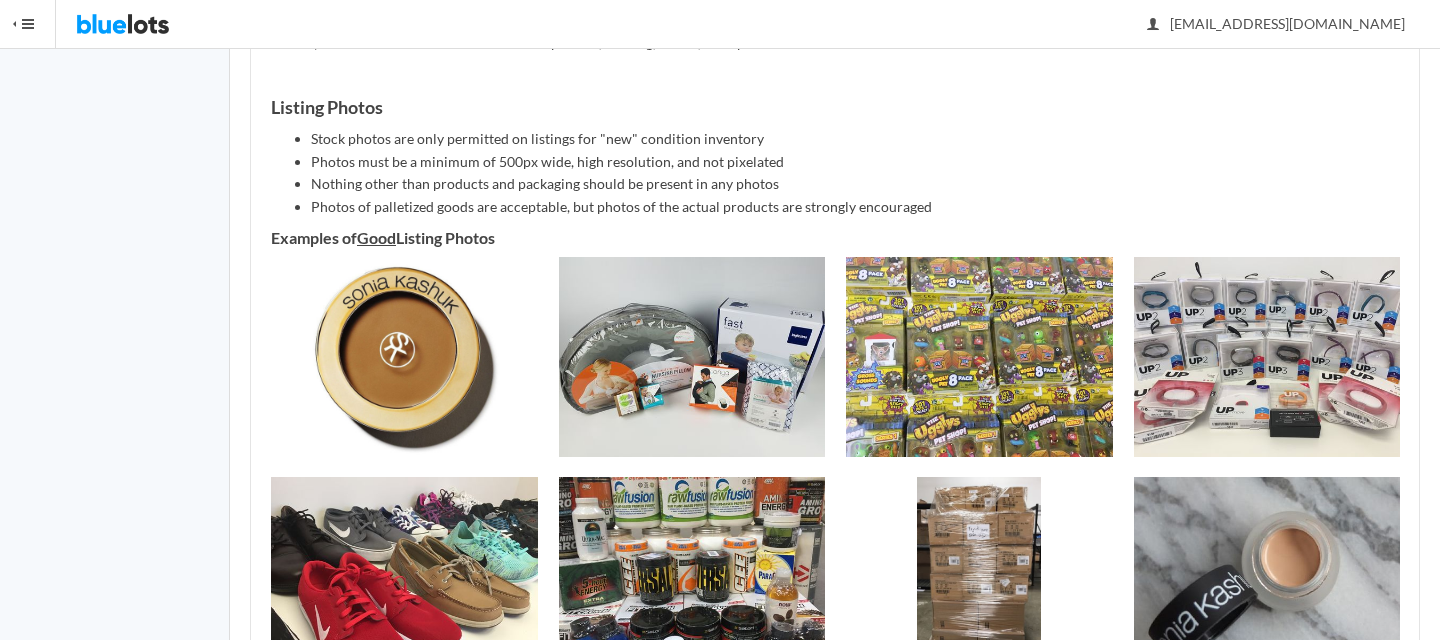 scroll, scrollTop: 710, scrollLeft: 0, axis: vertical 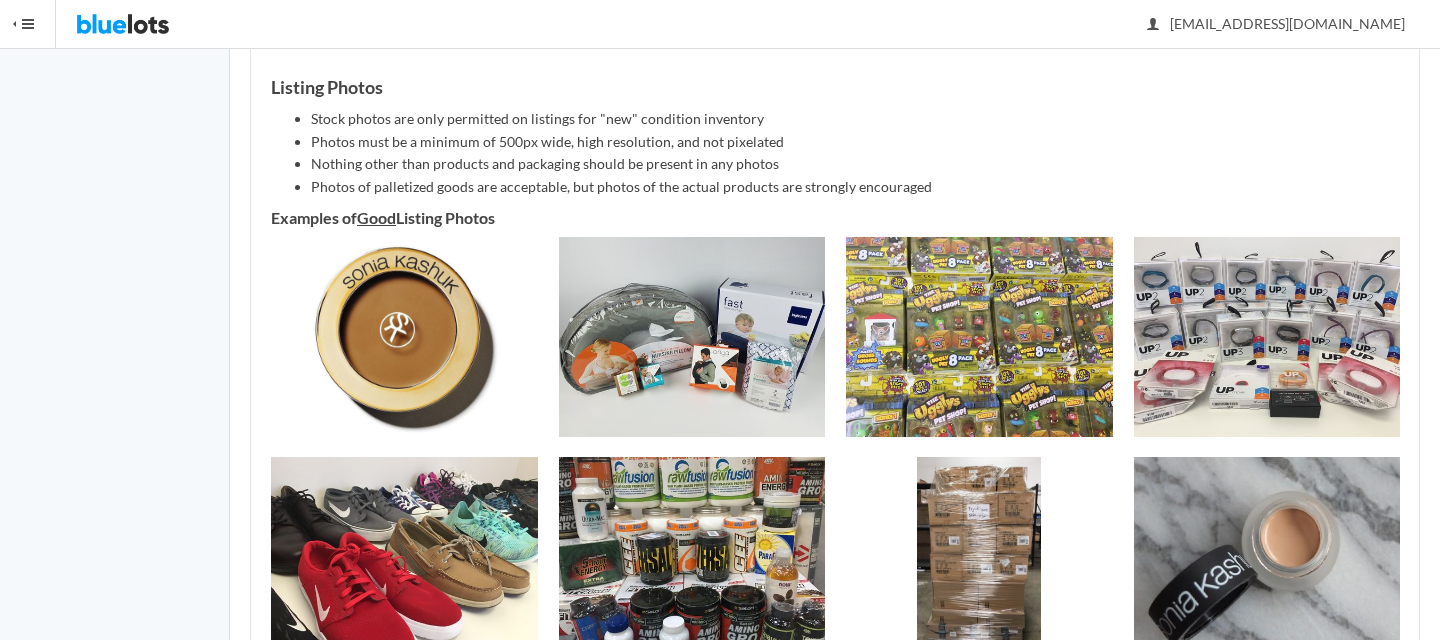 click on "Photos must be a minimum of 500px wide, high resolution, and not pixelated" at bounding box center (855, 142) 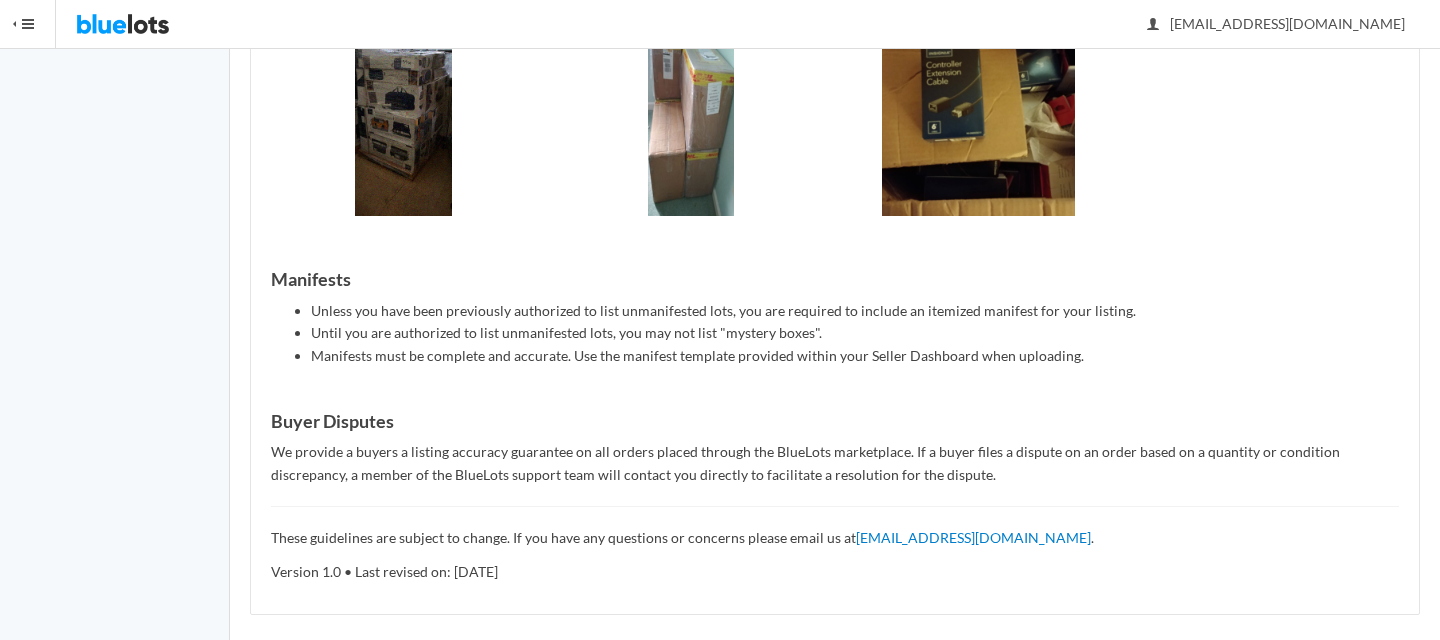 scroll, scrollTop: 1655, scrollLeft: 0, axis: vertical 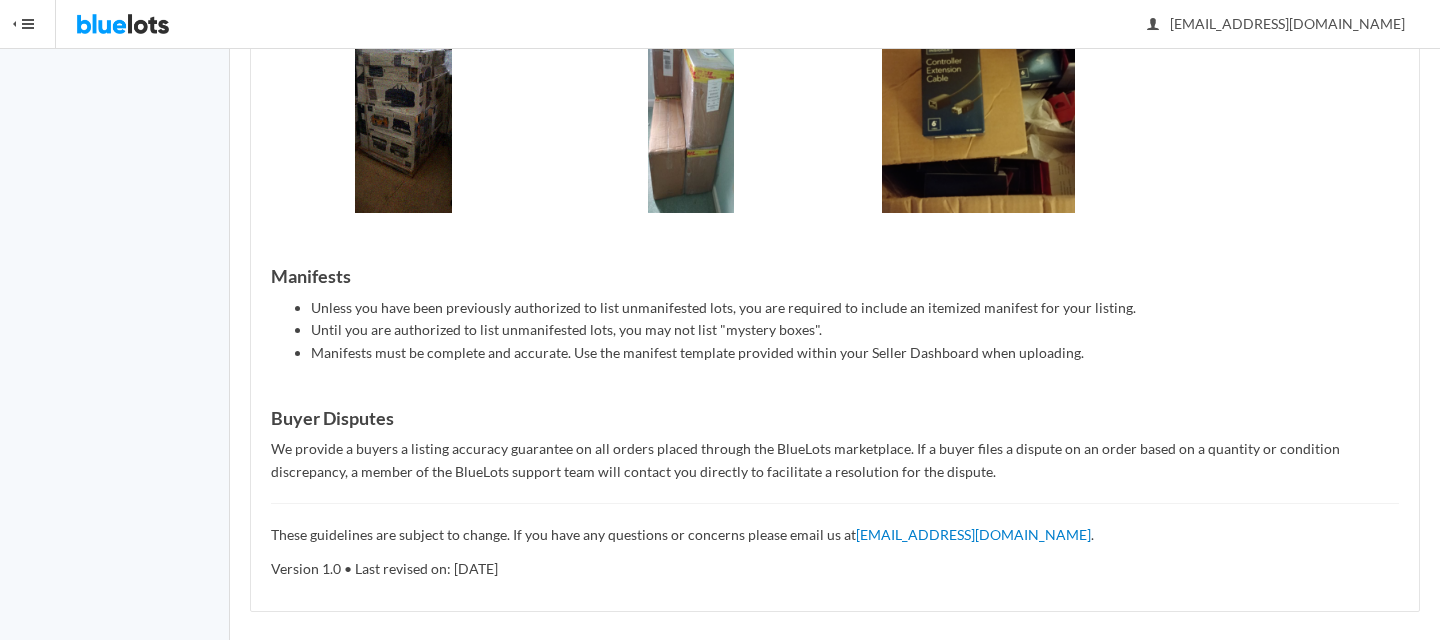 click at bounding box center (979, 123) 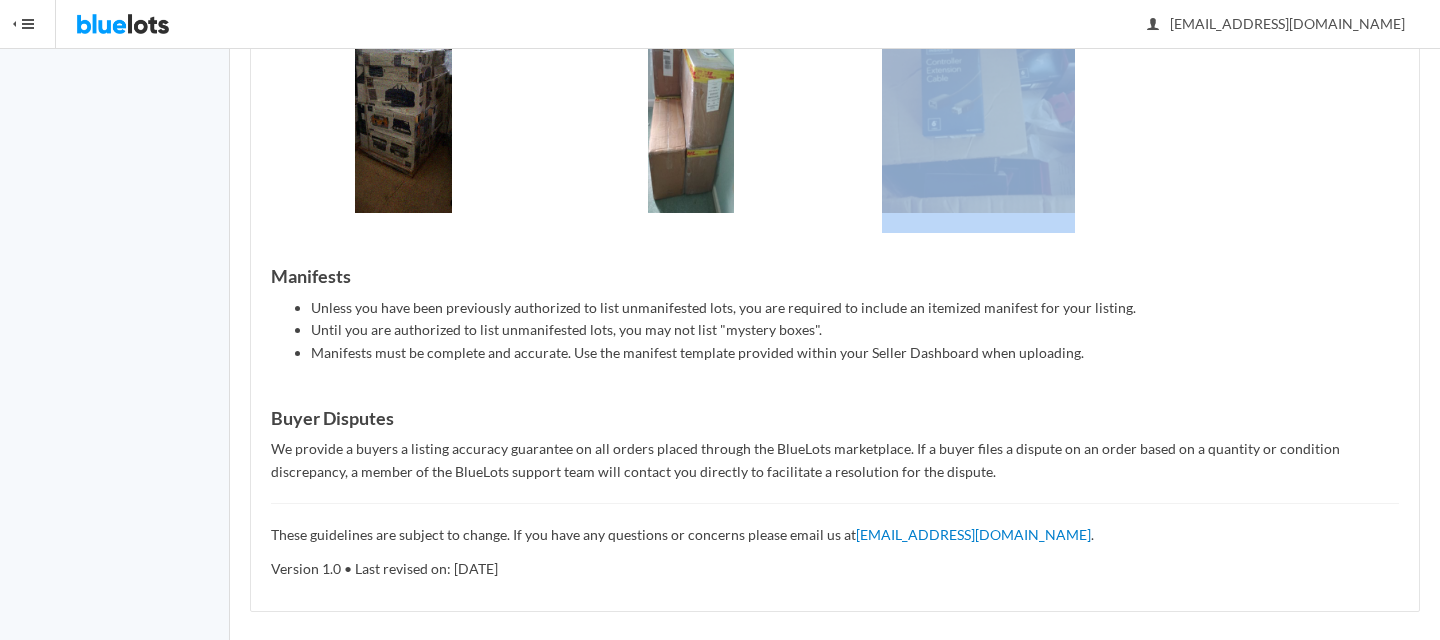 scroll, scrollTop: 1667, scrollLeft: 0, axis: vertical 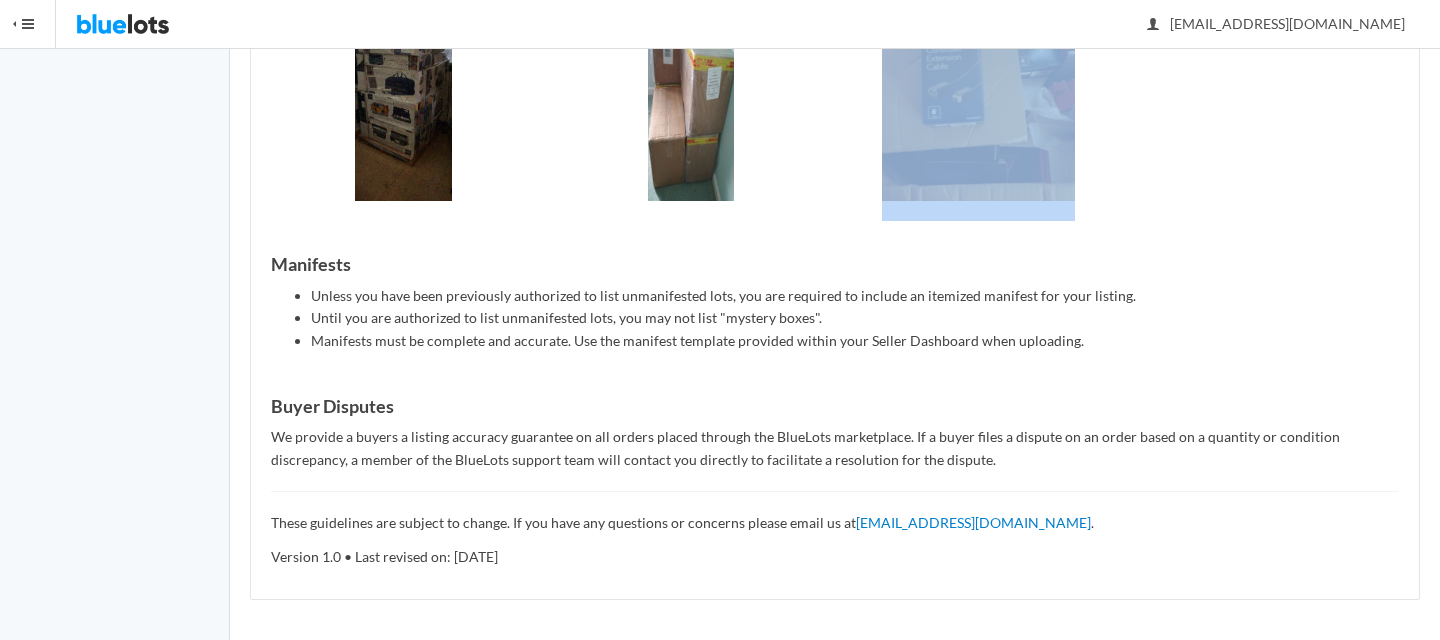 click at bounding box center [979, 111] 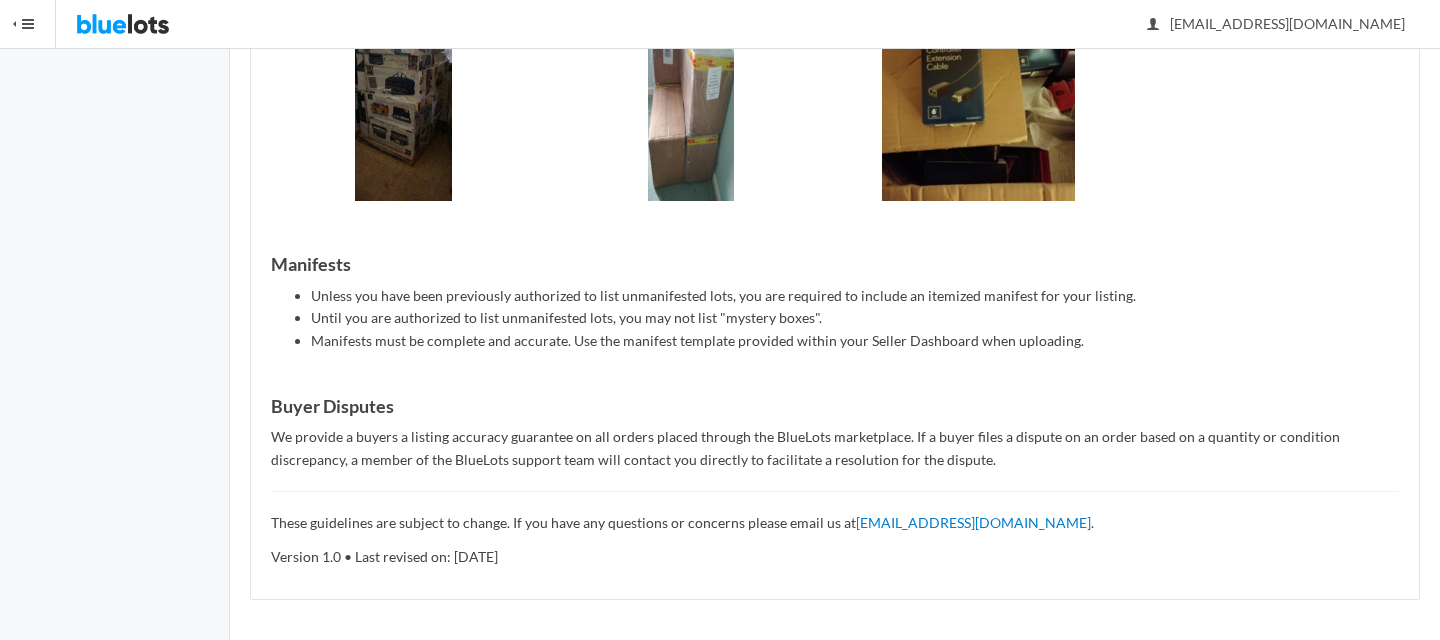 click at bounding box center [979, 111] 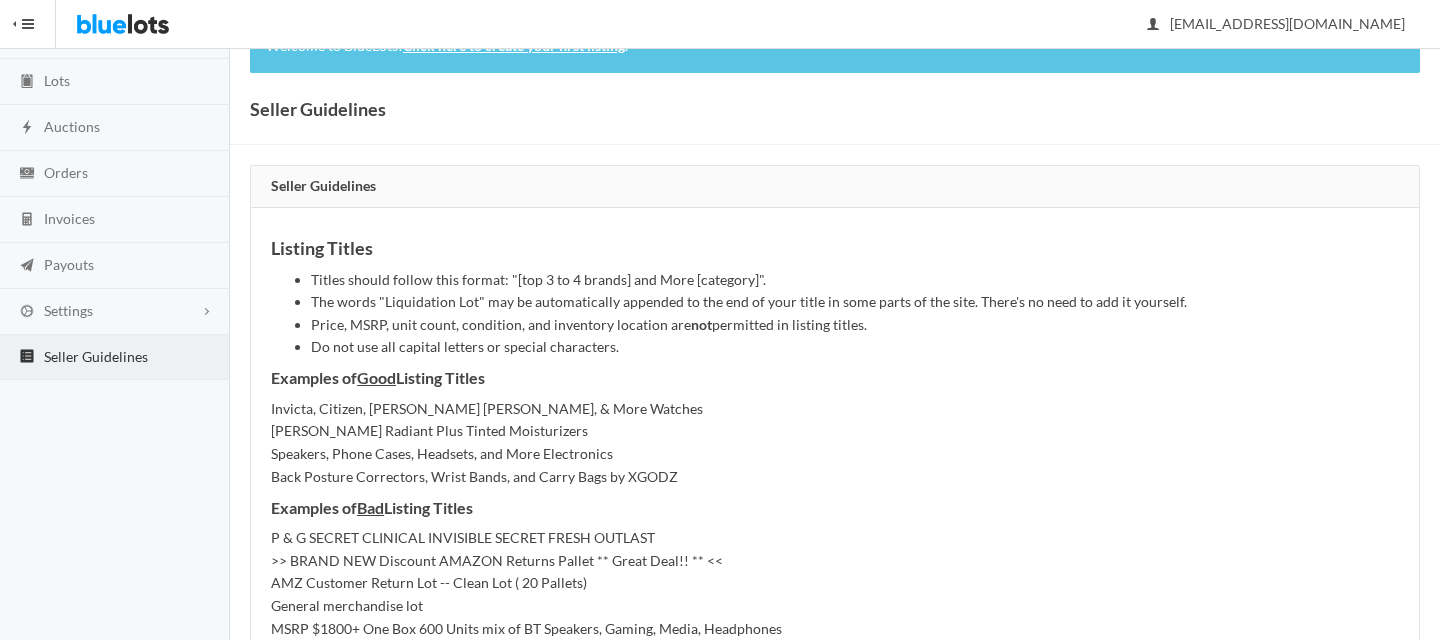 scroll, scrollTop: 0, scrollLeft: 0, axis: both 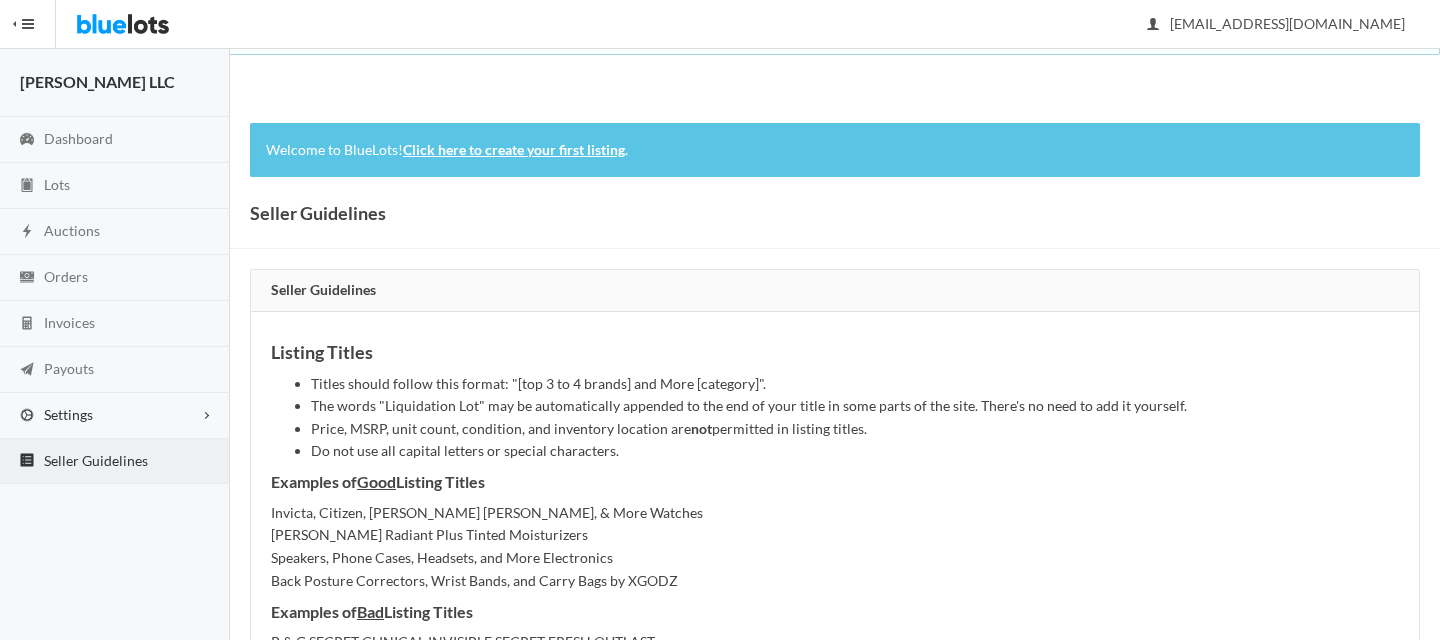 click on "Settings" at bounding box center (68, 414) 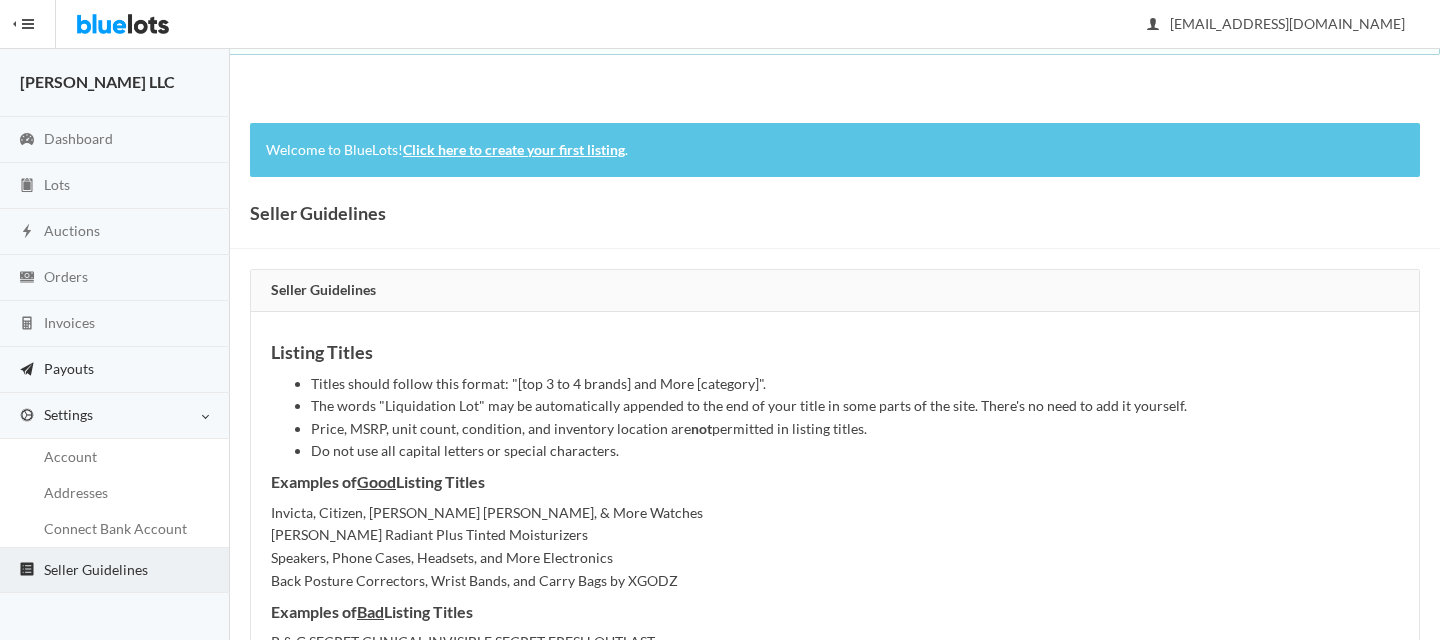 click on "Payouts" at bounding box center (69, 368) 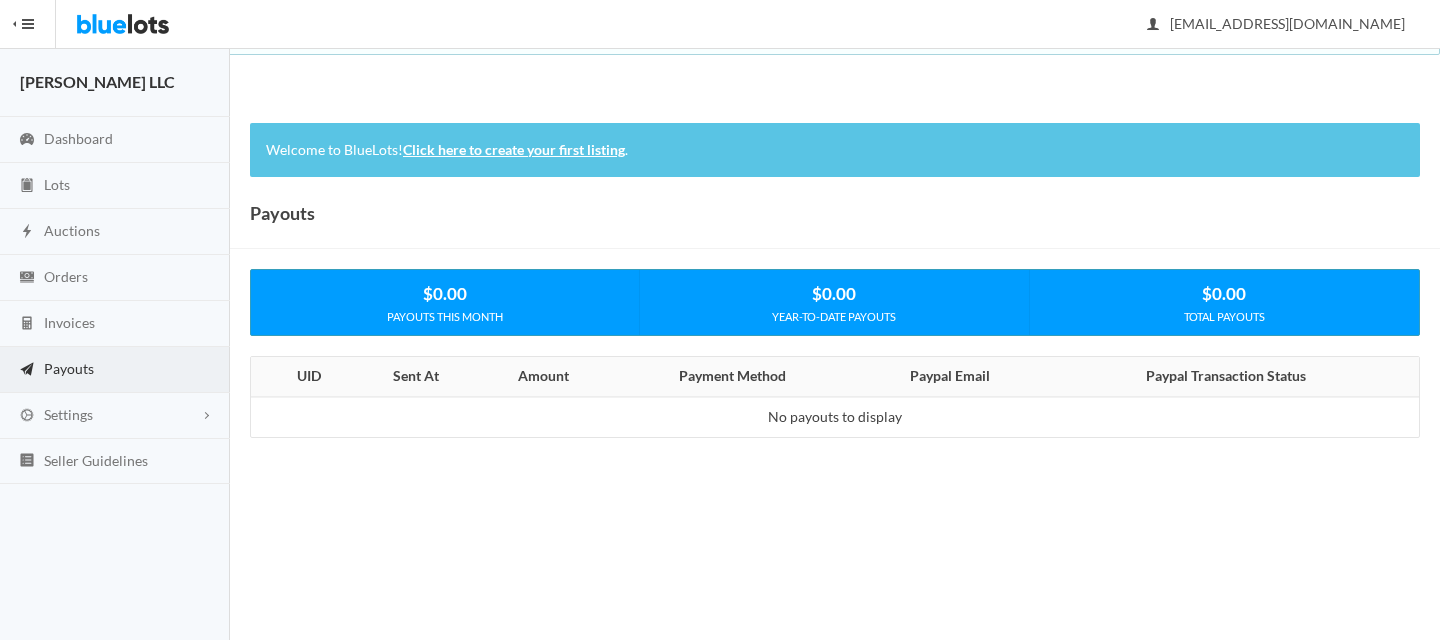 scroll, scrollTop: 0, scrollLeft: 0, axis: both 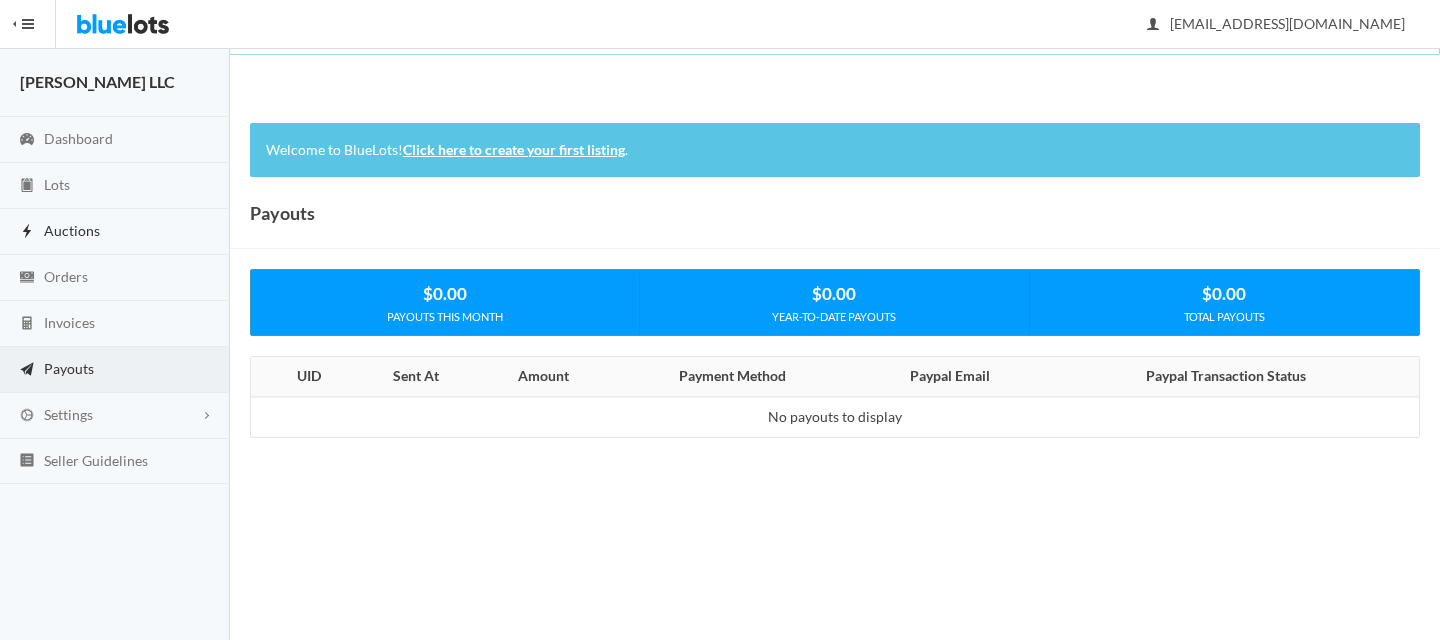 click on "Auctions" at bounding box center (115, 232) 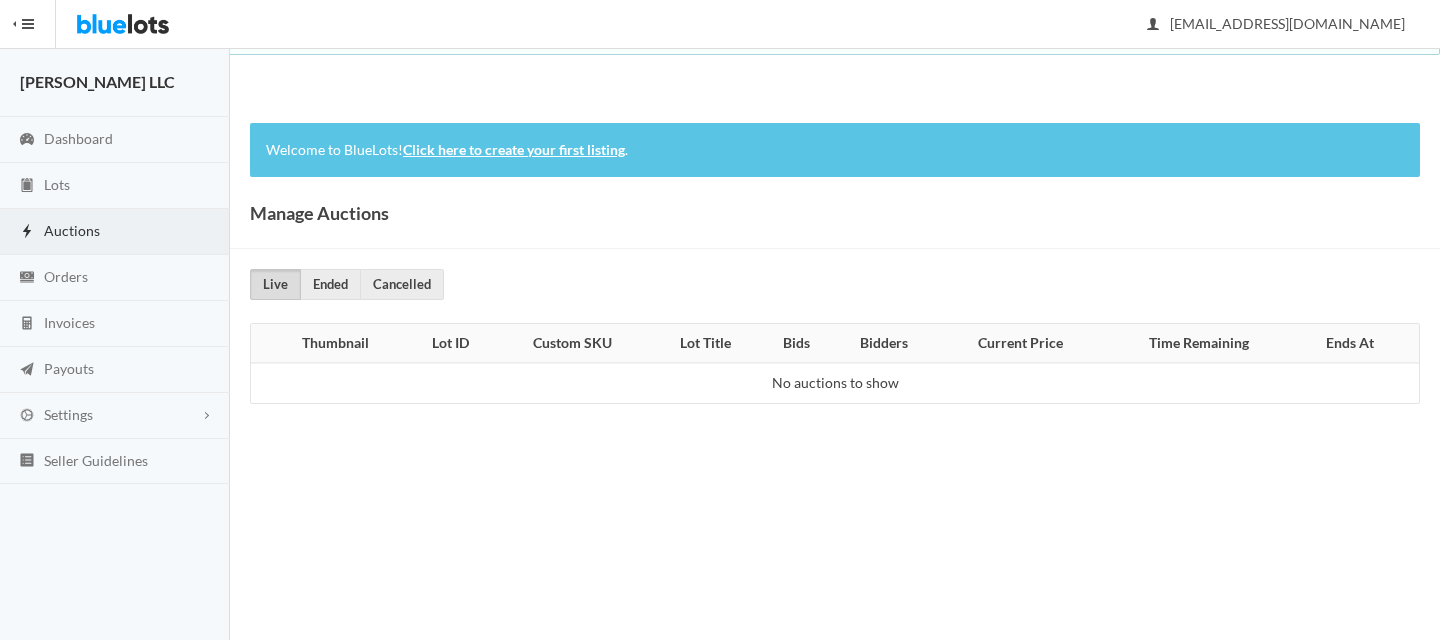 scroll, scrollTop: 0, scrollLeft: 0, axis: both 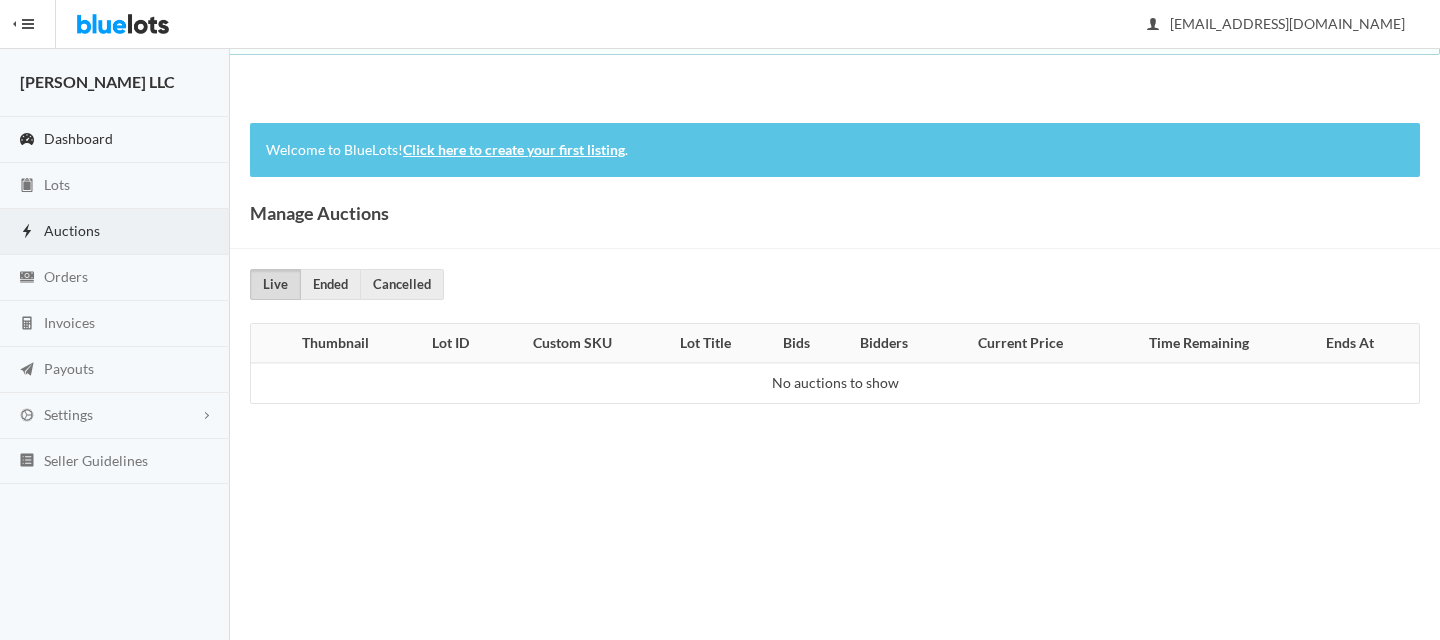 click on "Dashboard" at bounding box center [115, 140] 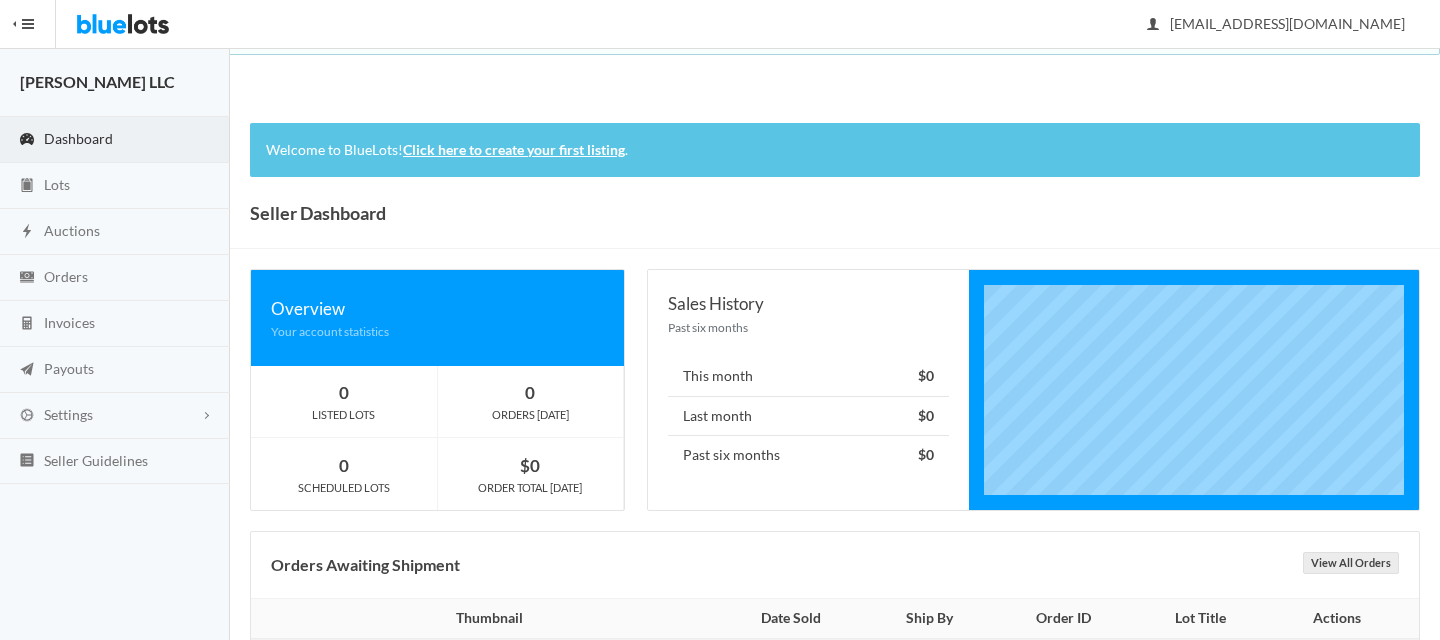 scroll, scrollTop: 0, scrollLeft: 0, axis: both 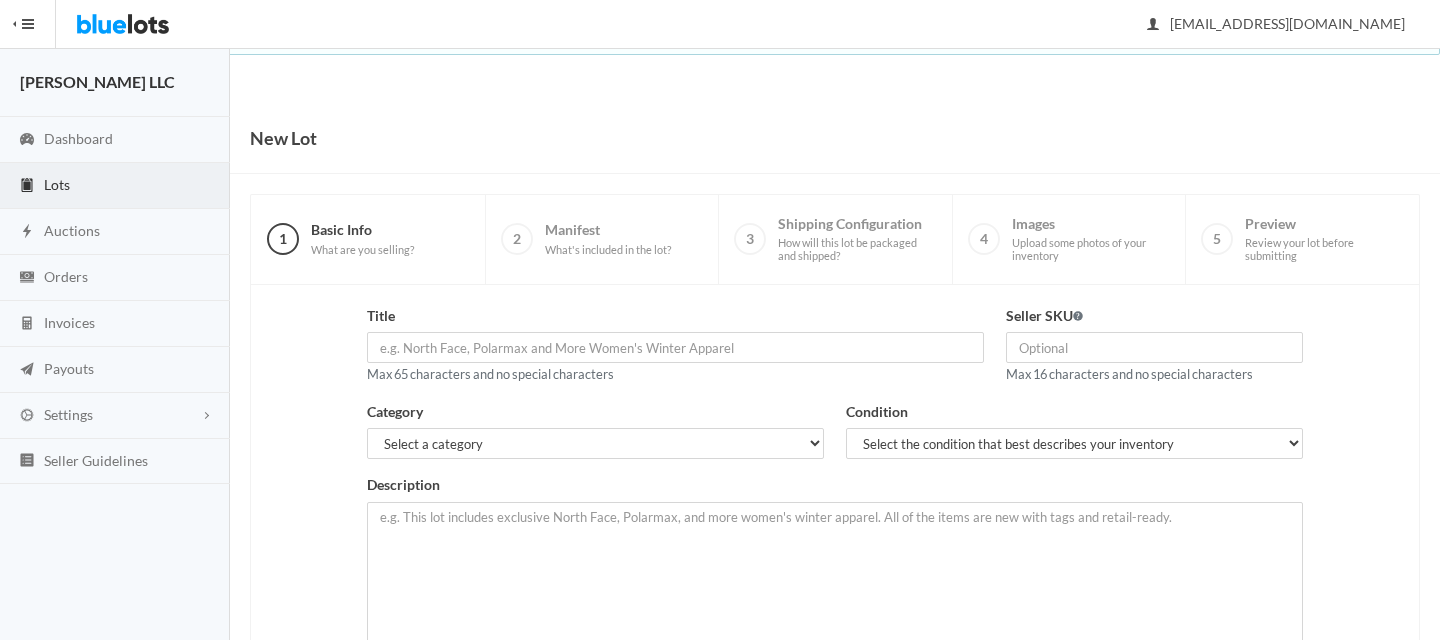 click on "New Lot" at bounding box center (835, 138) 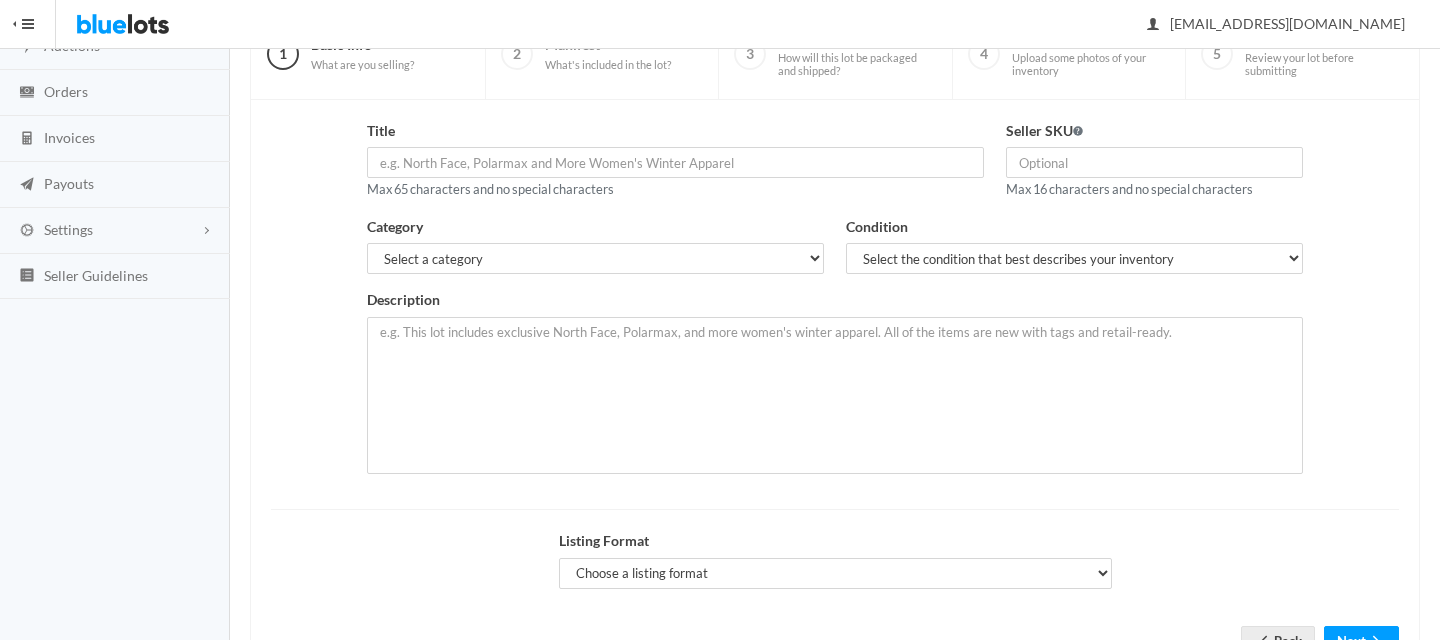 scroll, scrollTop: 187, scrollLeft: 0, axis: vertical 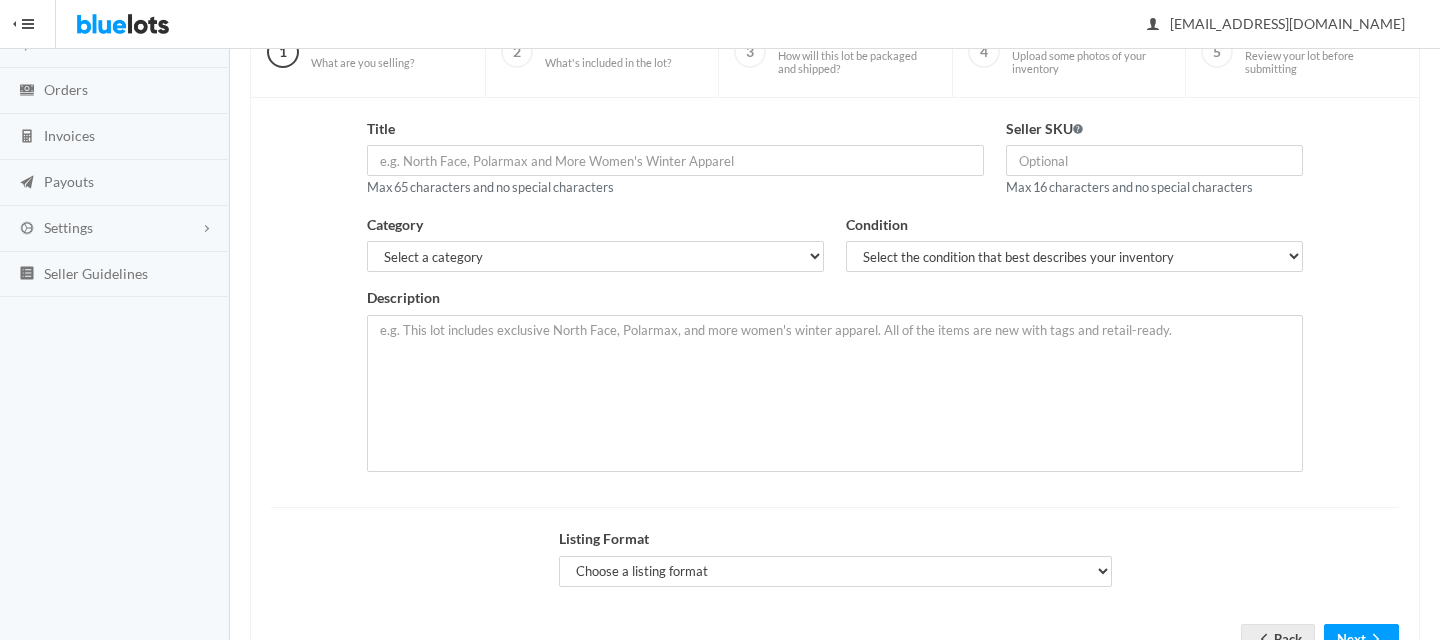 click on "Title
Max 65 characters and no special characters
Seller SKU
Max 16 characters and no special characters
Category
Select a category
Electronics
Clothing, Shoes & Accessories
Appliances
Home & Garden
Sporting Goods
Toys & Baby
Health & Beauty
Business & Industrial
General Merchandise
Condition
Select the condition that best describes your inventory
Brand New
Shelf Pulls
Customer Returns
Used
Mixed
Description" at bounding box center (835, 302) 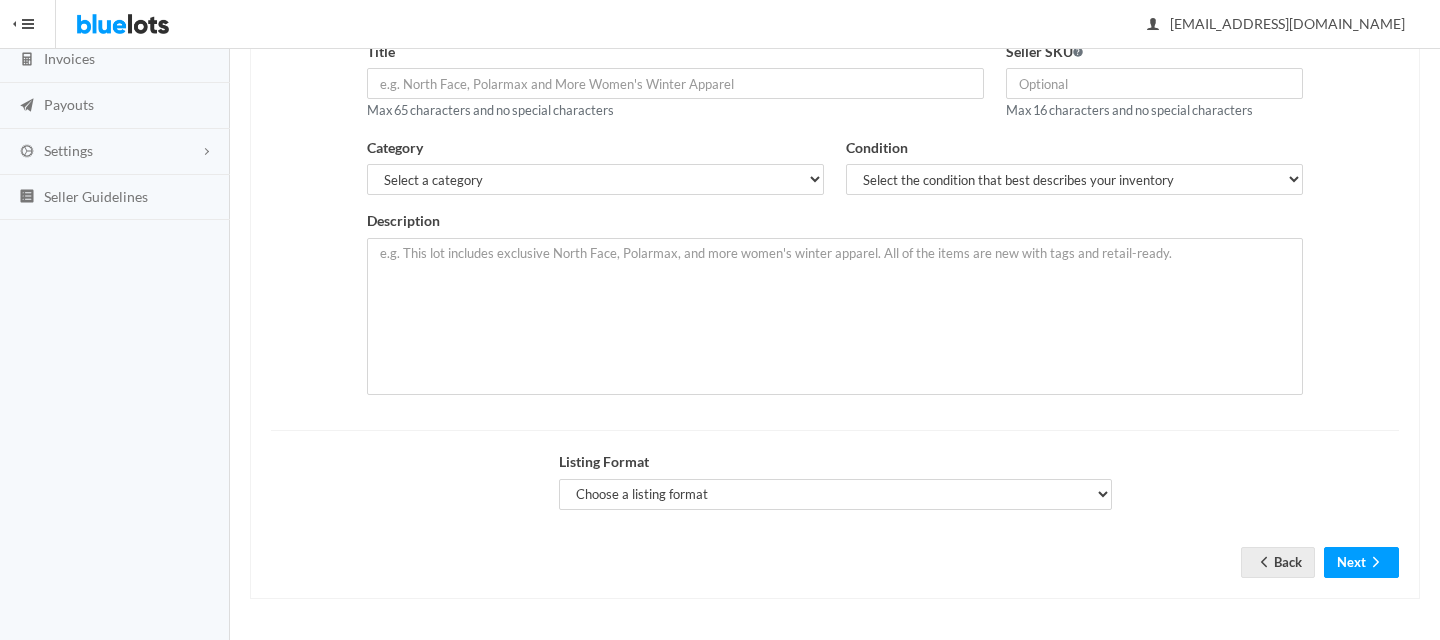 scroll, scrollTop: 0, scrollLeft: 0, axis: both 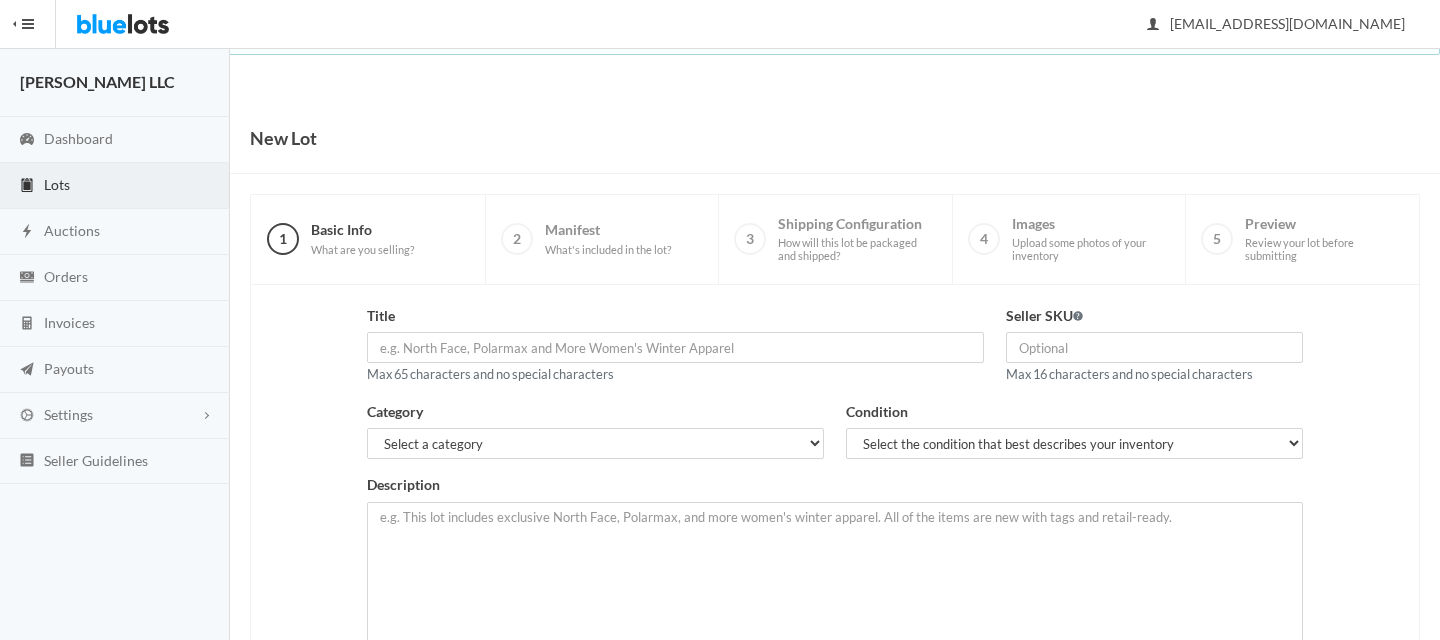 click on "HIDE MENU" at bounding box center (28, 24) 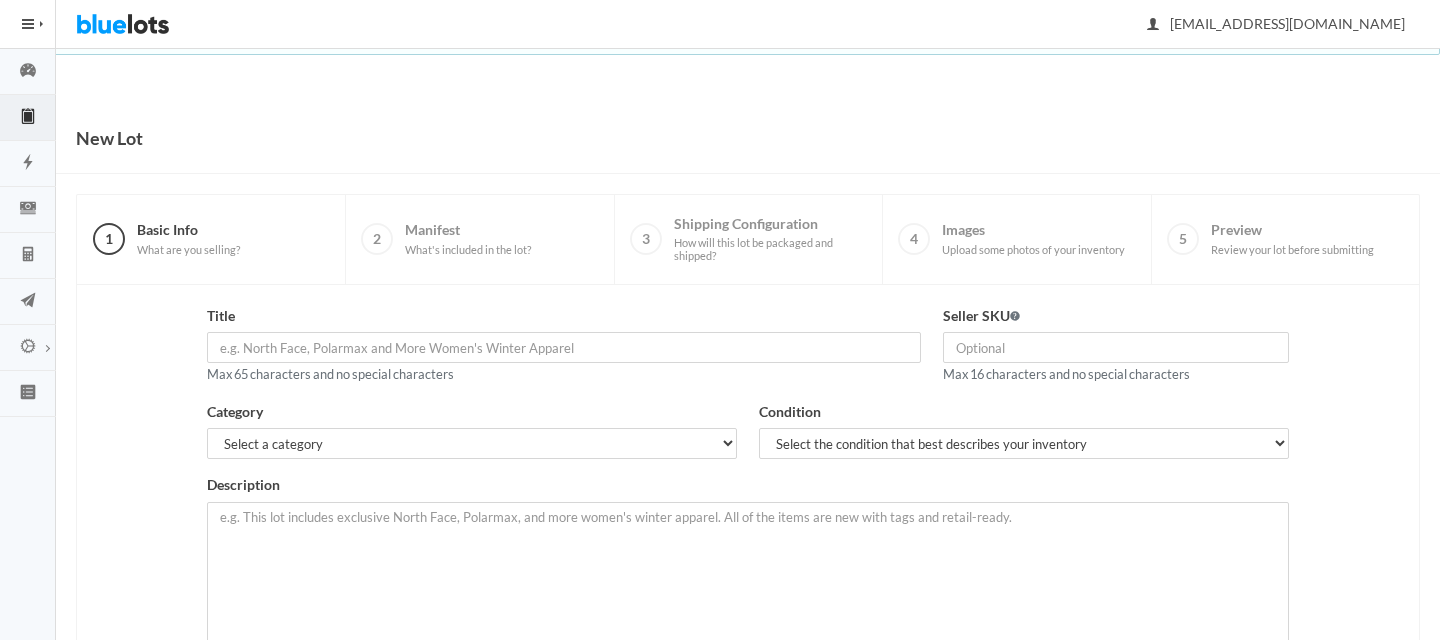 click on "HIDE MENU" at bounding box center (28, 24) 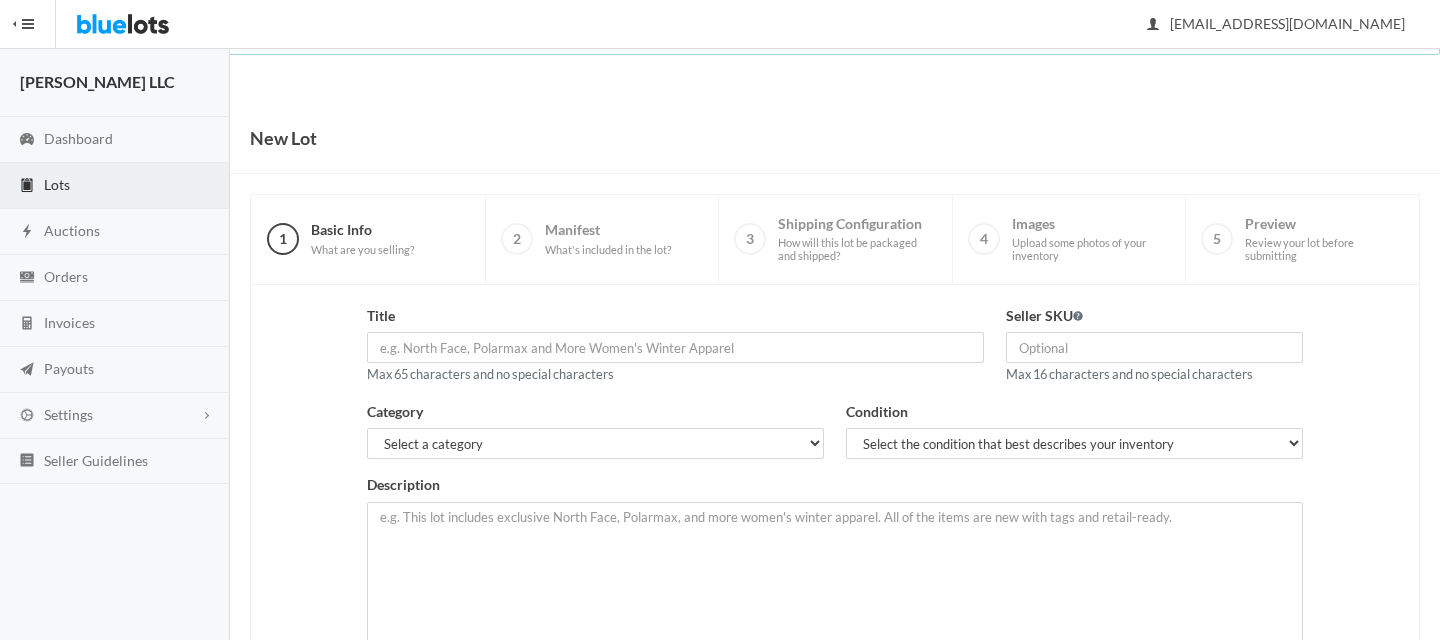 click on "New Lot
1
Basic Info
What are you selling?
2
Manifest
What's included in the lot?
3
Shipping Configuration
How will this lot be packaged and shipped?
4
Images
Upload some photos of your inventory
5
Preview
Review your lot before submitting
Title
Max 65 characters and no special characters
Seller SKU" at bounding box center [835, 504] 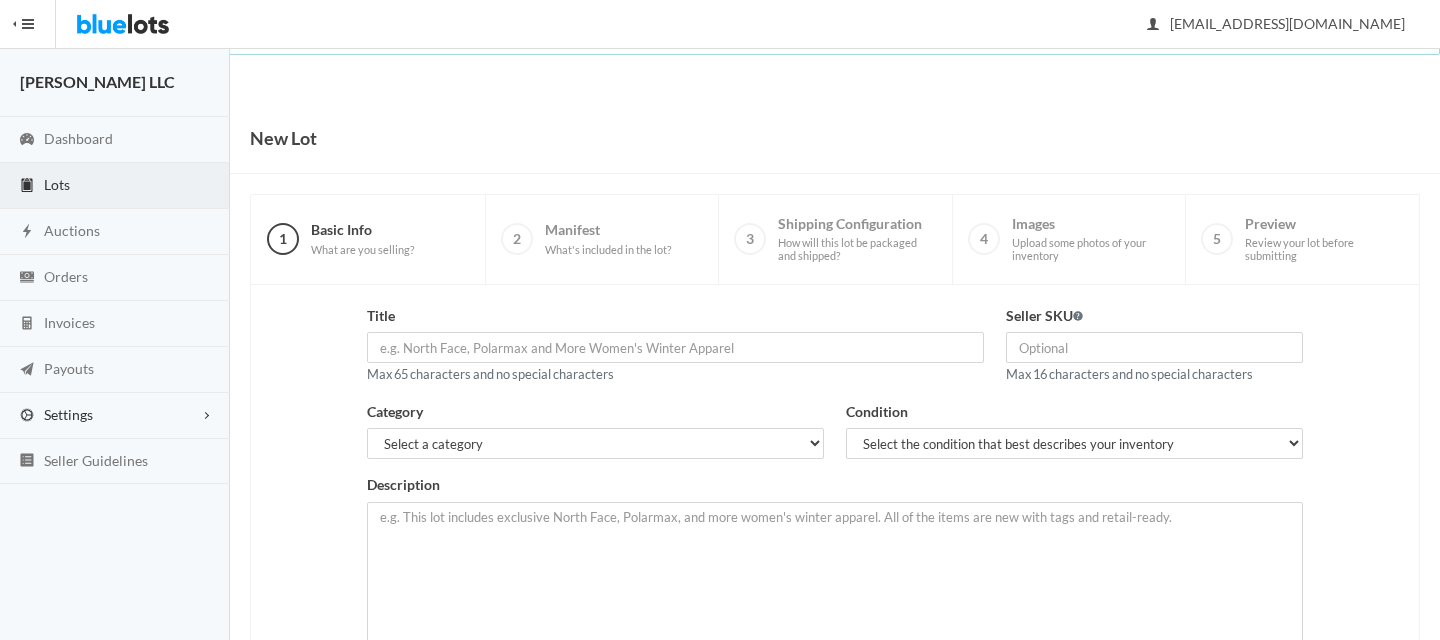 click on "Settings" at bounding box center [115, 416] 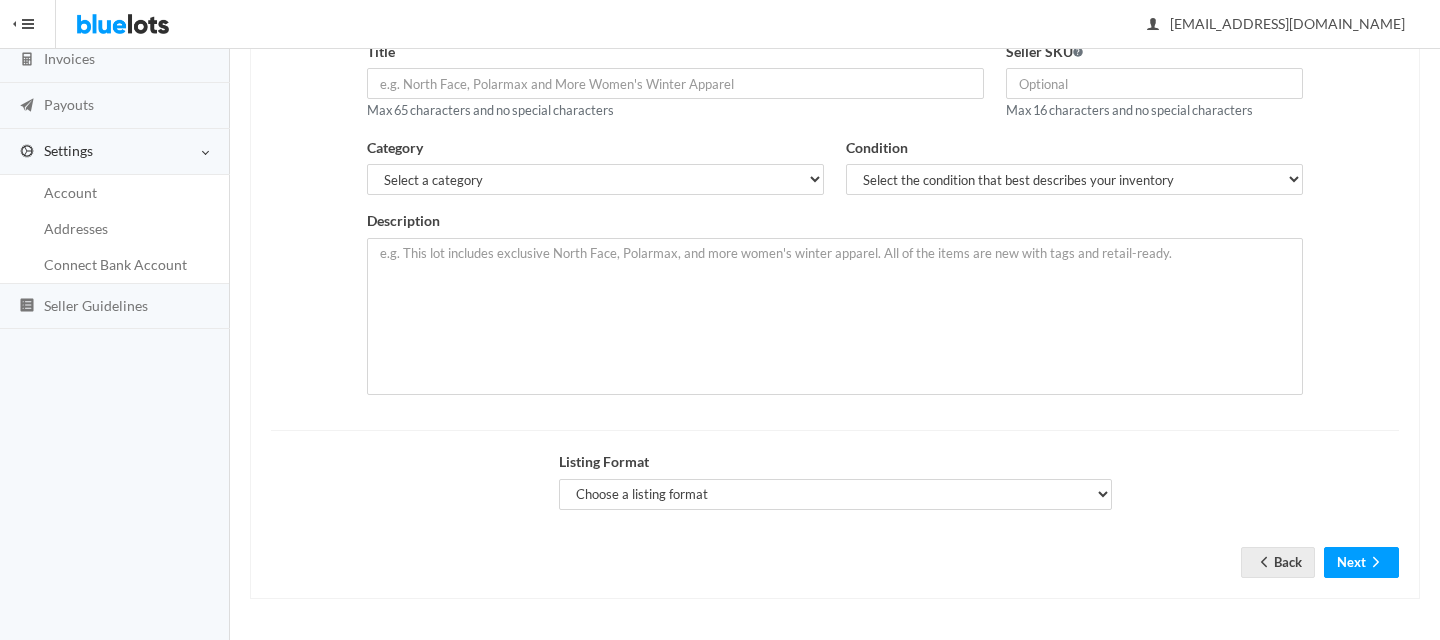 scroll, scrollTop: 221, scrollLeft: 0, axis: vertical 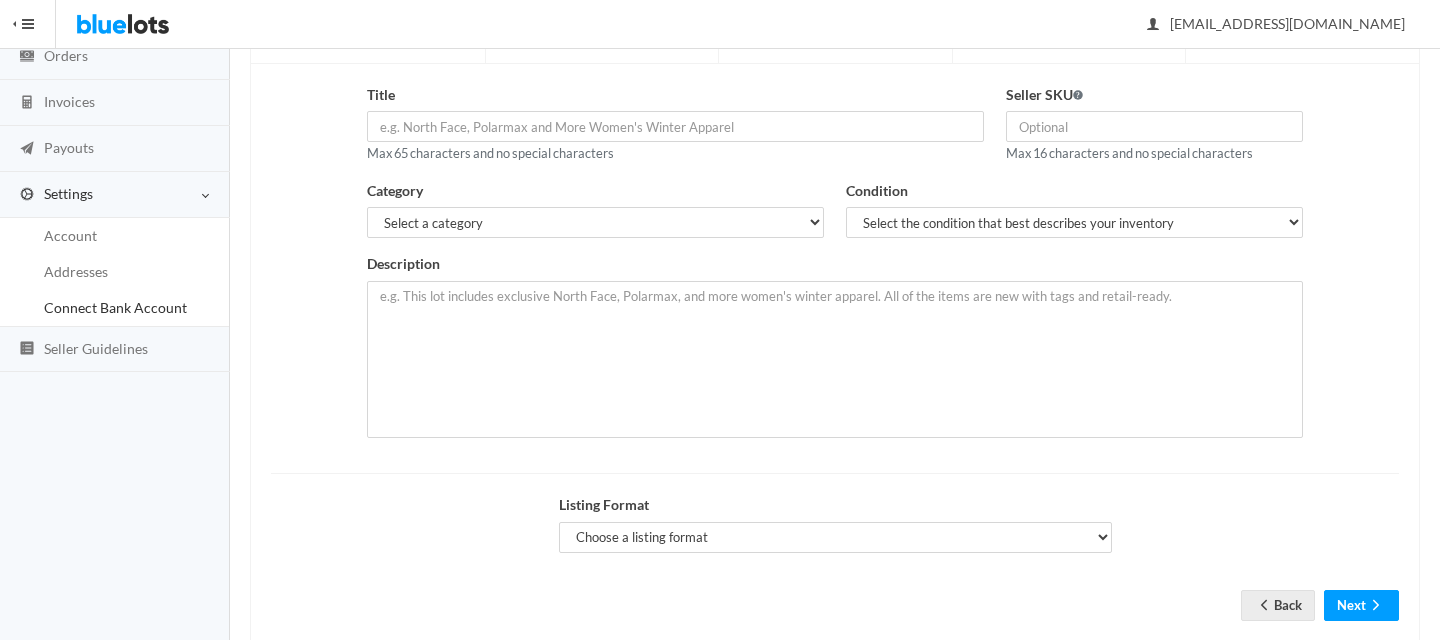 click on "Connect Bank Account" at bounding box center [115, 307] 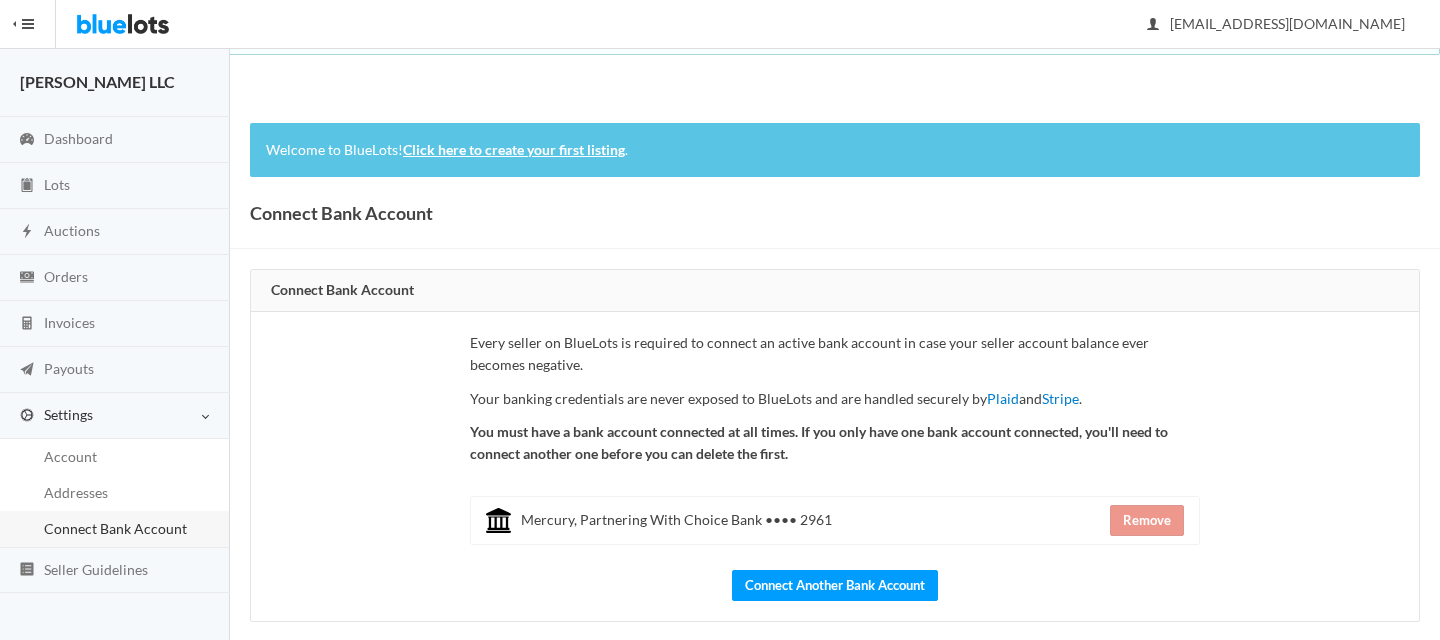 scroll, scrollTop: 22, scrollLeft: 0, axis: vertical 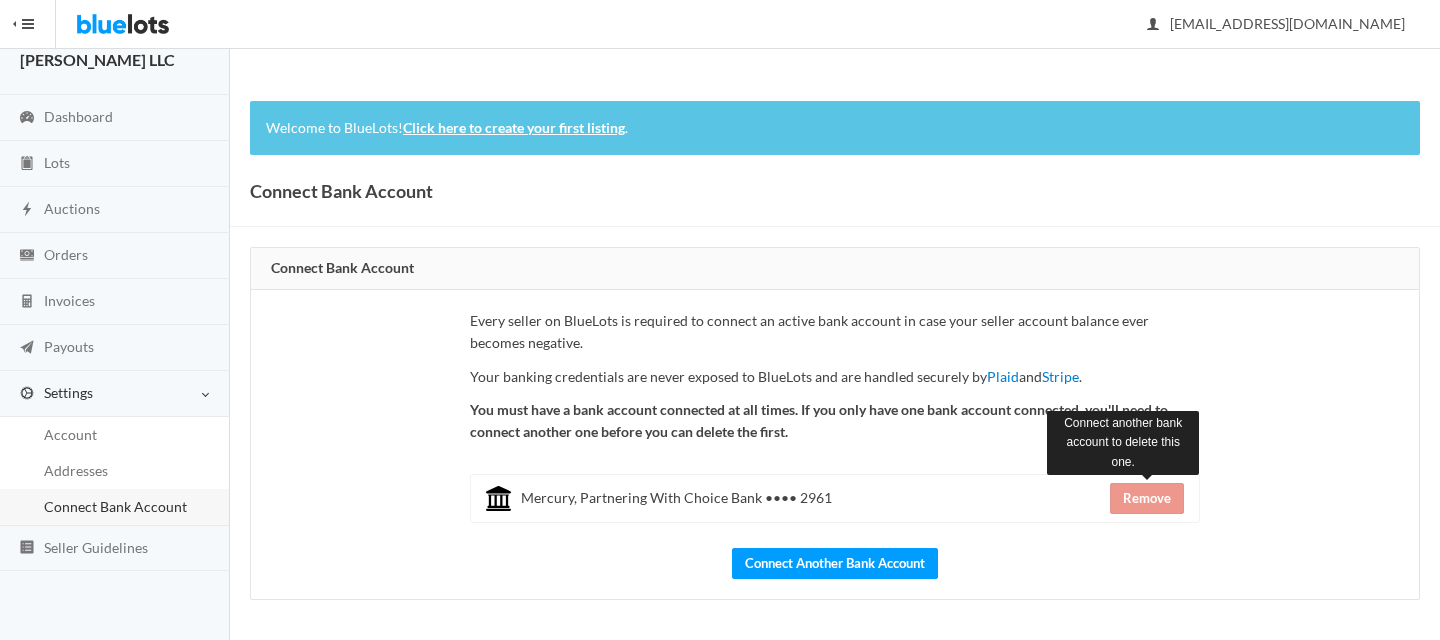 click on "Remove" at bounding box center (1147, 498) 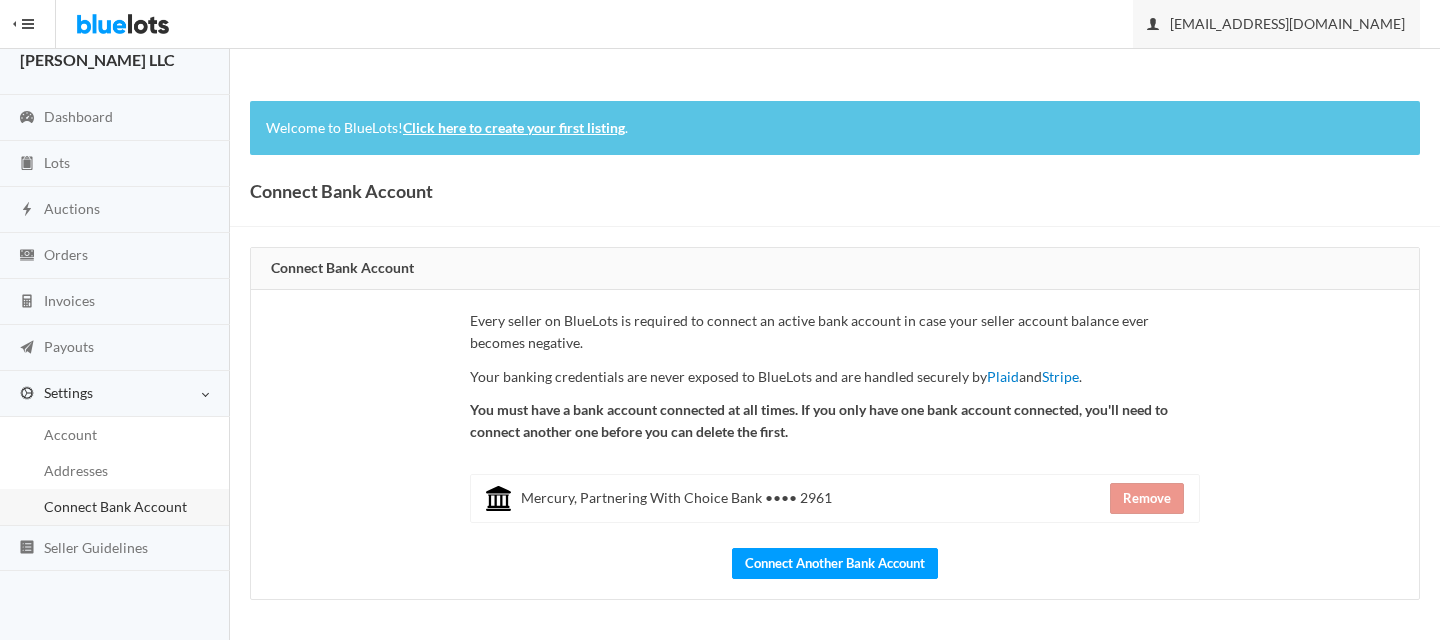 click on "[EMAIL_ADDRESS][DOMAIN_NAME]" at bounding box center (1276, 24) 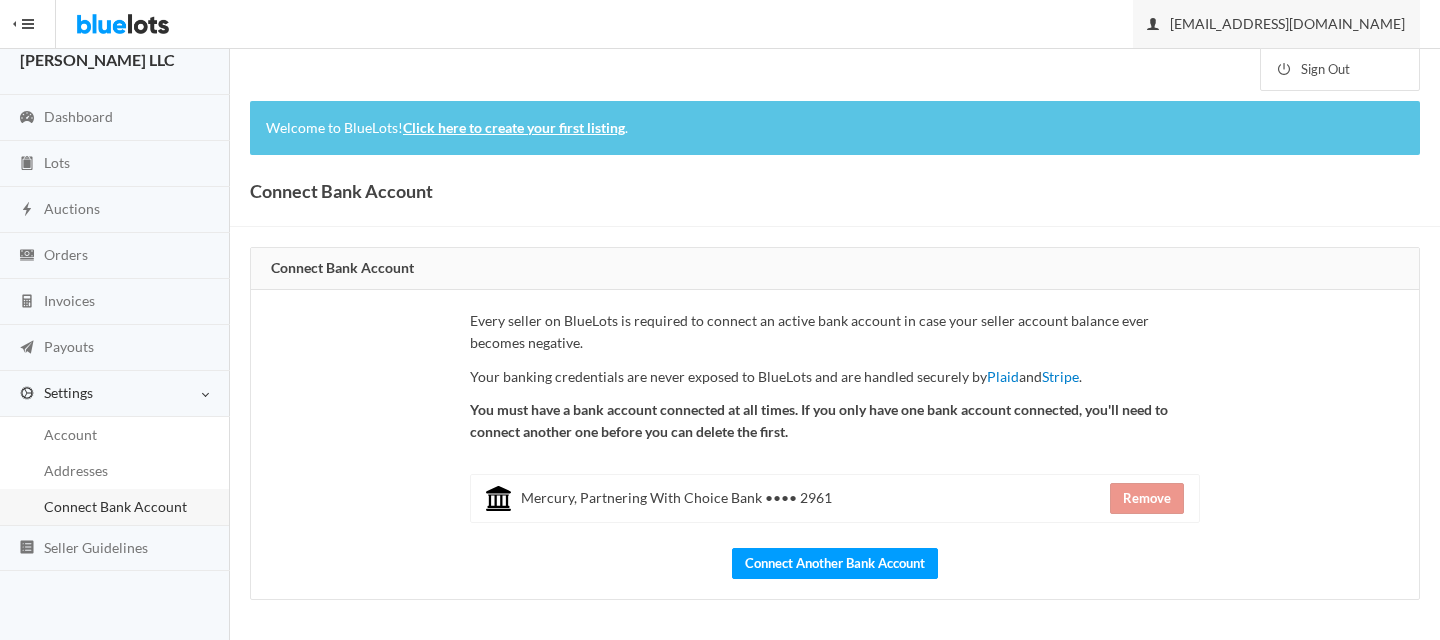 click on "Connect Bank Account" at bounding box center (835, 269) 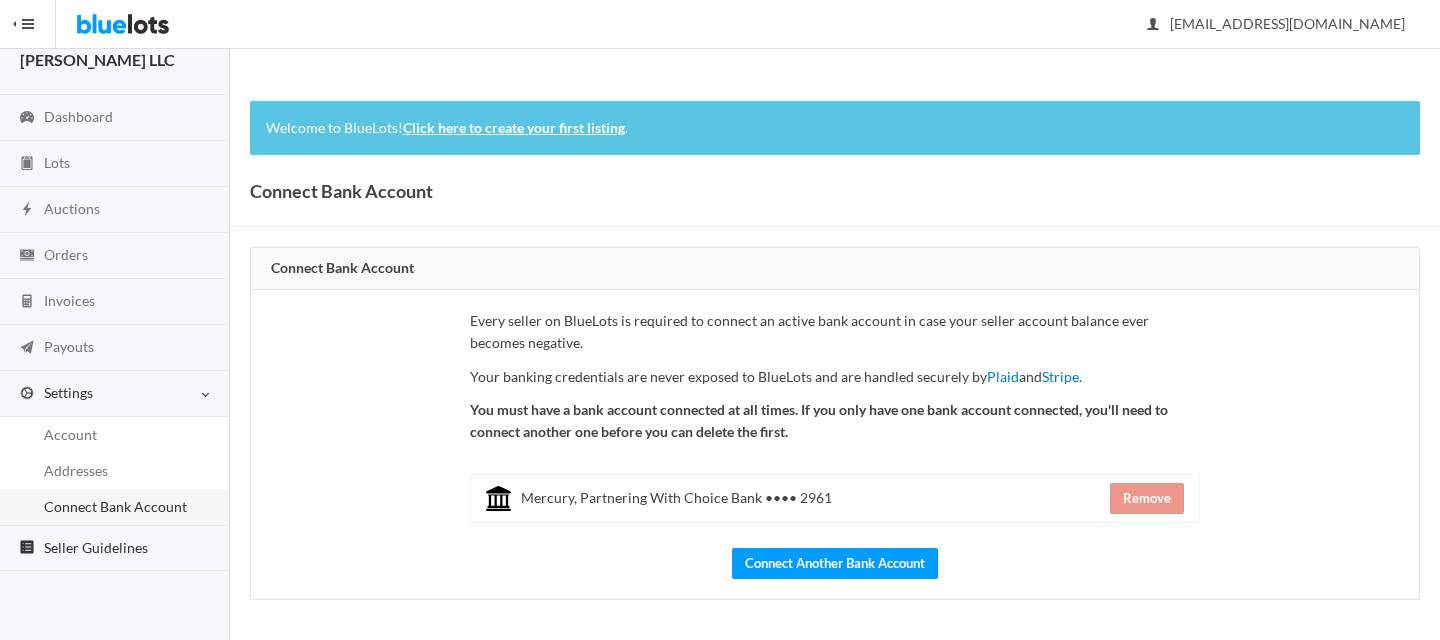 click on "Seller Guidelines" at bounding box center (115, 549) 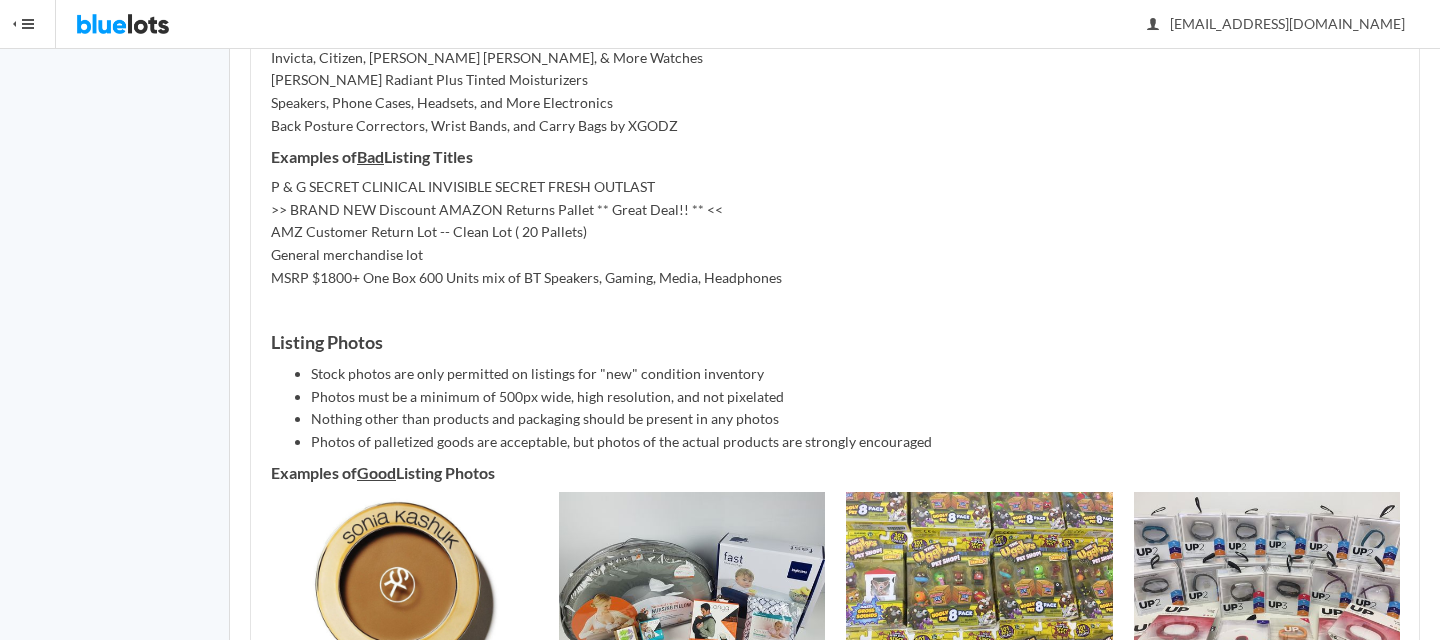scroll, scrollTop: 0, scrollLeft: 0, axis: both 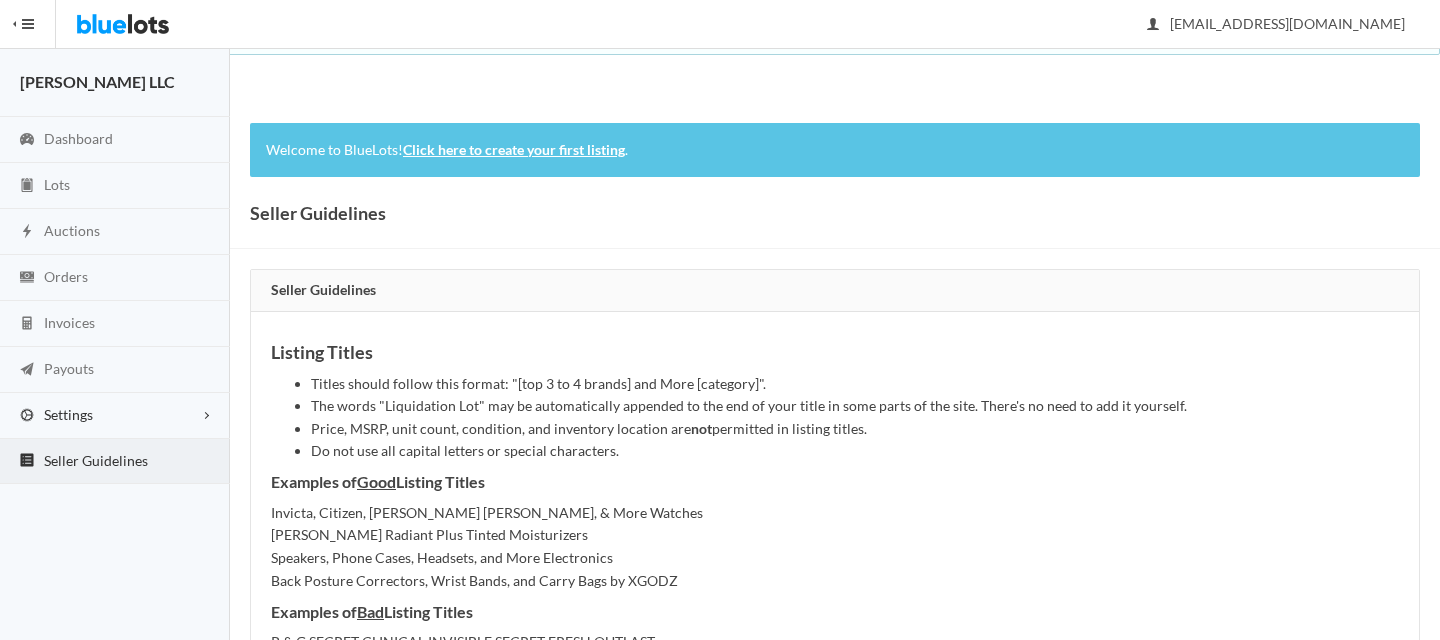 click on "Settings" at bounding box center (68, 414) 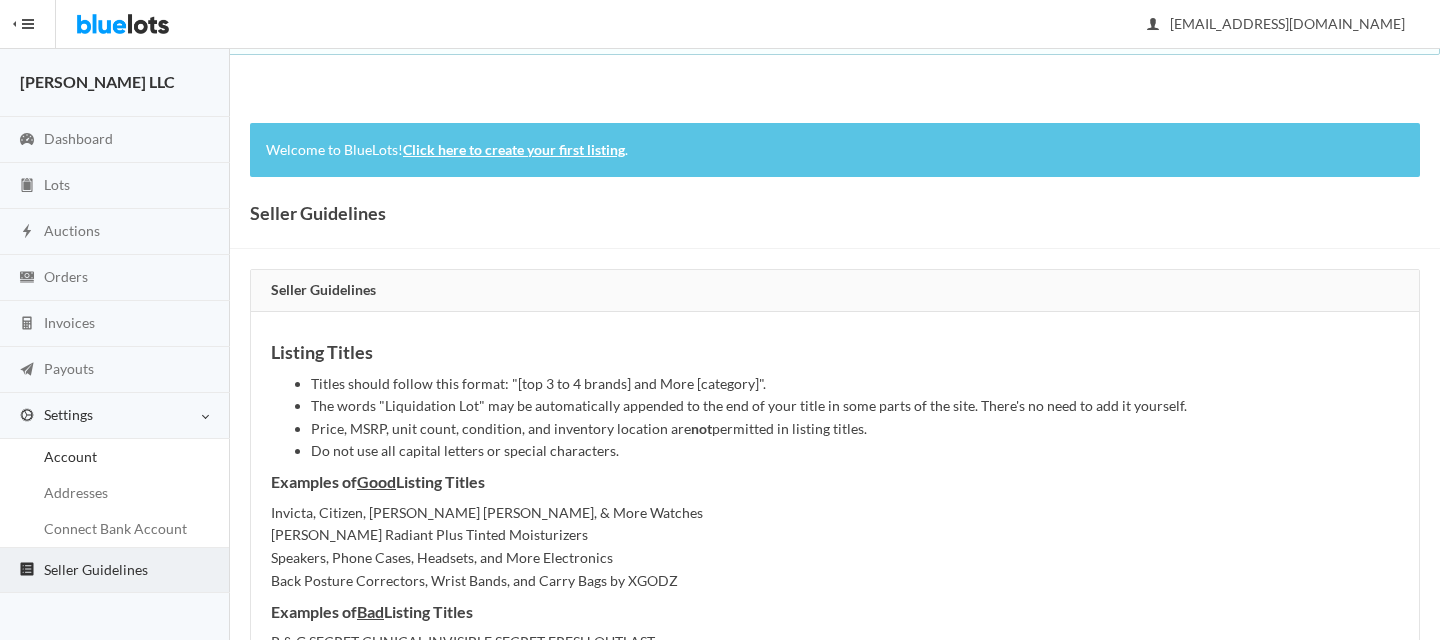 click on "Account" at bounding box center (114, 457) 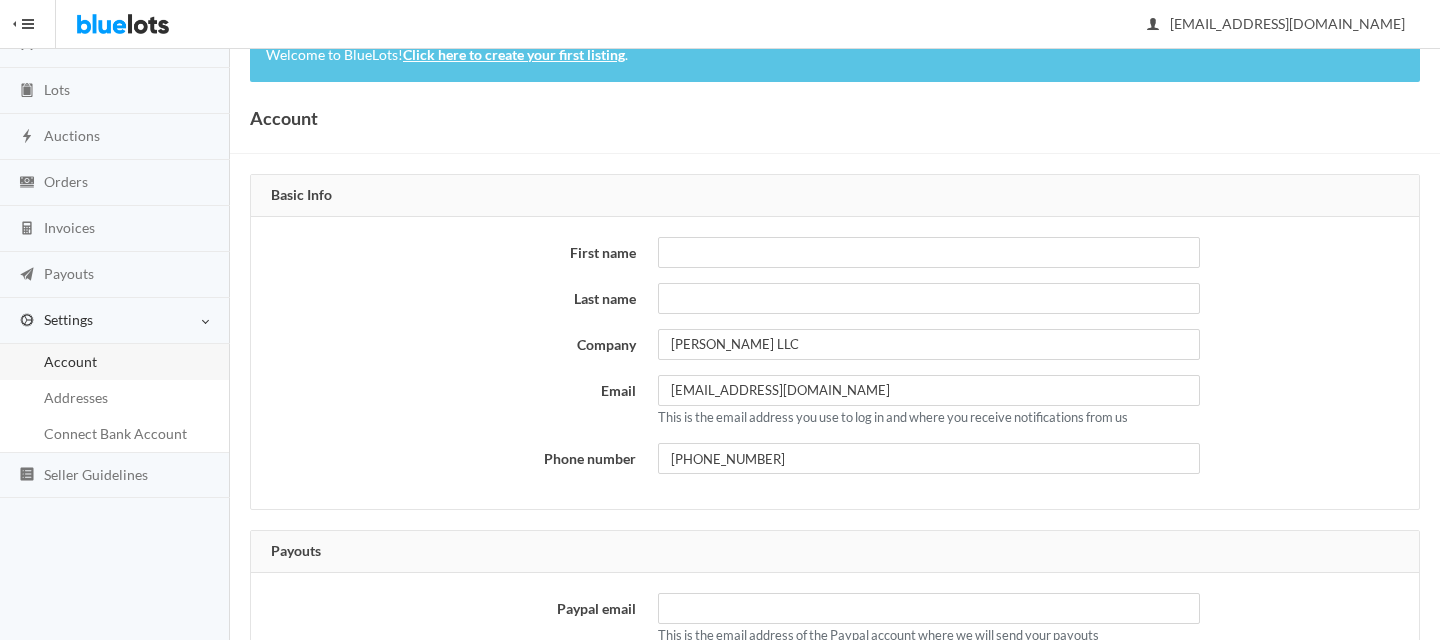 scroll, scrollTop: 0, scrollLeft: 0, axis: both 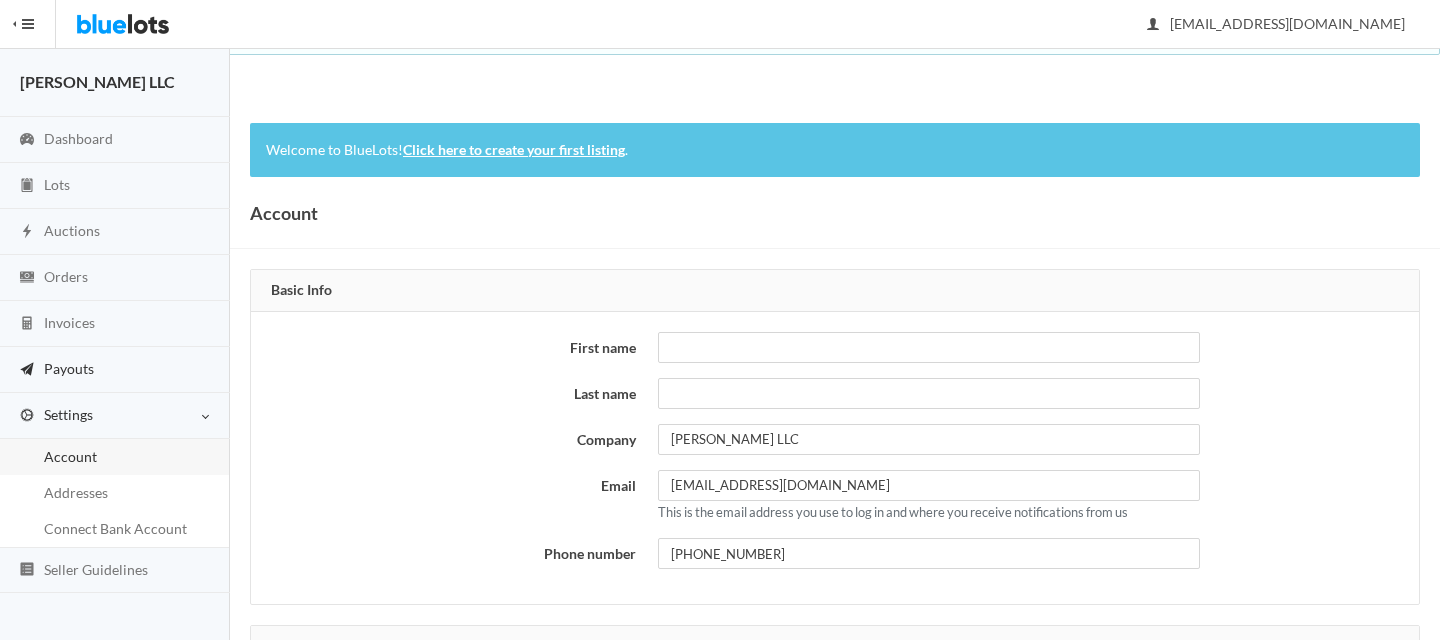 click on "Payouts" at bounding box center [115, 370] 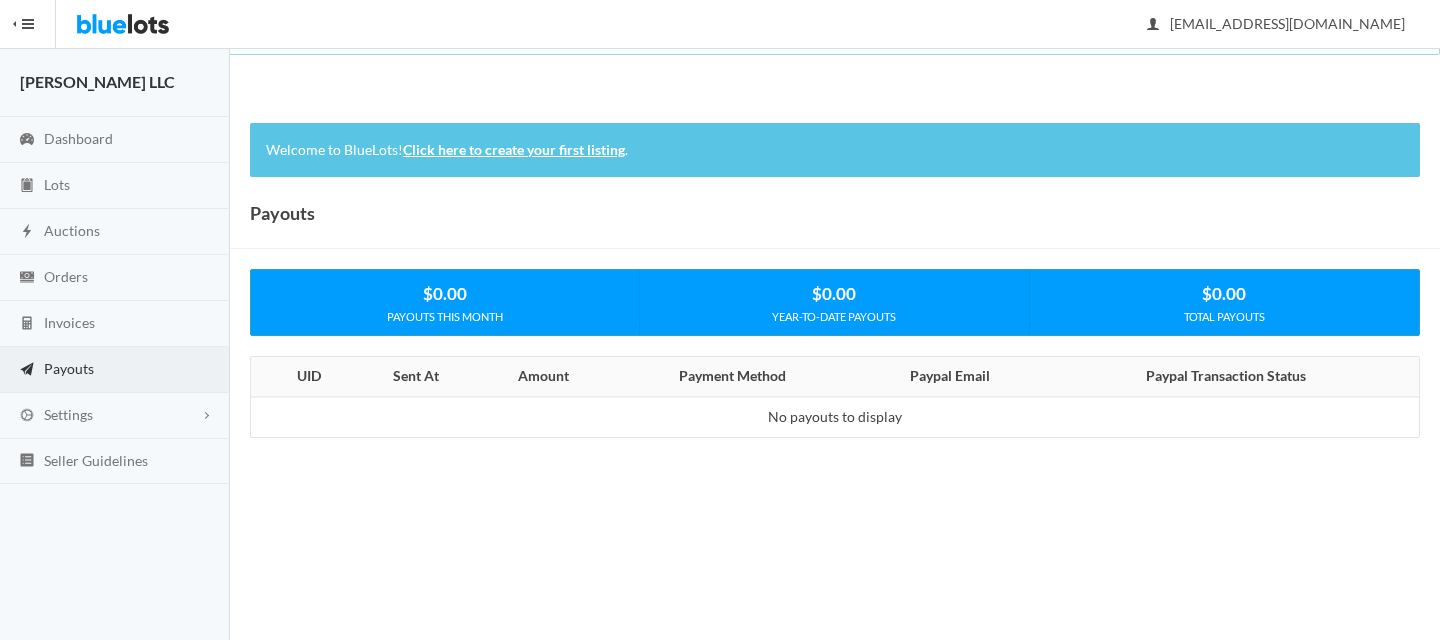scroll, scrollTop: 0, scrollLeft: 0, axis: both 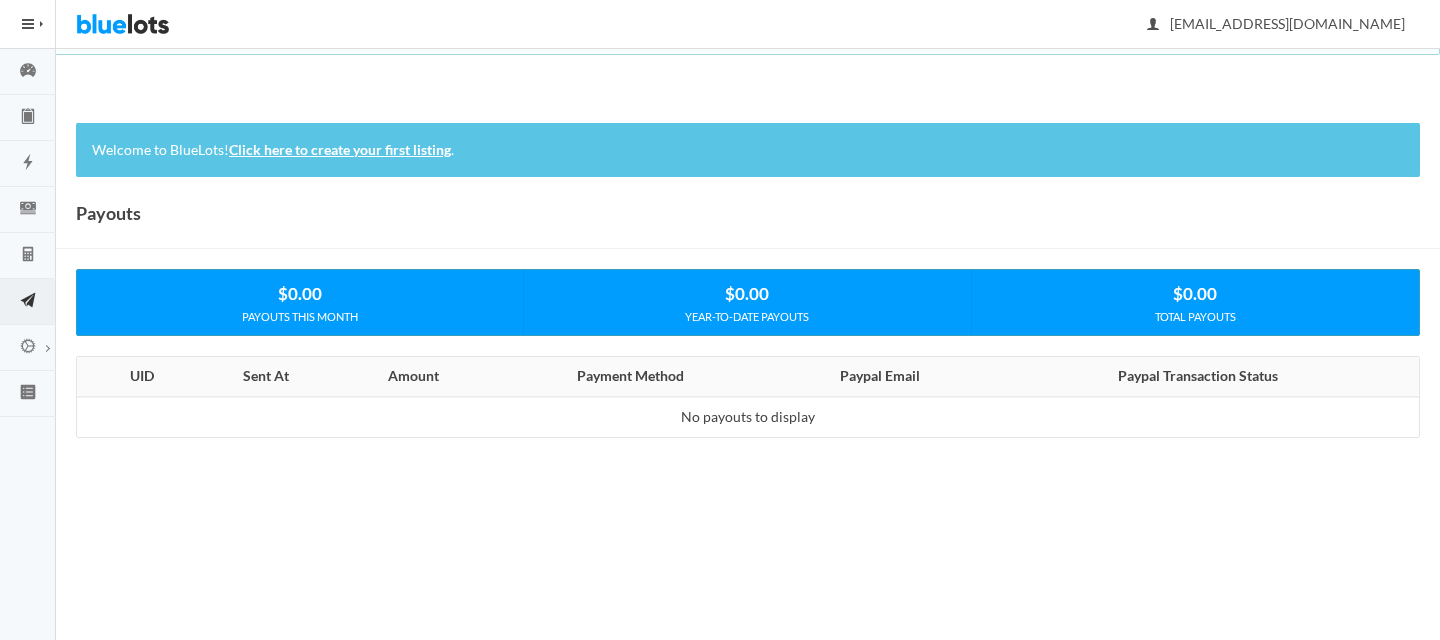click on "HIDE MENU" at bounding box center (28, 24) 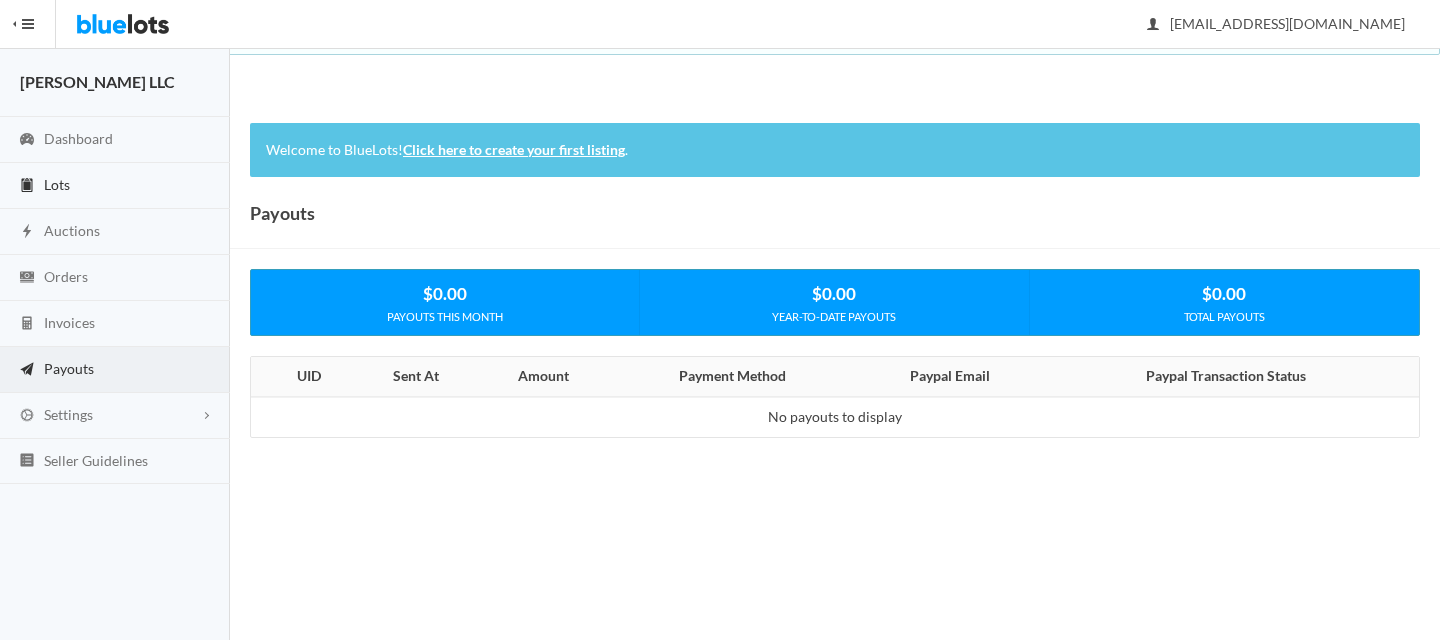 click on "Lots" at bounding box center (115, 186) 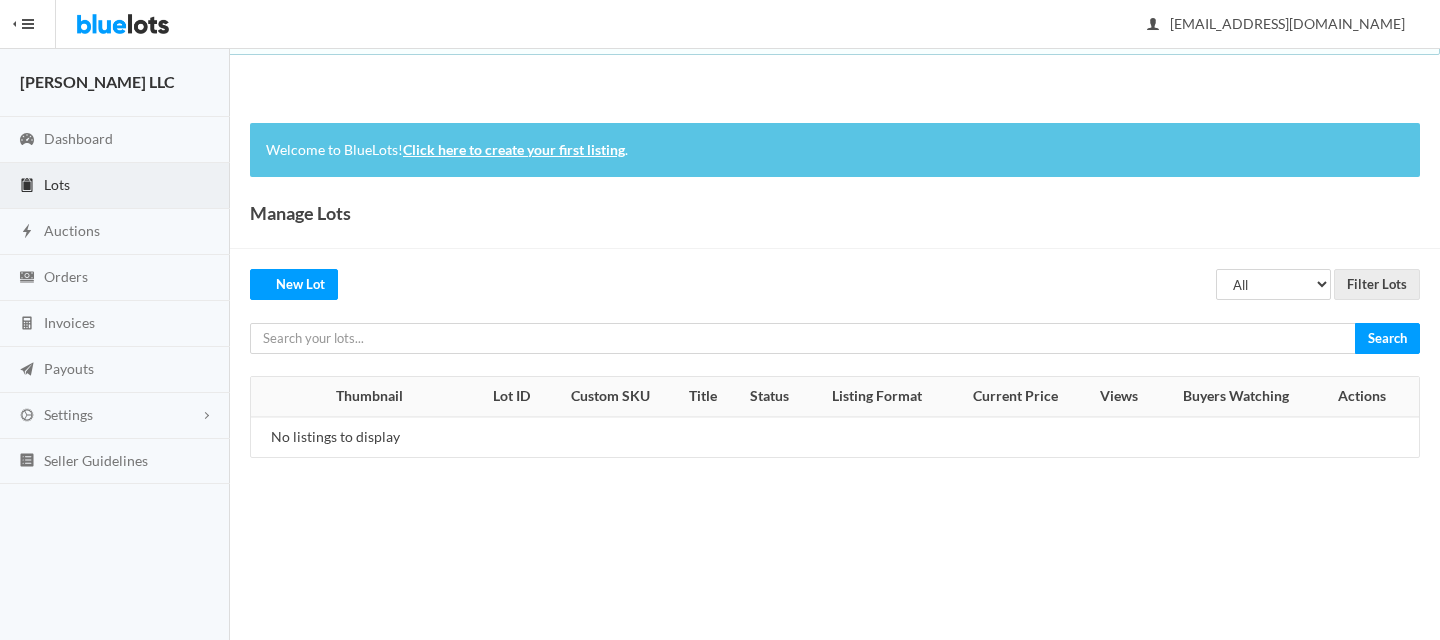 scroll, scrollTop: 0, scrollLeft: 0, axis: both 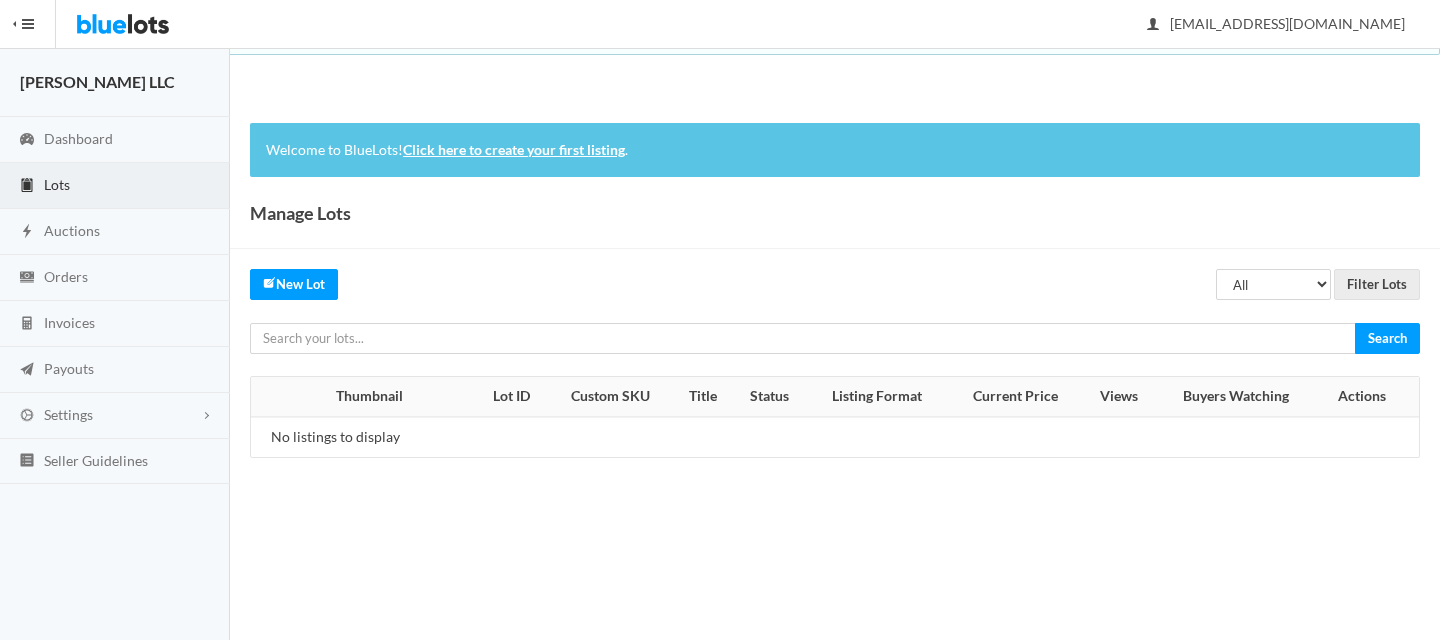 click on "Manage Lots" at bounding box center (835, 213) 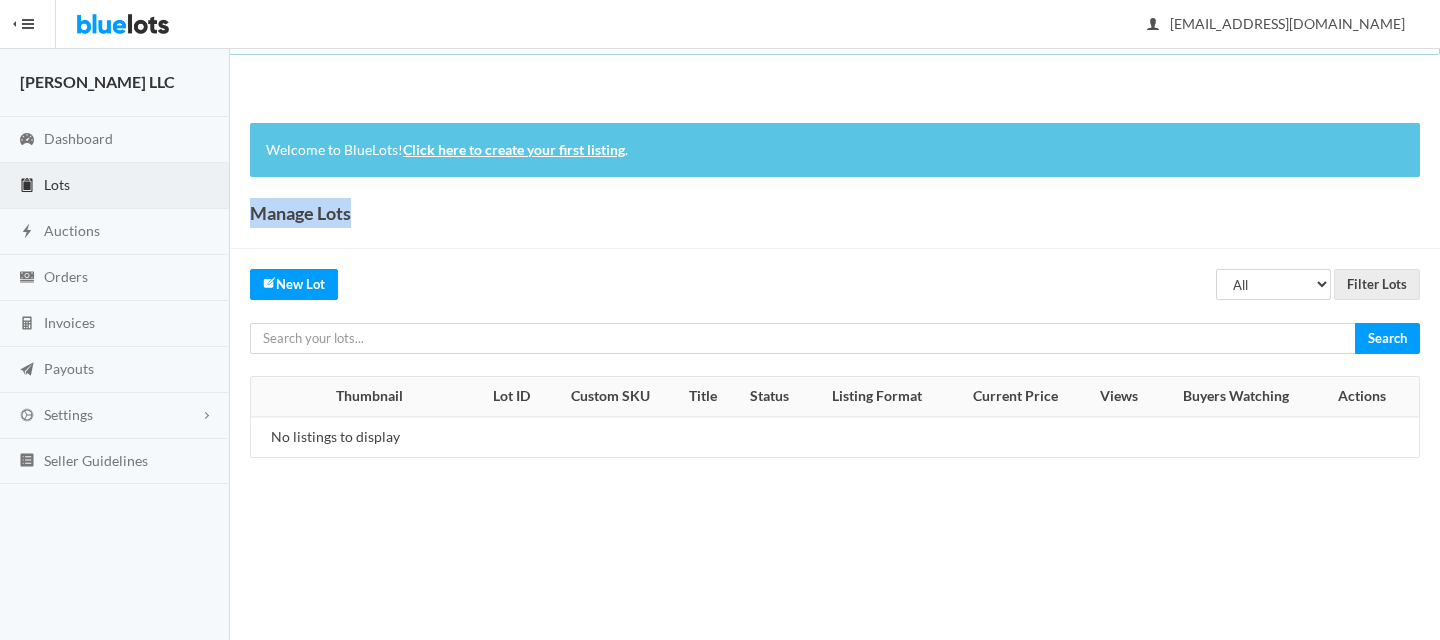 click on "Click here to create your first listing" at bounding box center [514, 149] 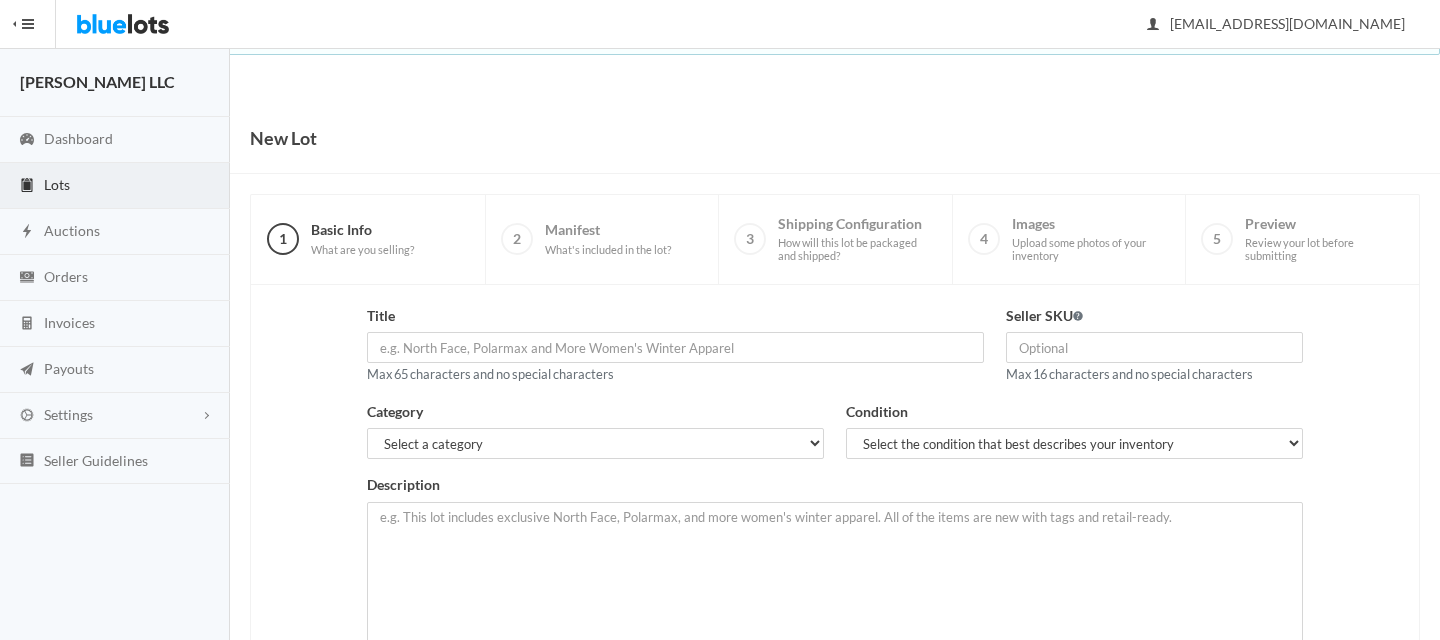 scroll, scrollTop: 0, scrollLeft: 0, axis: both 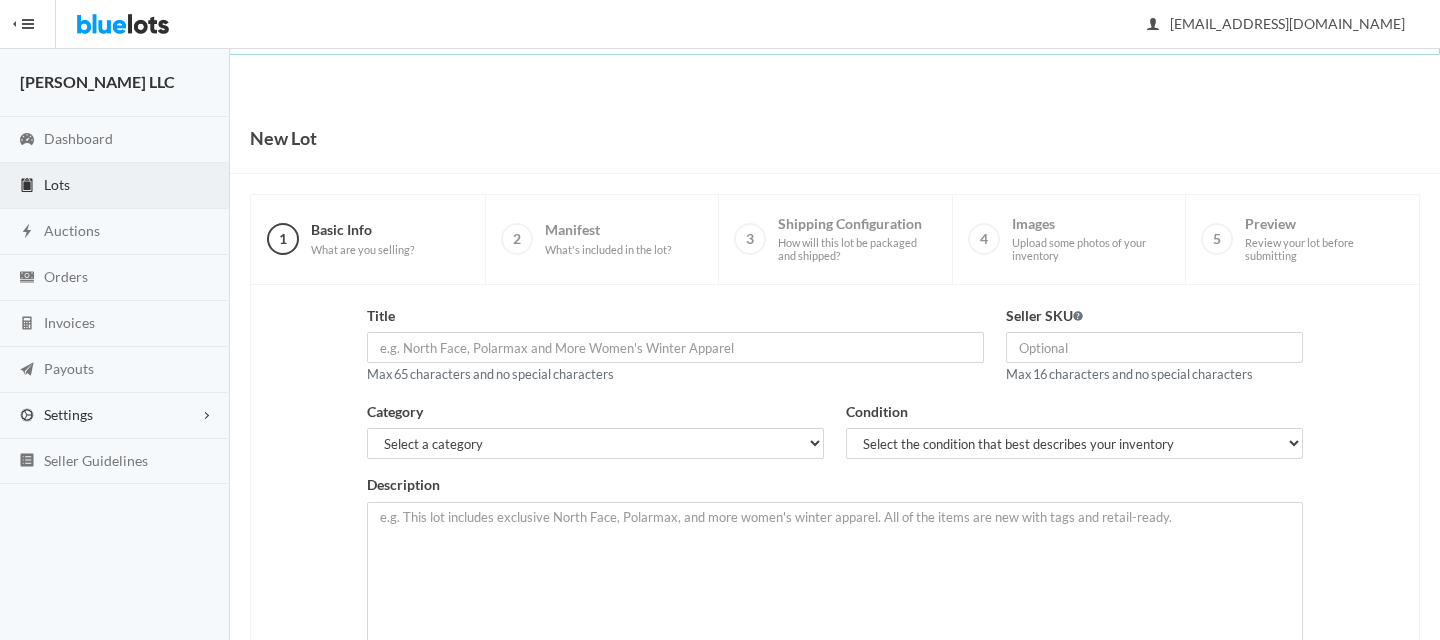 click on "Settings" at bounding box center [115, 416] 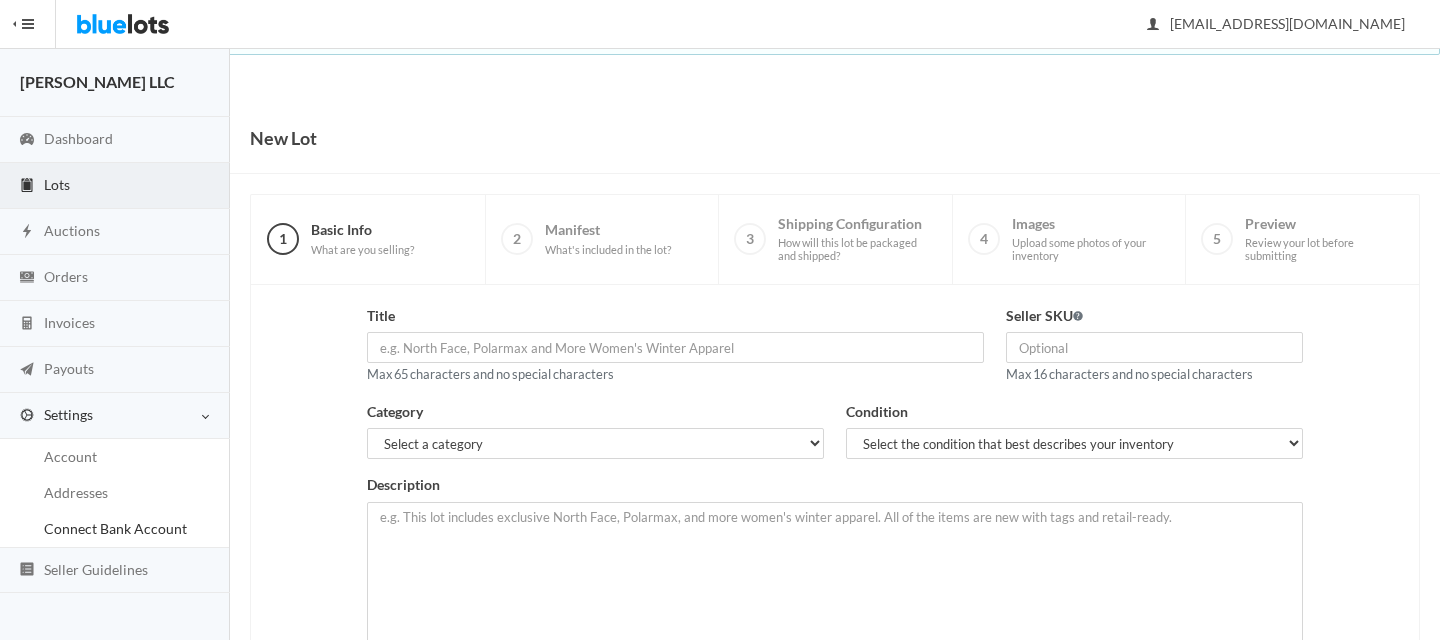 click on "Connect Bank Account" at bounding box center [115, 528] 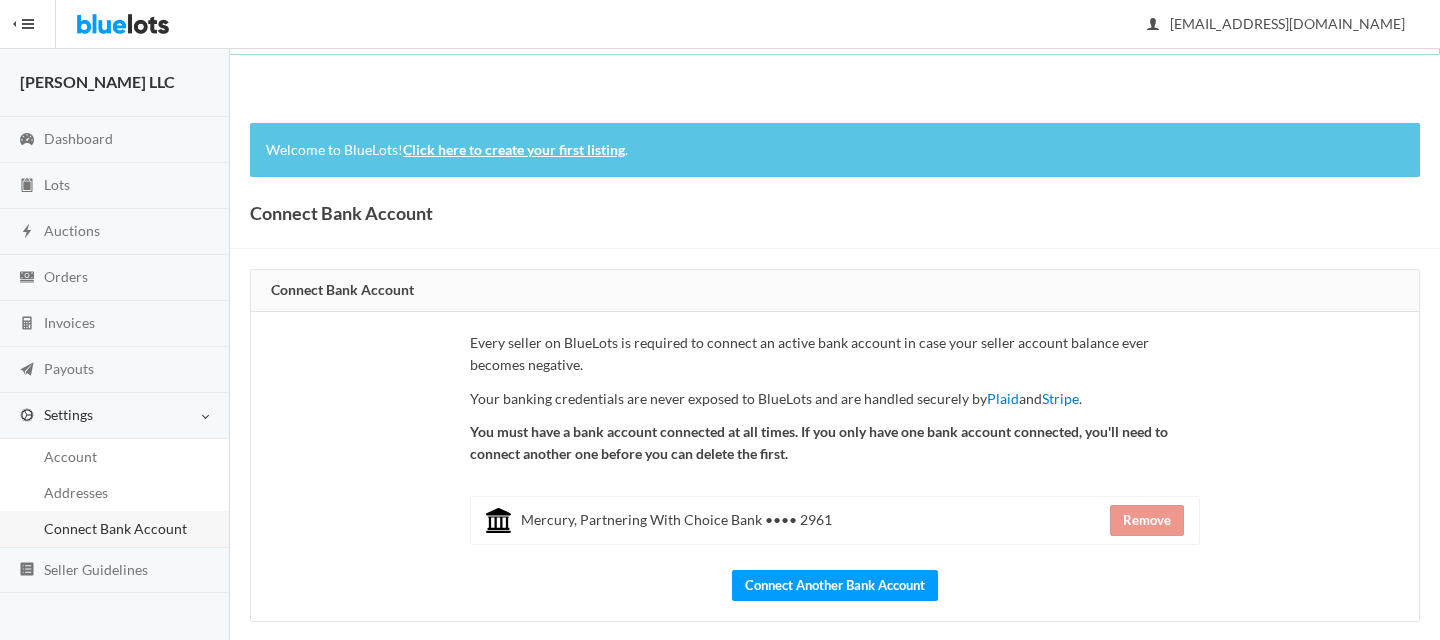 scroll, scrollTop: 22, scrollLeft: 0, axis: vertical 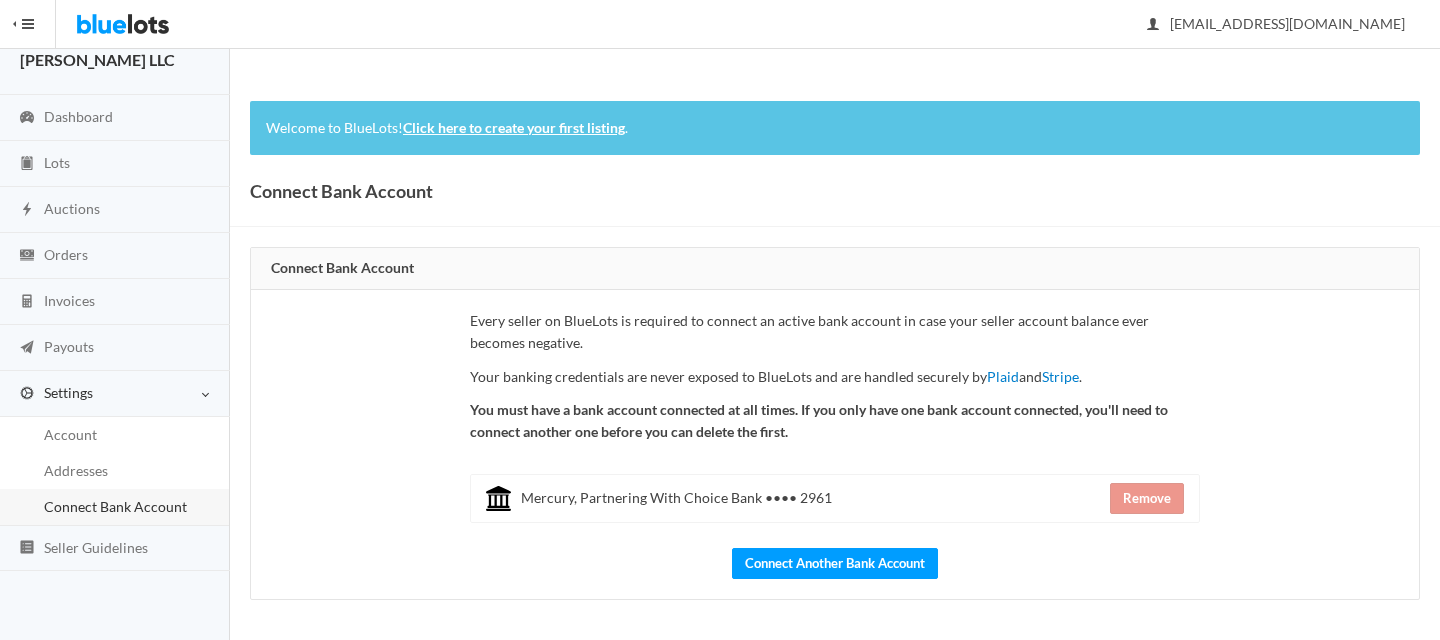 click on "Every seller on BlueLots is required to connect an active bank account in case your seller account balance ever becomes negative.
Your banking credentials are never exposed to BlueLots and are handled securely by  Plaid  and  Stripe .
You must have a bank account connected at all times. If you only have one bank account connected, you'll need to connect another one before you can delete the first.
Mercury, Partnering With Choice Bank
•••• 2961
Remove
Connect Another Bank Account" at bounding box center (835, 444) 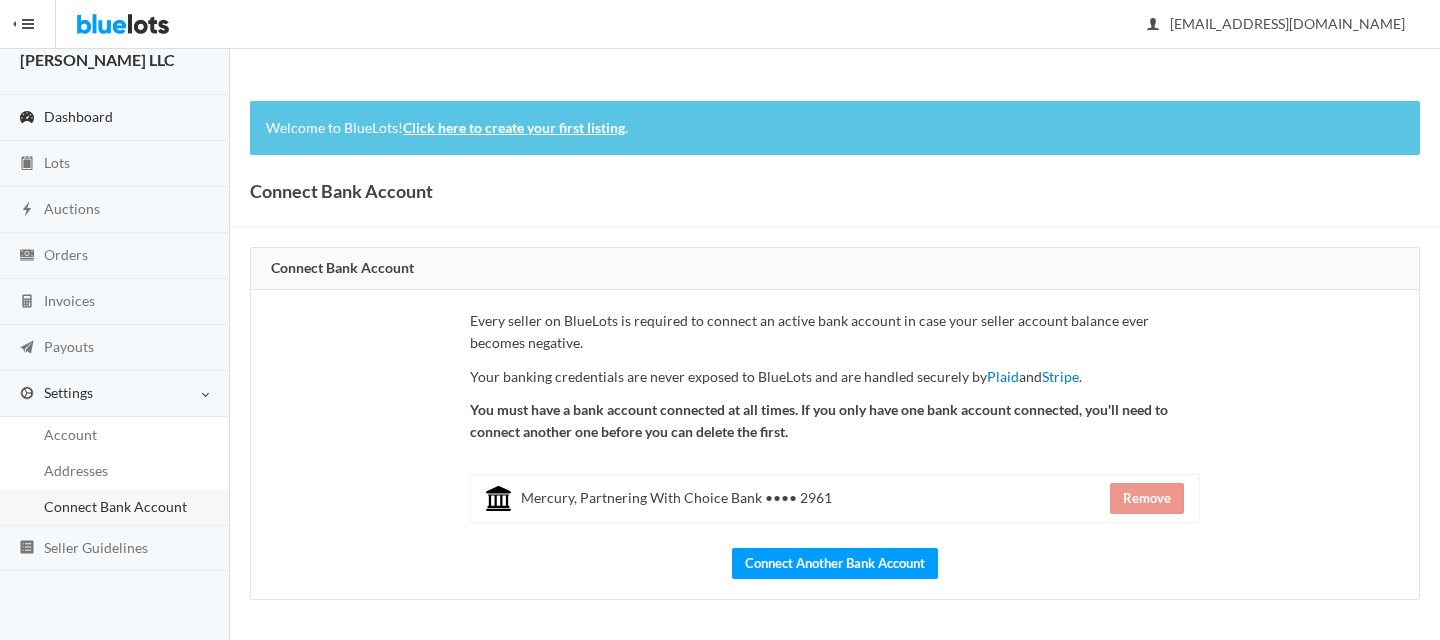 click on "Dashboard" at bounding box center (115, 118) 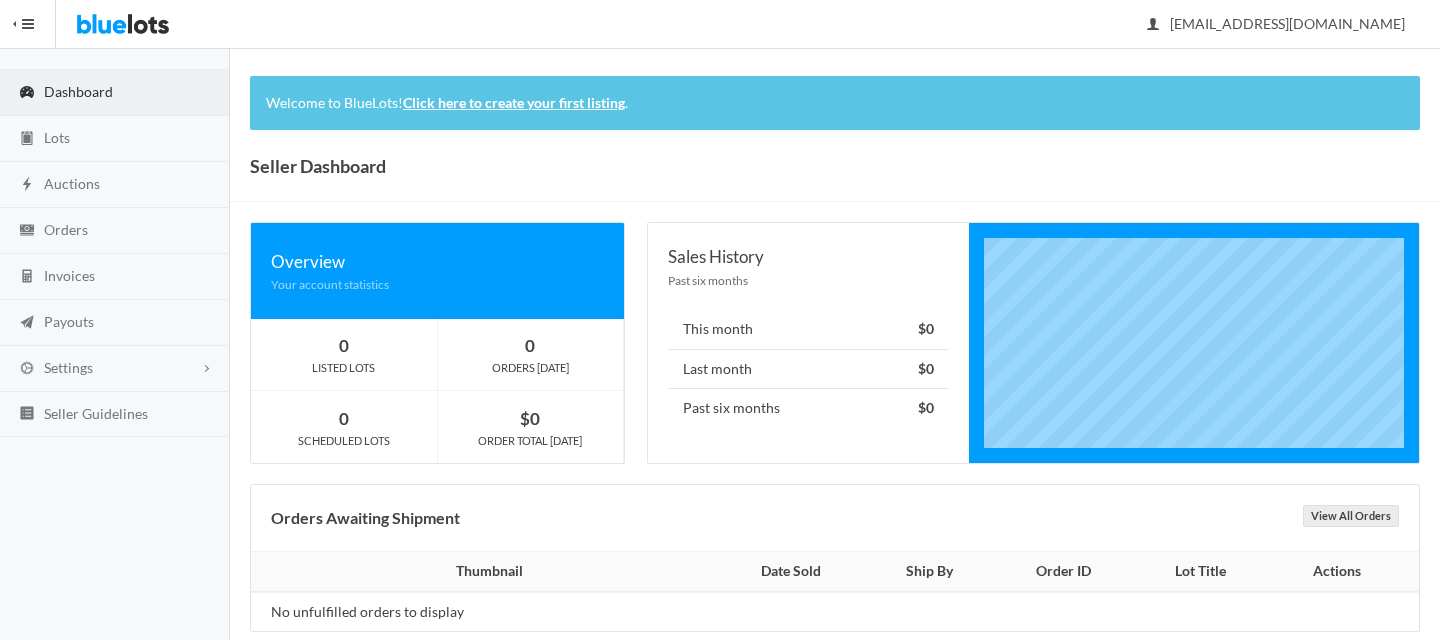 scroll, scrollTop: 0, scrollLeft: 0, axis: both 